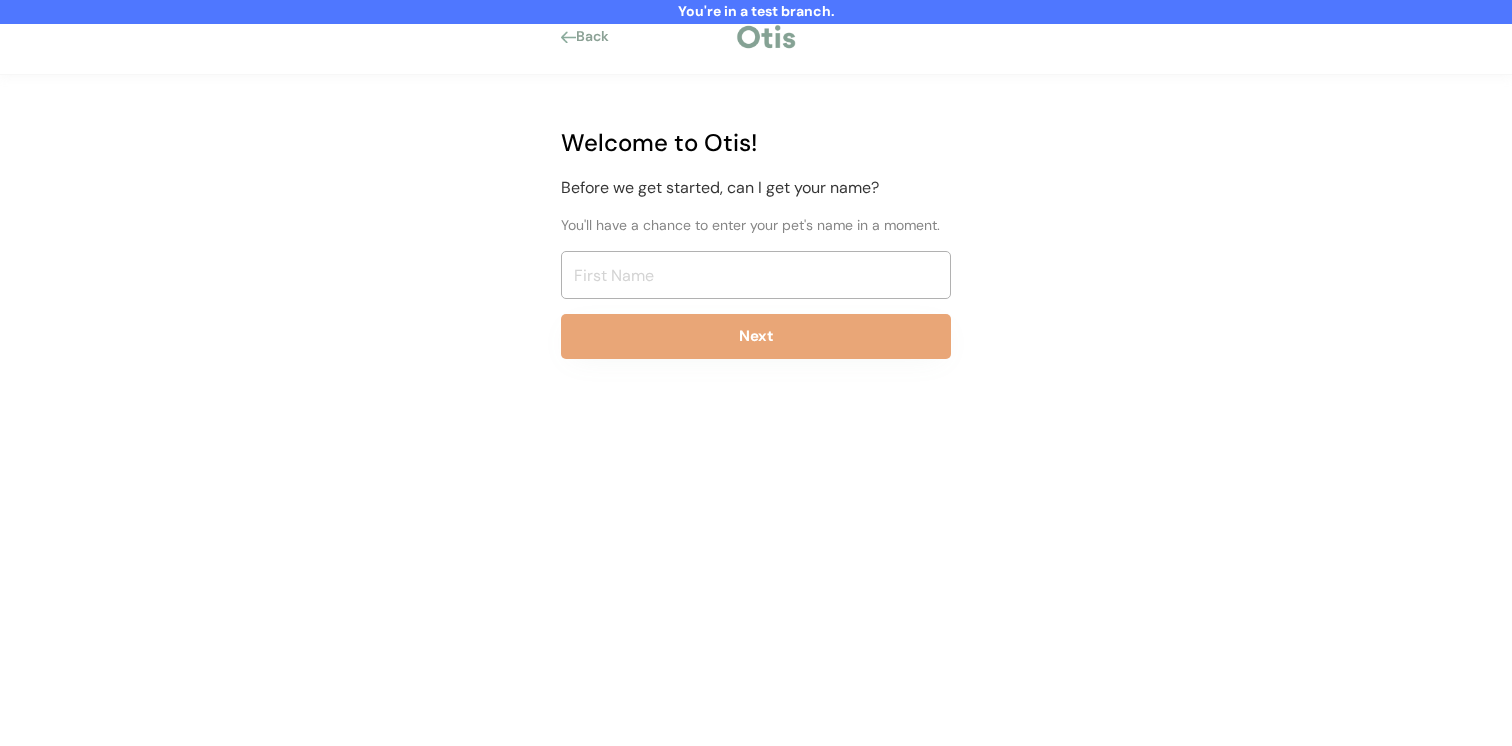 scroll, scrollTop: 0, scrollLeft: 0, axis: both 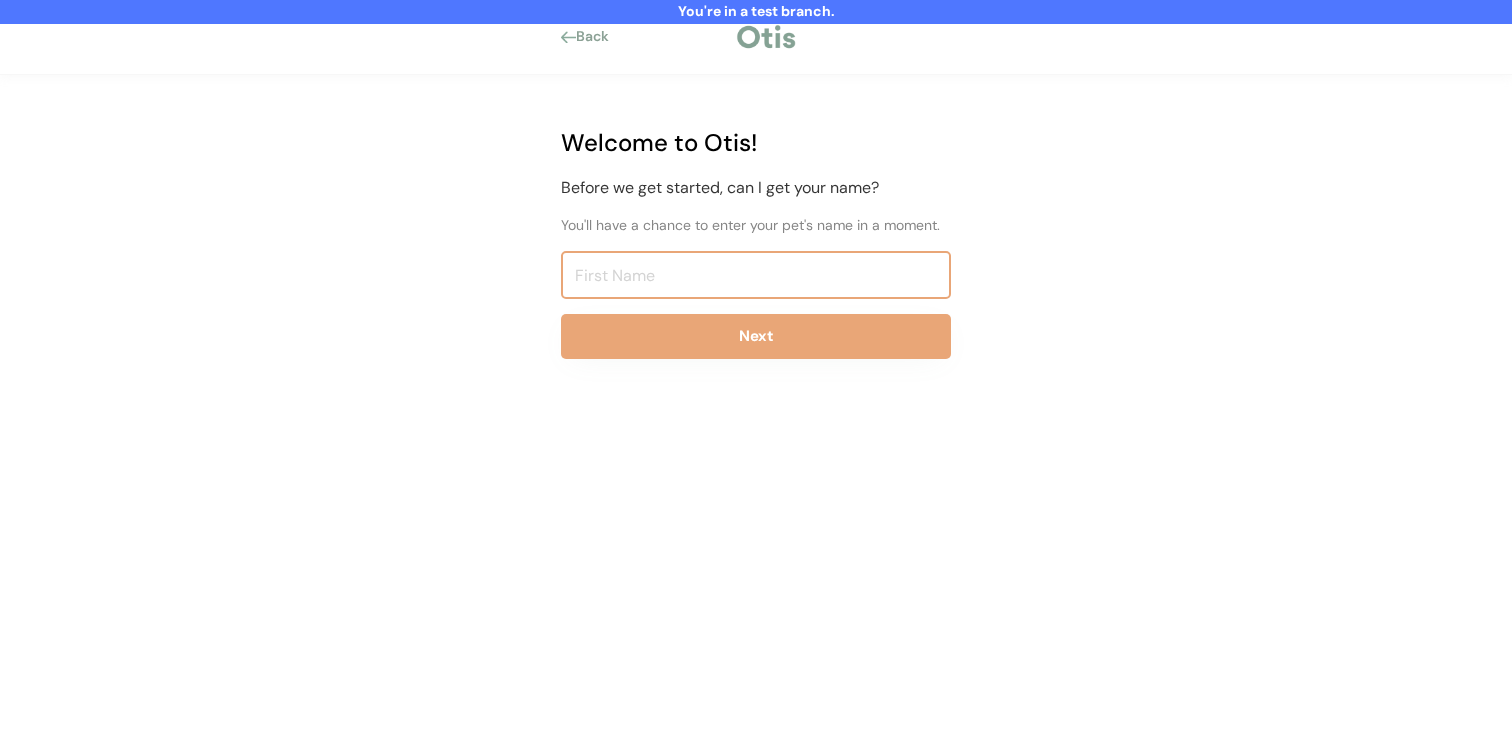 click at bounding box center (756, 275) 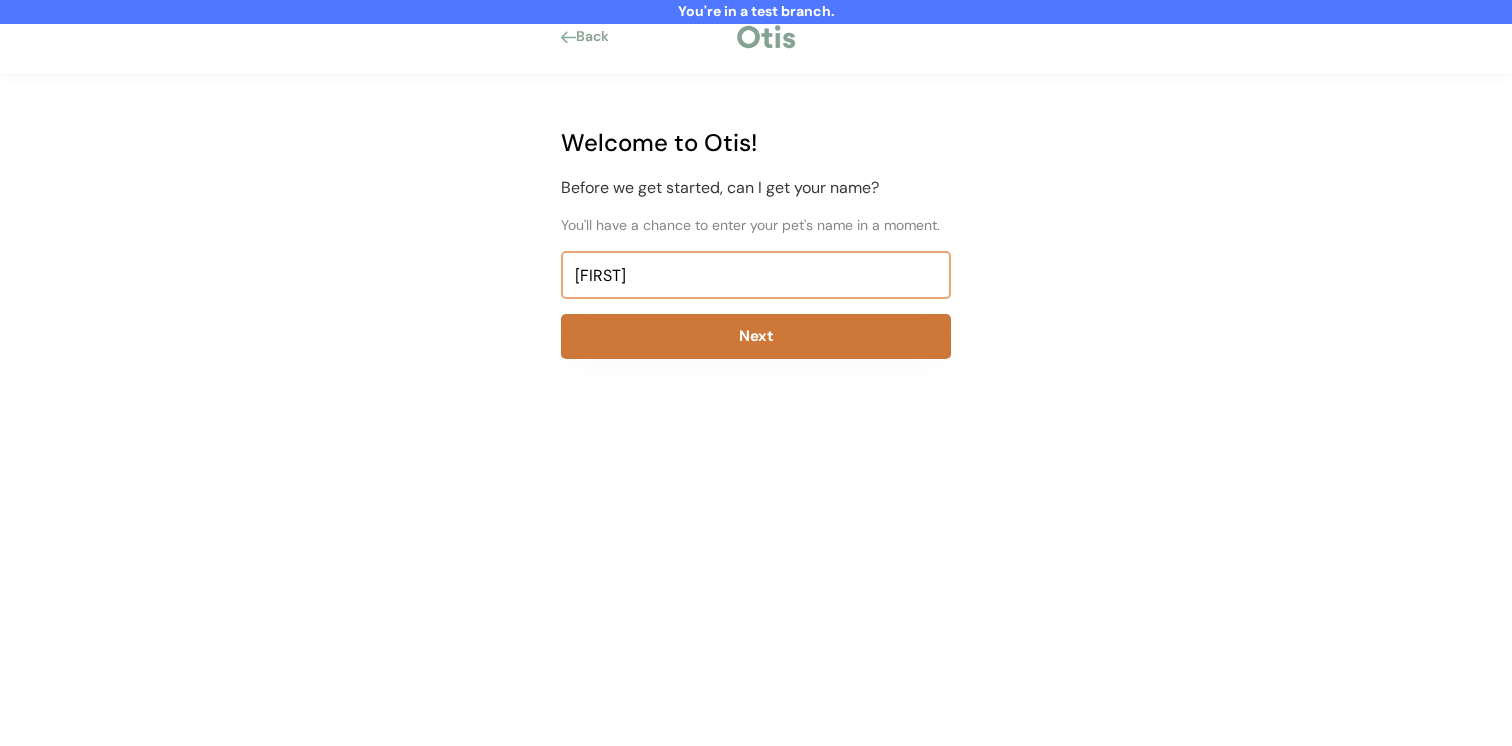 type on "[FIRST]" 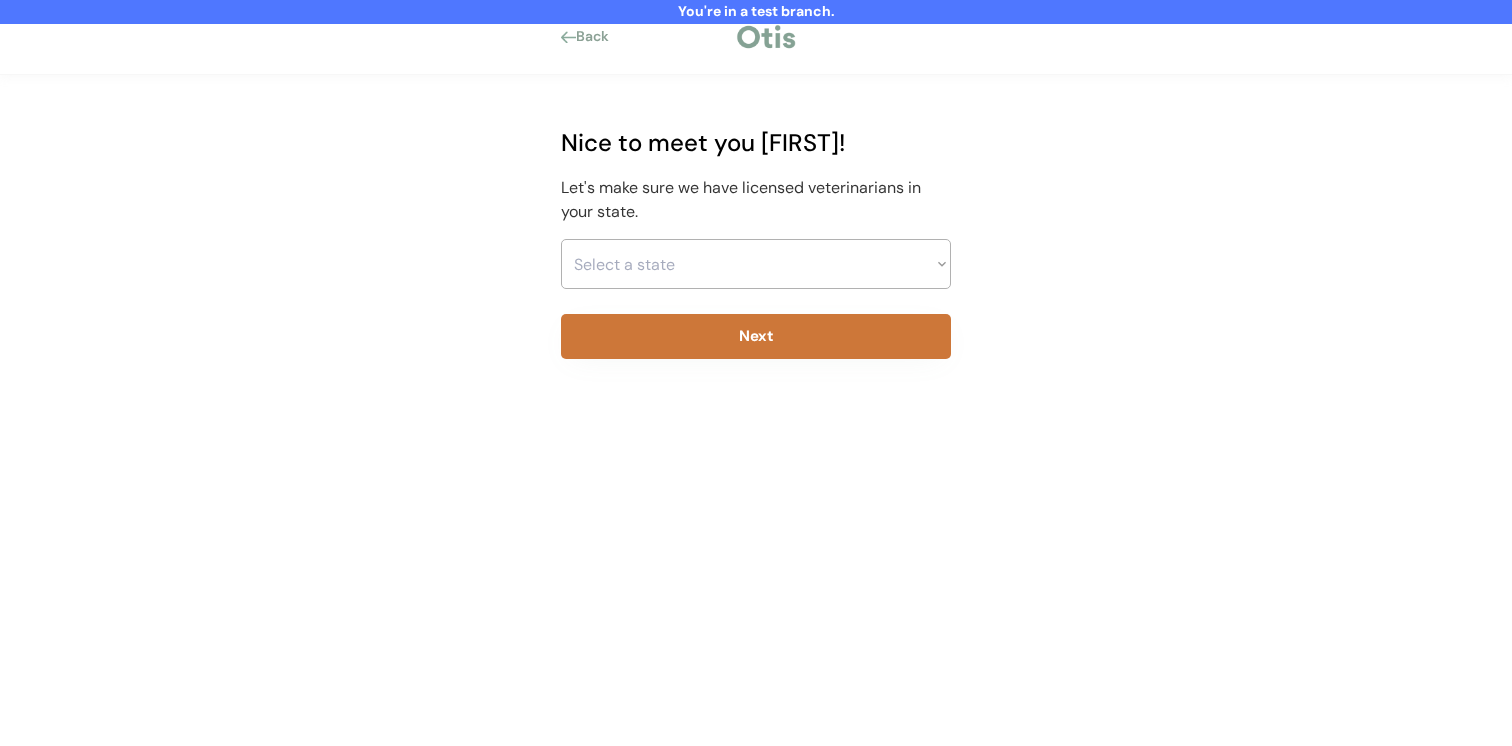 click on "Select a state Alabama Alaska American Samoa Arizona Arkansas California Colorado Connecticut Delaware District of Columbia Florida Georgia Guam Hawaii Idaho Illinois Indiana Iowa Kansas Kentucky Louisiana Maine Maryland Massachusetts Michigan Minnesota Mississippi Missouri Montana Nebraska Nevada New Hampshire New Jersey New Mexico New York North Carolina North Dakota Northern Mariana Islands Ohio Oklahoma Oregon Pennsylvania Puerto Rico Rhode Island South Carolina South Dakota Tennessee Texas Trust Territories Utah Vermont Virginia Virgin Islands Washington West Virginia Wisconsin Wyoming" at bounding box center (756, 264) 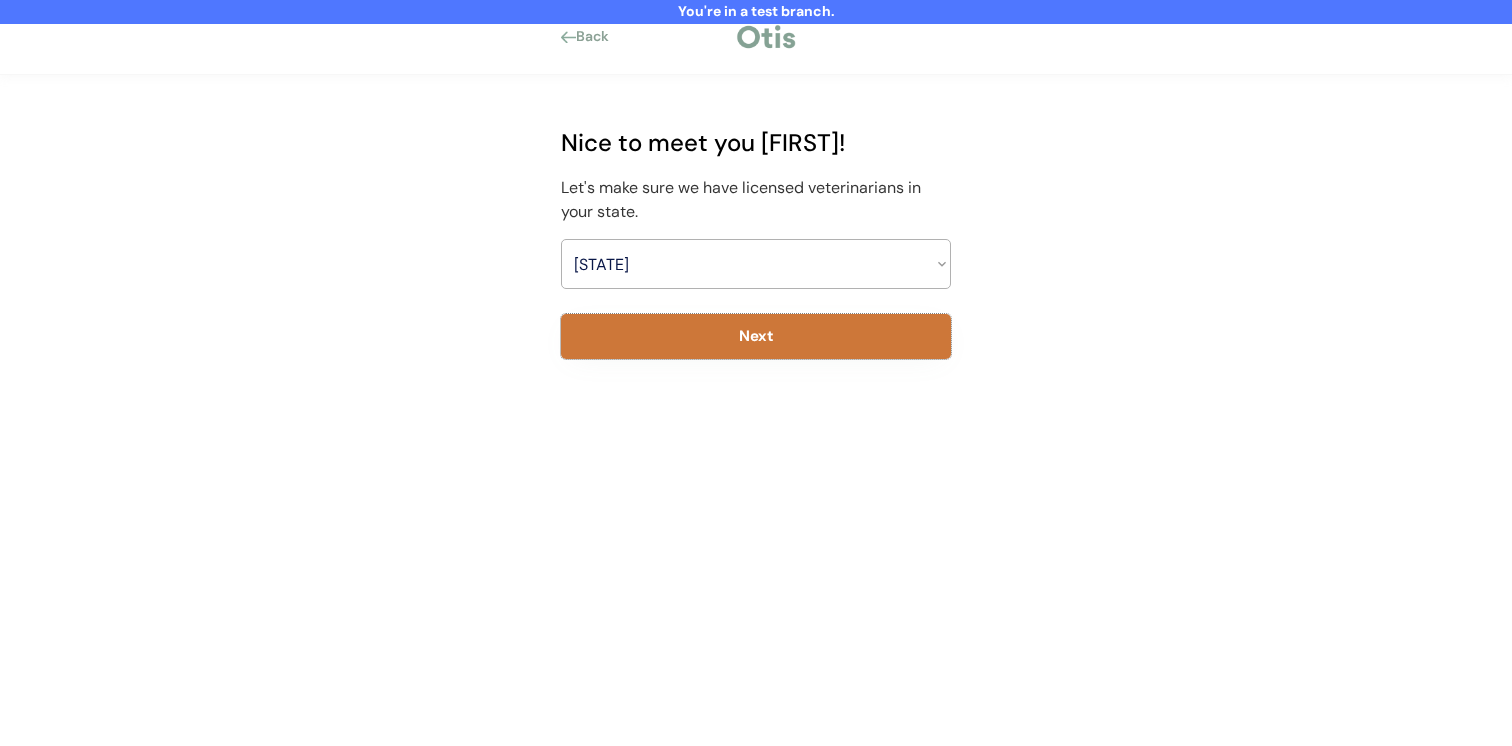 click on "Next" at bounding box center (756, 336) 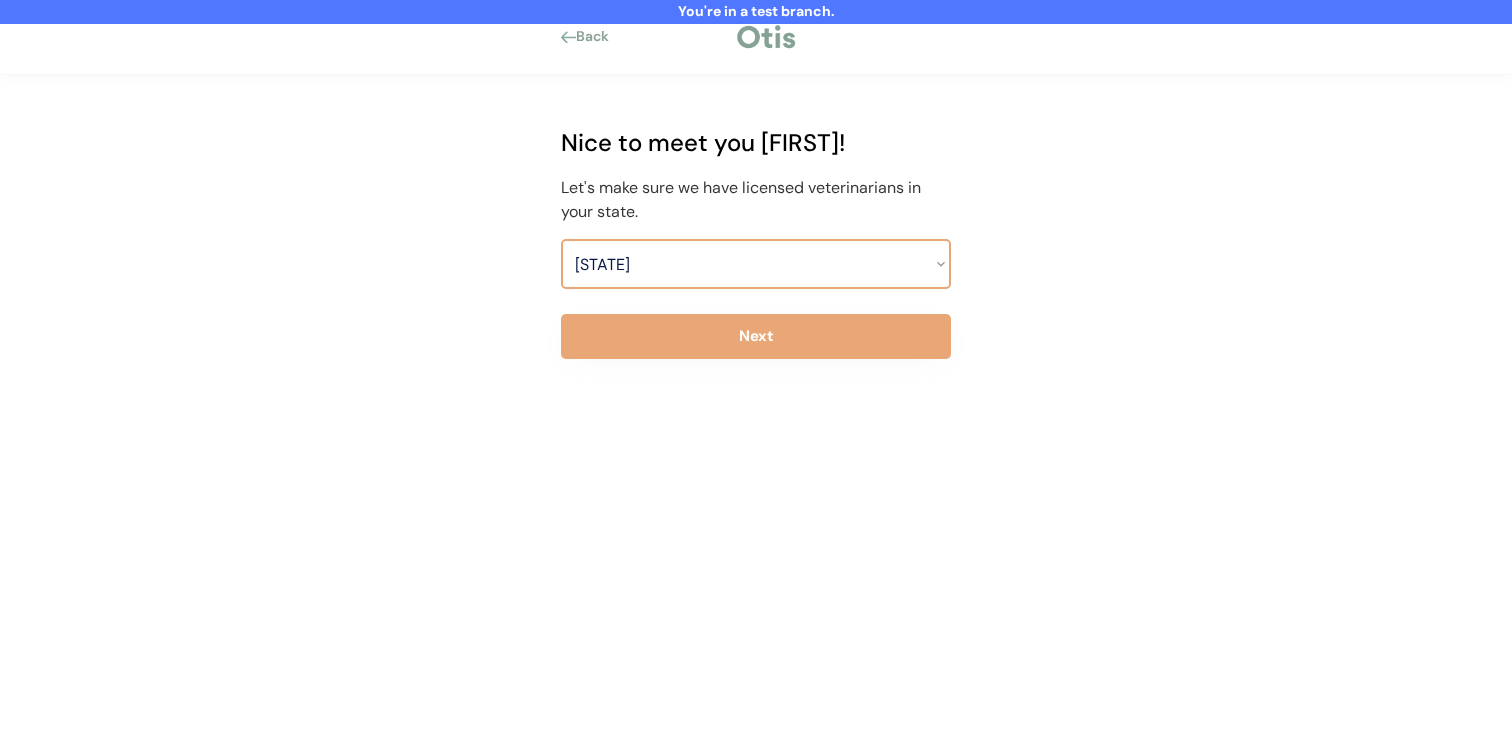 click on "Select a state Alabama Alaska American Samoa Arizona Arkansas California Colorado Connecticut Delaware District of Columbia Florida Georgia Guam Hawaii Idaho Illinois Indiana Iowa Kansas Kentucky Louisiana Maine Maryland Massachusetts Michigan Minnesota Mississippi Missouri Montana Nebraska Nevada New Hampshire New Jersey New Mexico New York North Carolina North Dakota Northern Mariana Islands Ohio Oklahoma Oregon Pennsylvania Puerto Rico Rhode Island South Carolina South Dakota Tennessee Texas Trust Territories Utah Vermont Virginia Virgin Islands Washington West Virginia Wisconsin Wyoming" at bounding box center [756, 264] 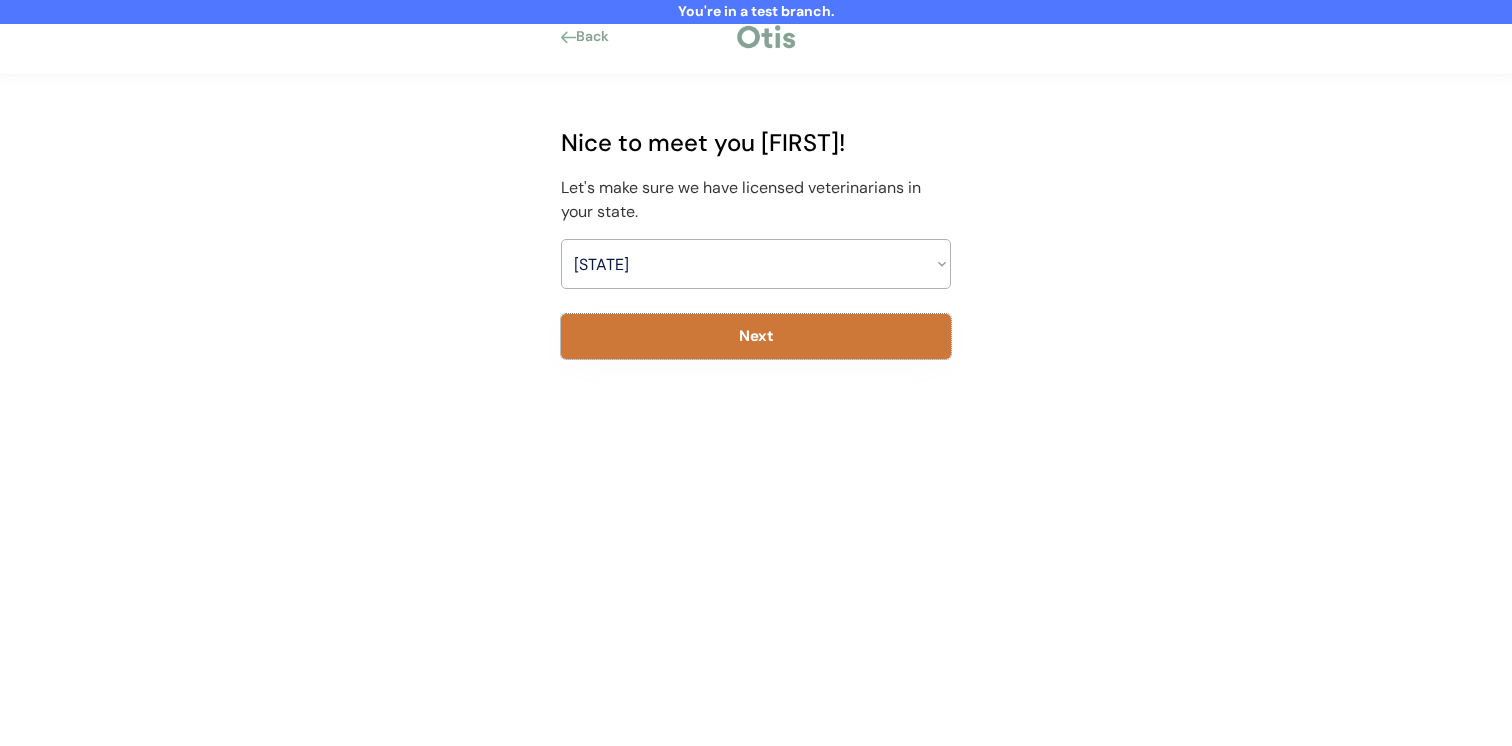 click on "Next" at bounding box center [756, 336] 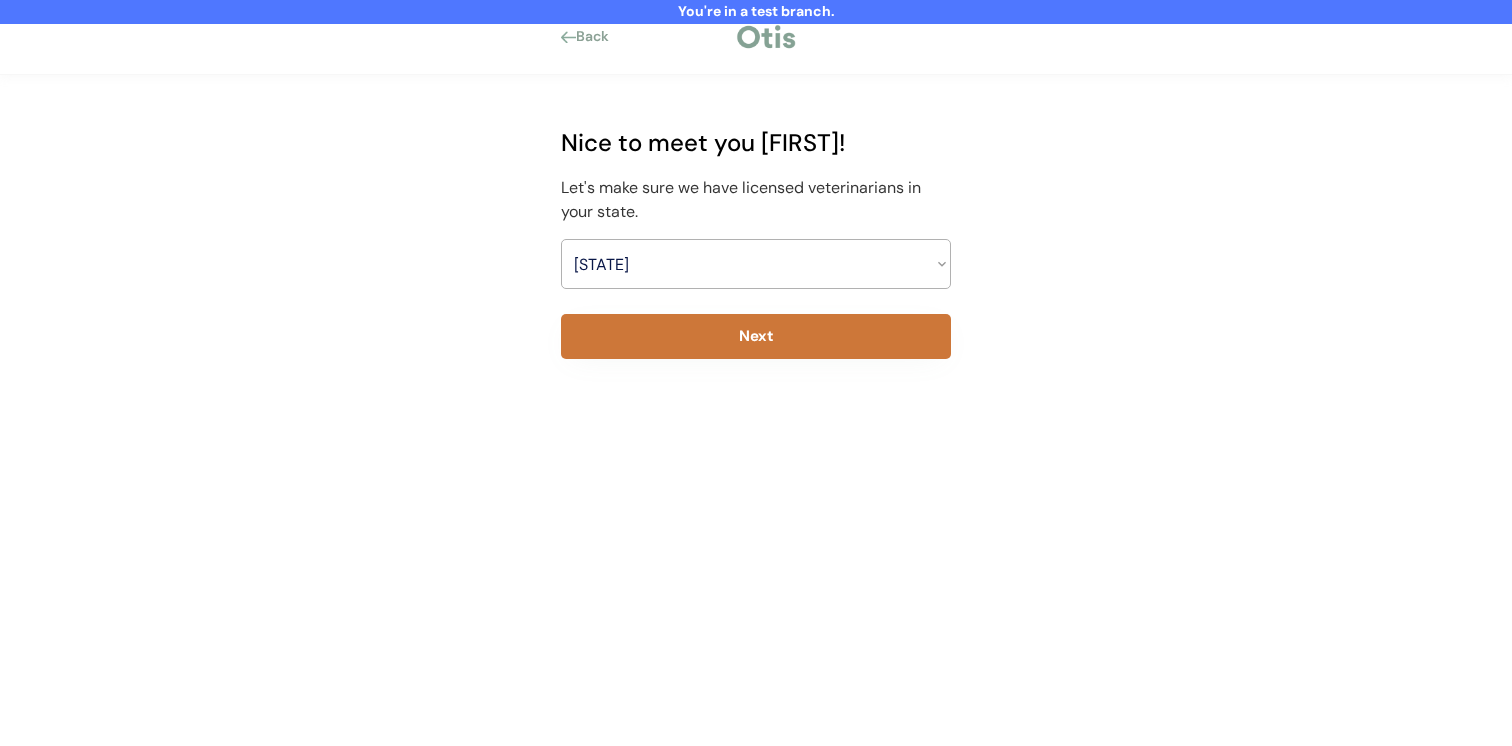 click on "Select a state Alabama Alaska American Samoa Arizona Arkansas California Colorado Connecticut Delaware District of Columbia Florida Georgia Guam Hawaii Idaho Illinois Indiana Iowa Kansas Kentucky Louisiana Maine Maryland Massachusetts Michigan Minnesota Mississippi Missouri Montana Nebraska Nevada New Hampshire New Jersey New Mexico New York North Carolina North Dakota Northern Mariana Islands Ohio Oklahoma Oregon Pennsylvania Puerto Rico Rhode Island South Carolina South Dakota Tennessee Texas Trust Territories Utah Vermont Virginia Virgin Islands Washington West Virginia Wisconsin Wyoming" at bounding box center [756, 264] 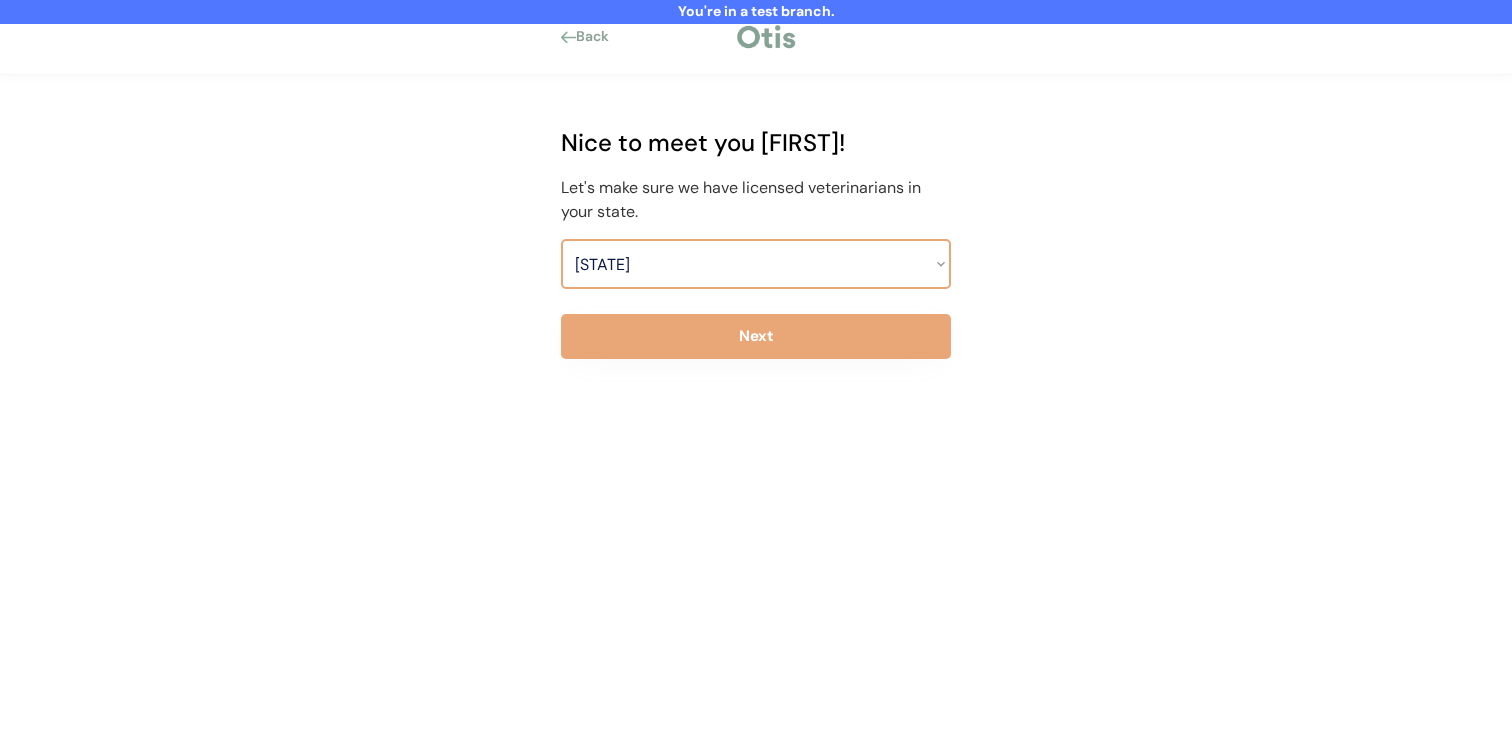 select on ""1348695171700984260__LOOKUP__1703261330881x637905330213908200"" 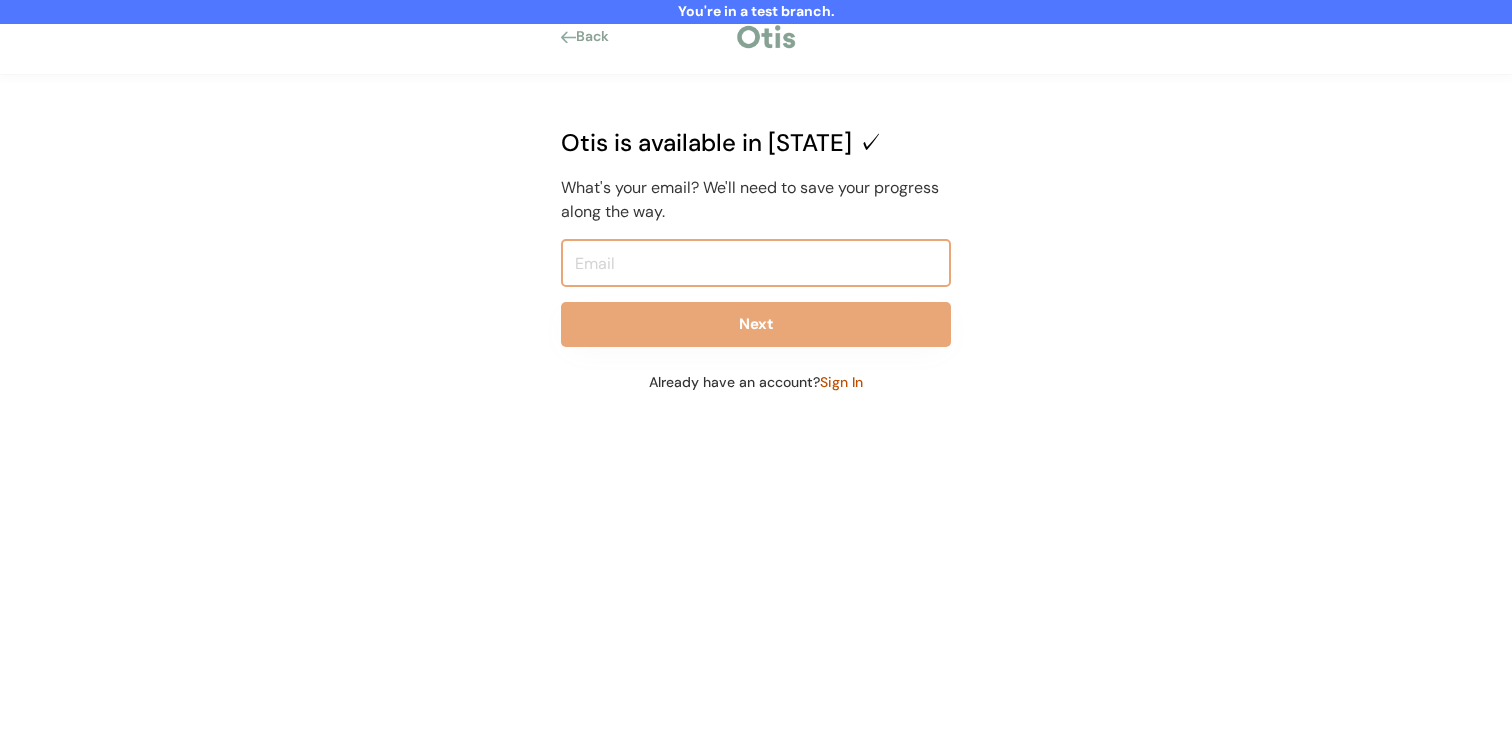 click at bounding box center [756, 263] 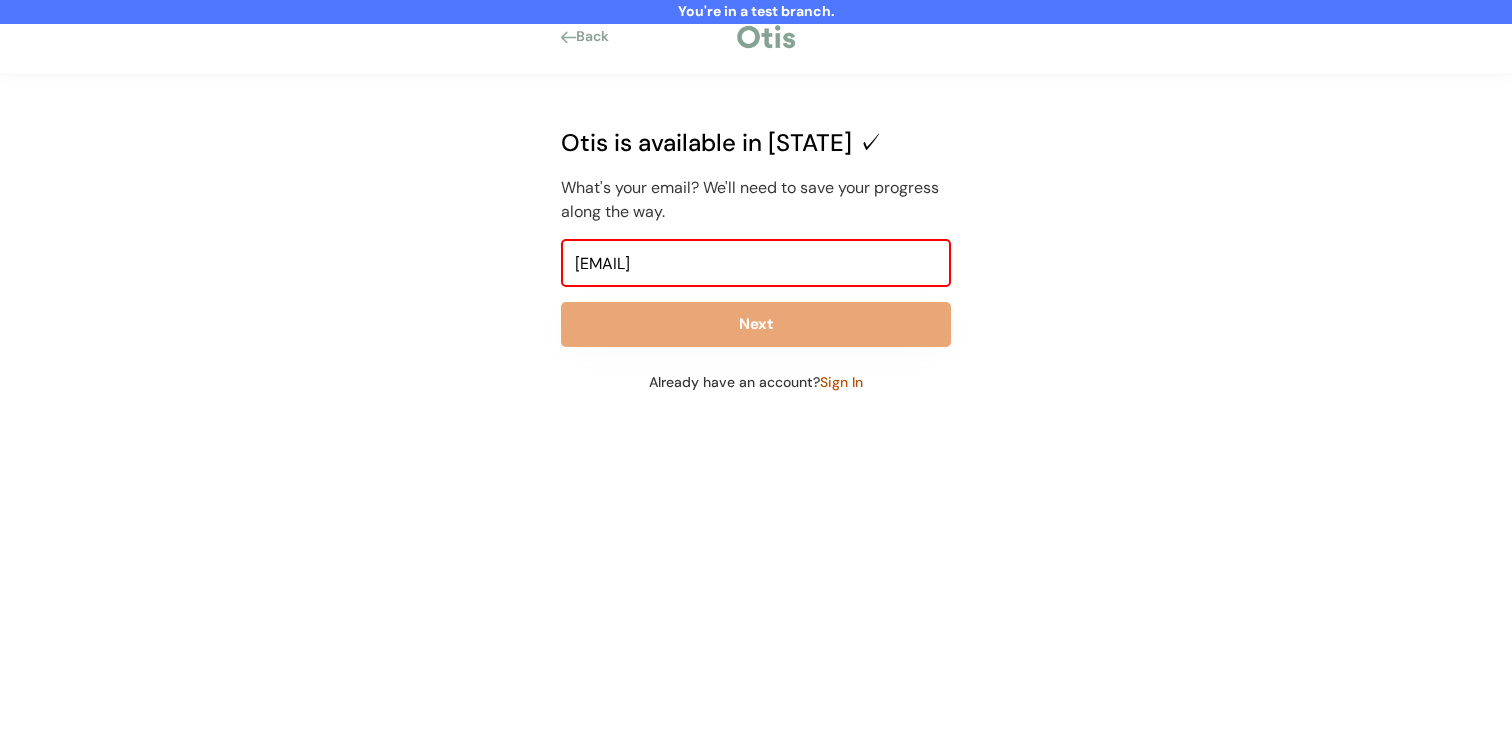 type on "niina+loola2@otisforpets.com" 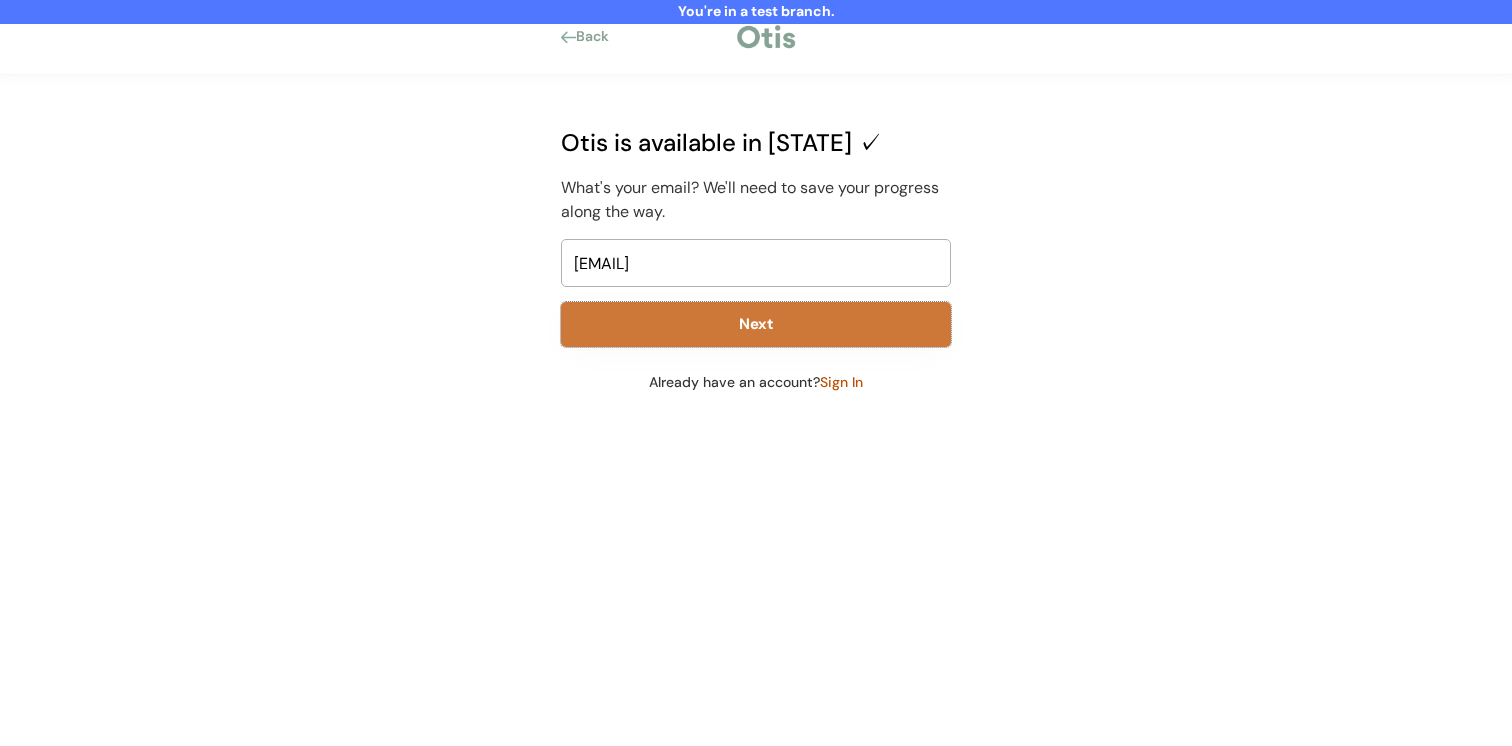 click on "Next" at bounding box center [756, 324] 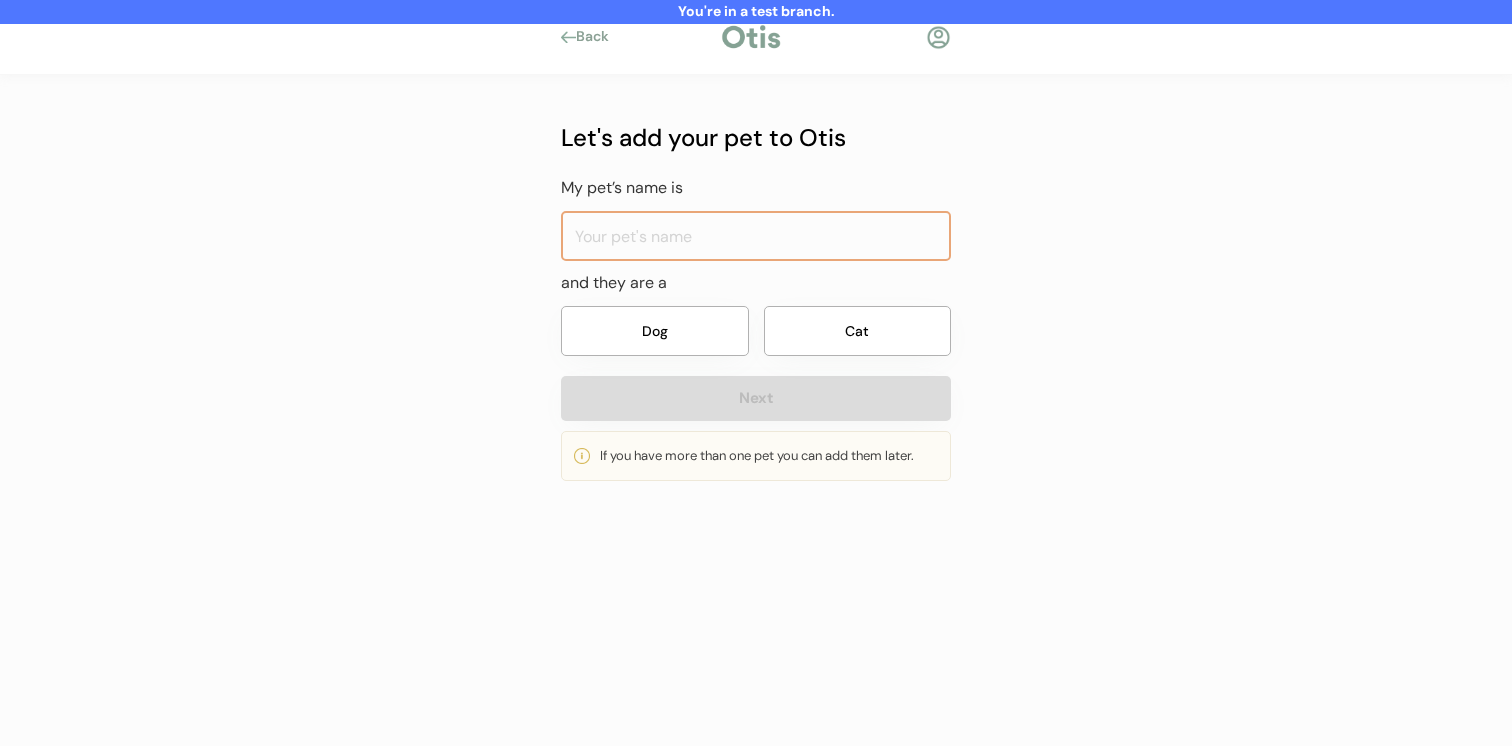 scroll, scrollTop: 0, scrollLeft: 0, axis: both 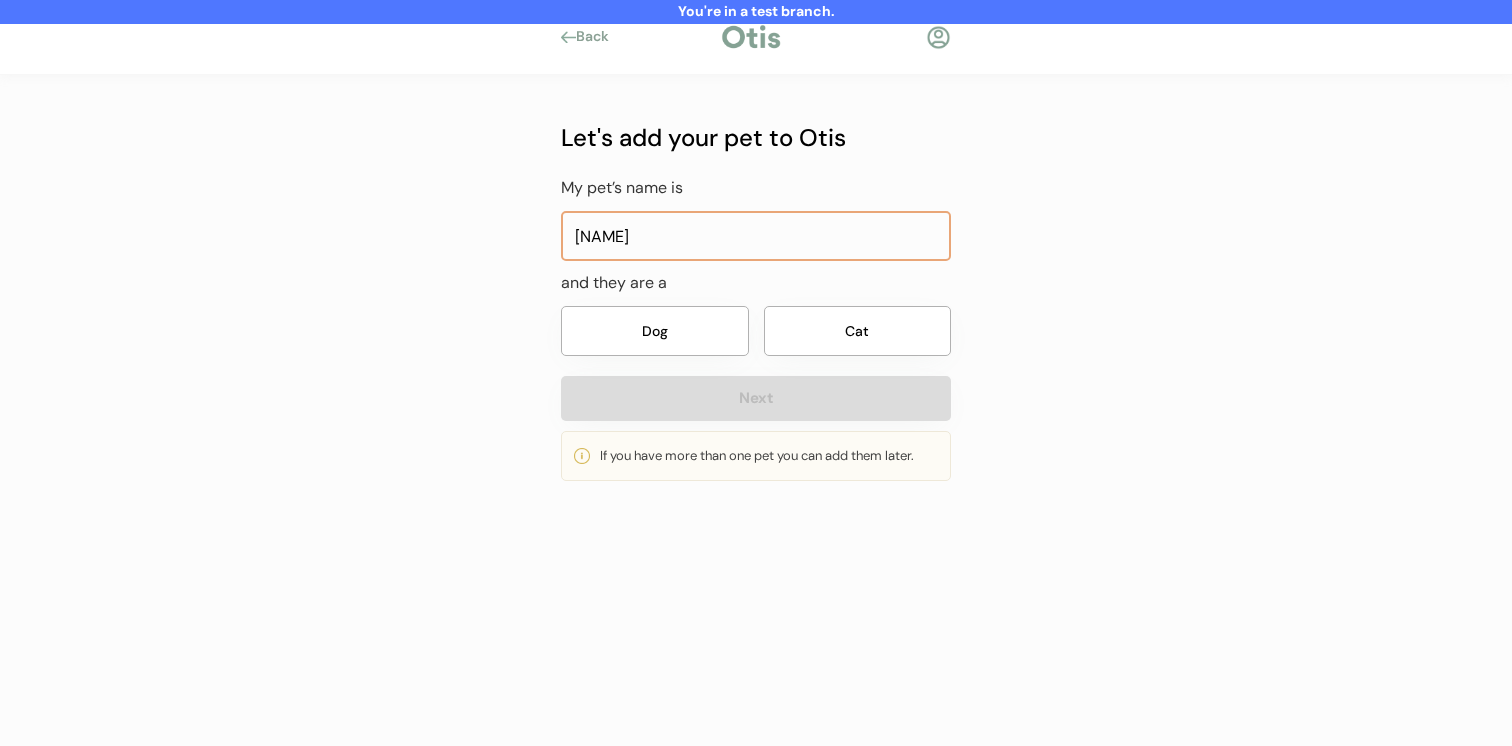 type on "[NAME]" 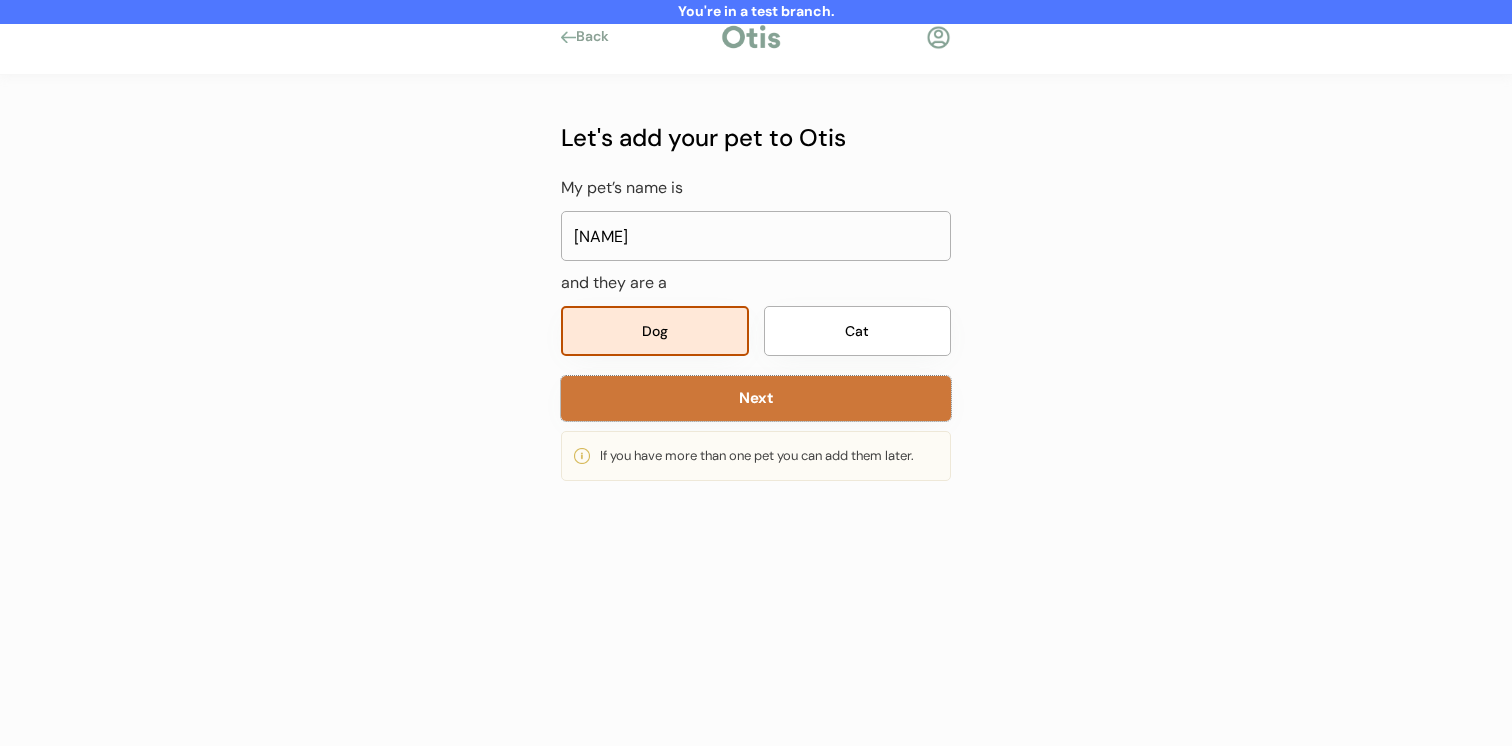 click on "Next" at bounding box center (756, 398) 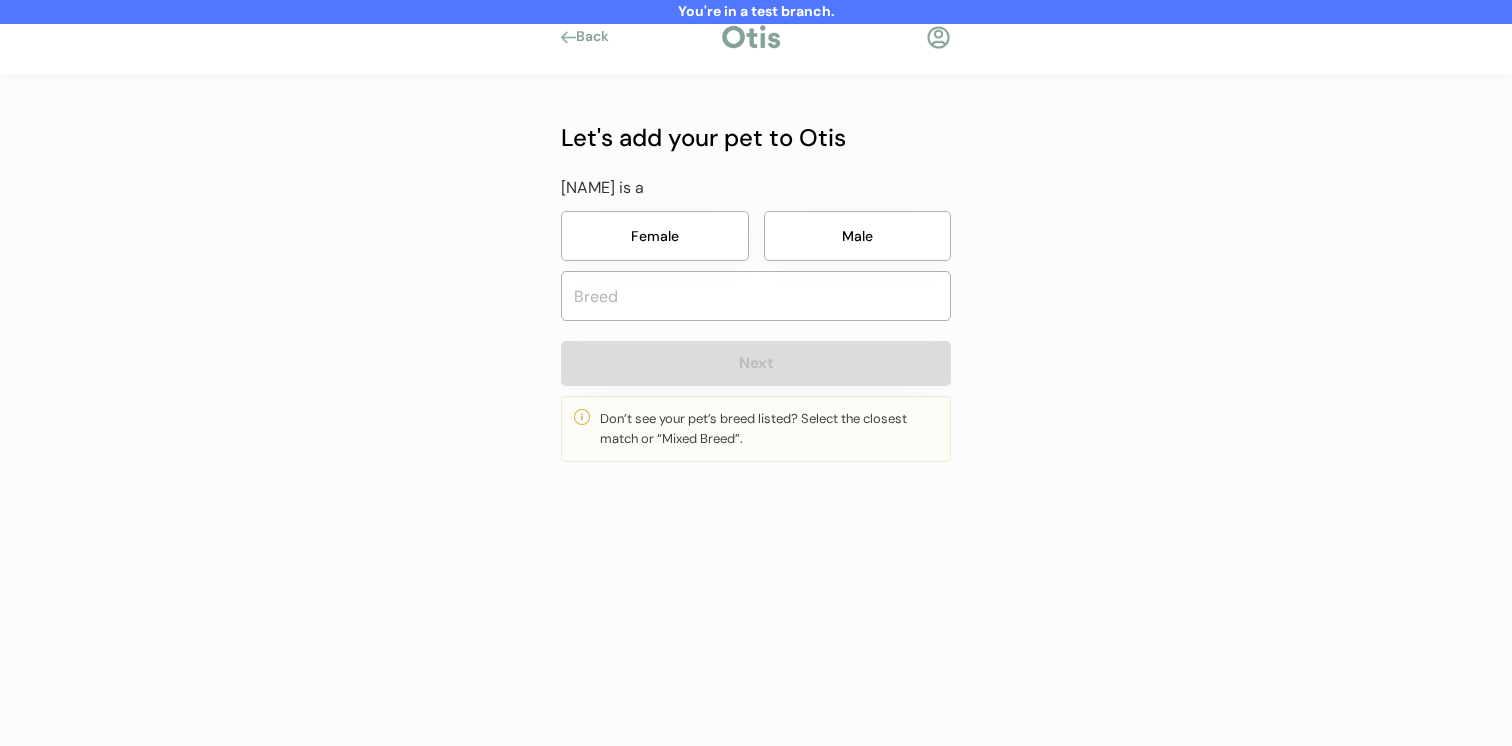 click on "Female" at bounding box center [655, 236] 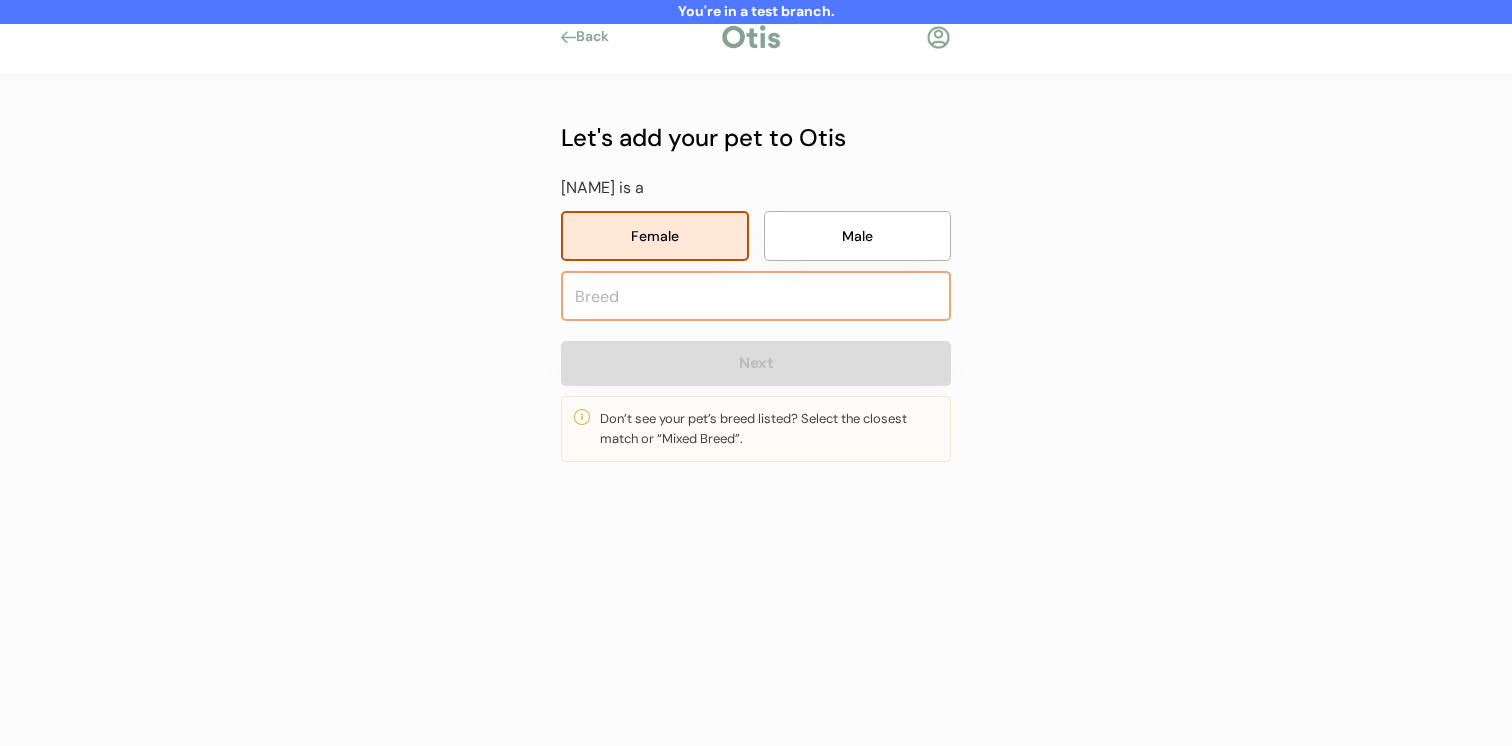 click at bounding box center [756, 296] 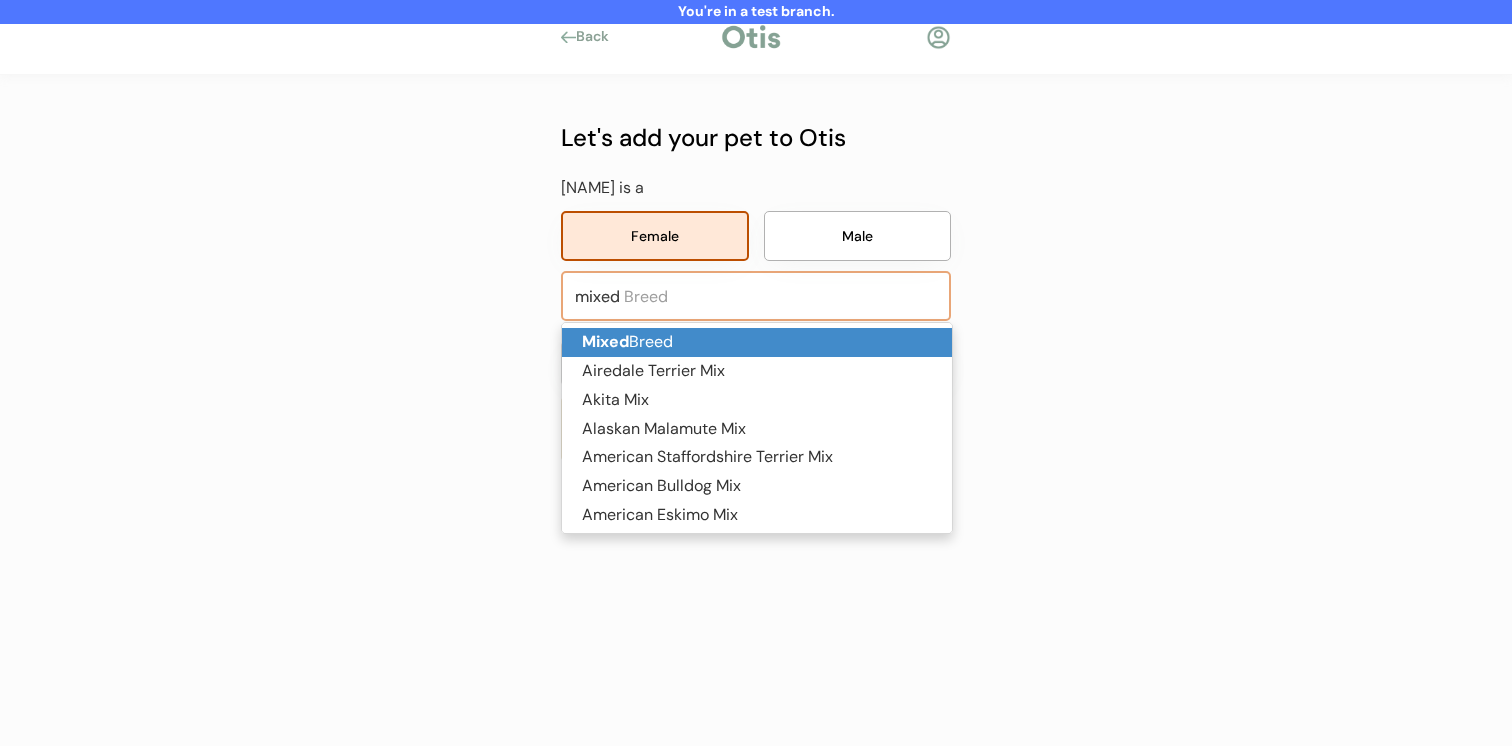 click on "Mixed  Breed" at bounding box center (757, 342) 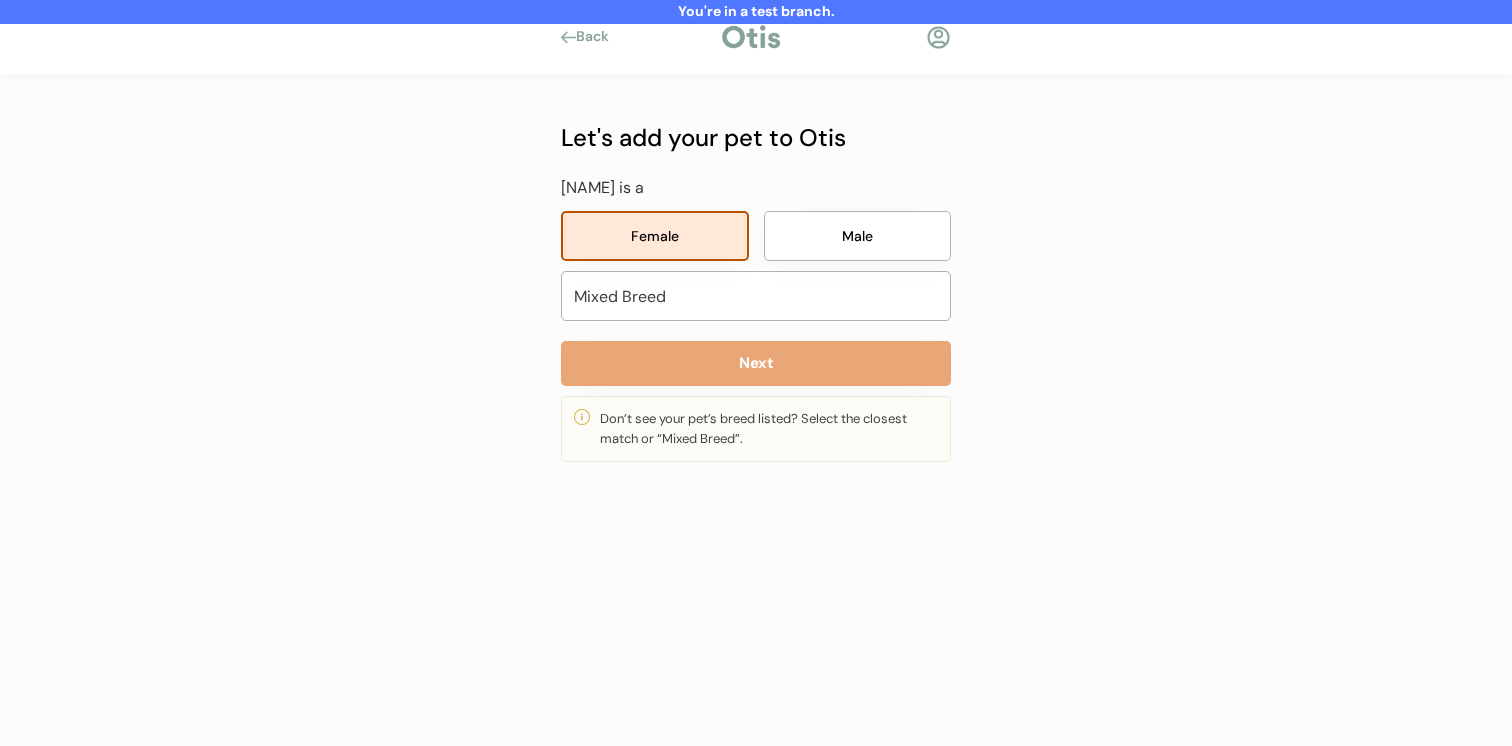 type on "Mixed Breed" 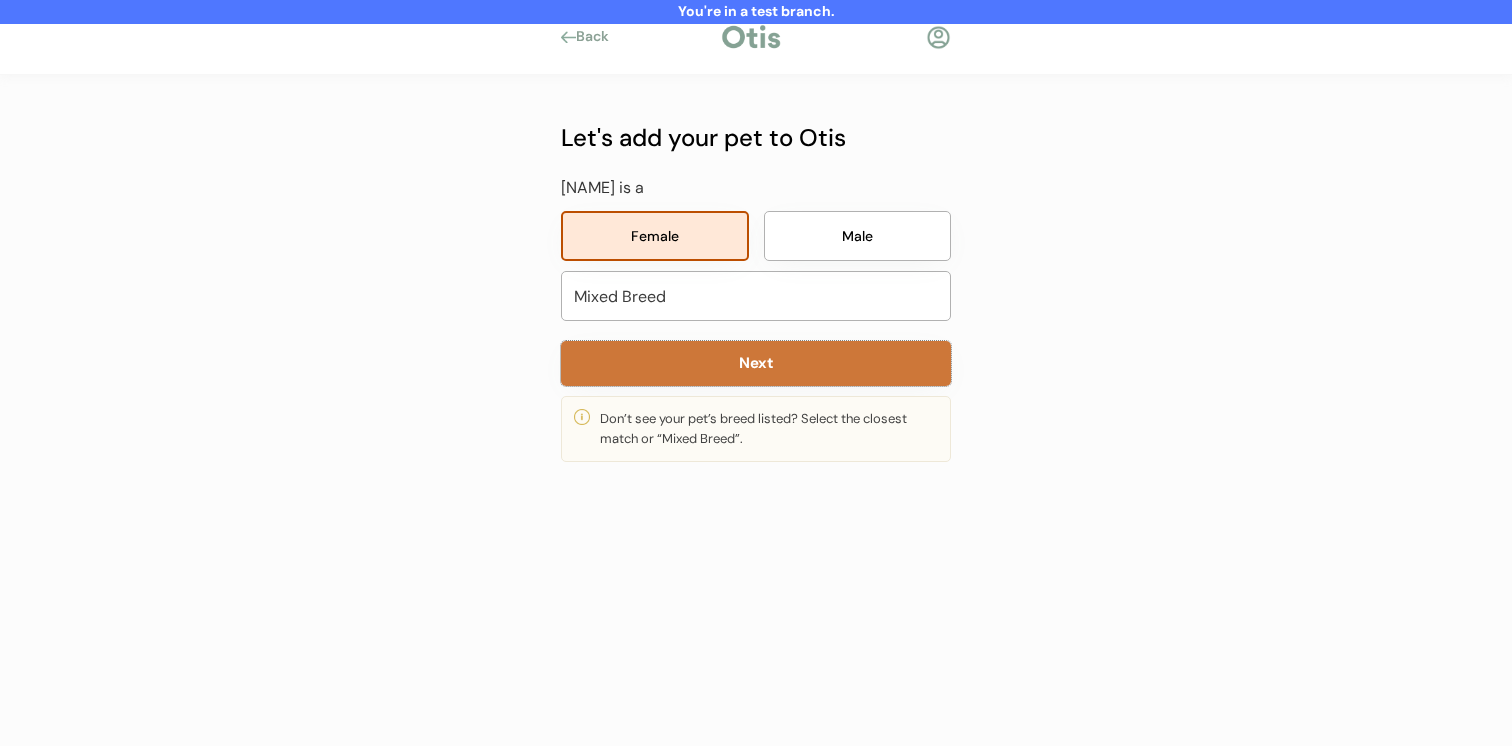 click on "Next" at bounding box center (756, 363) 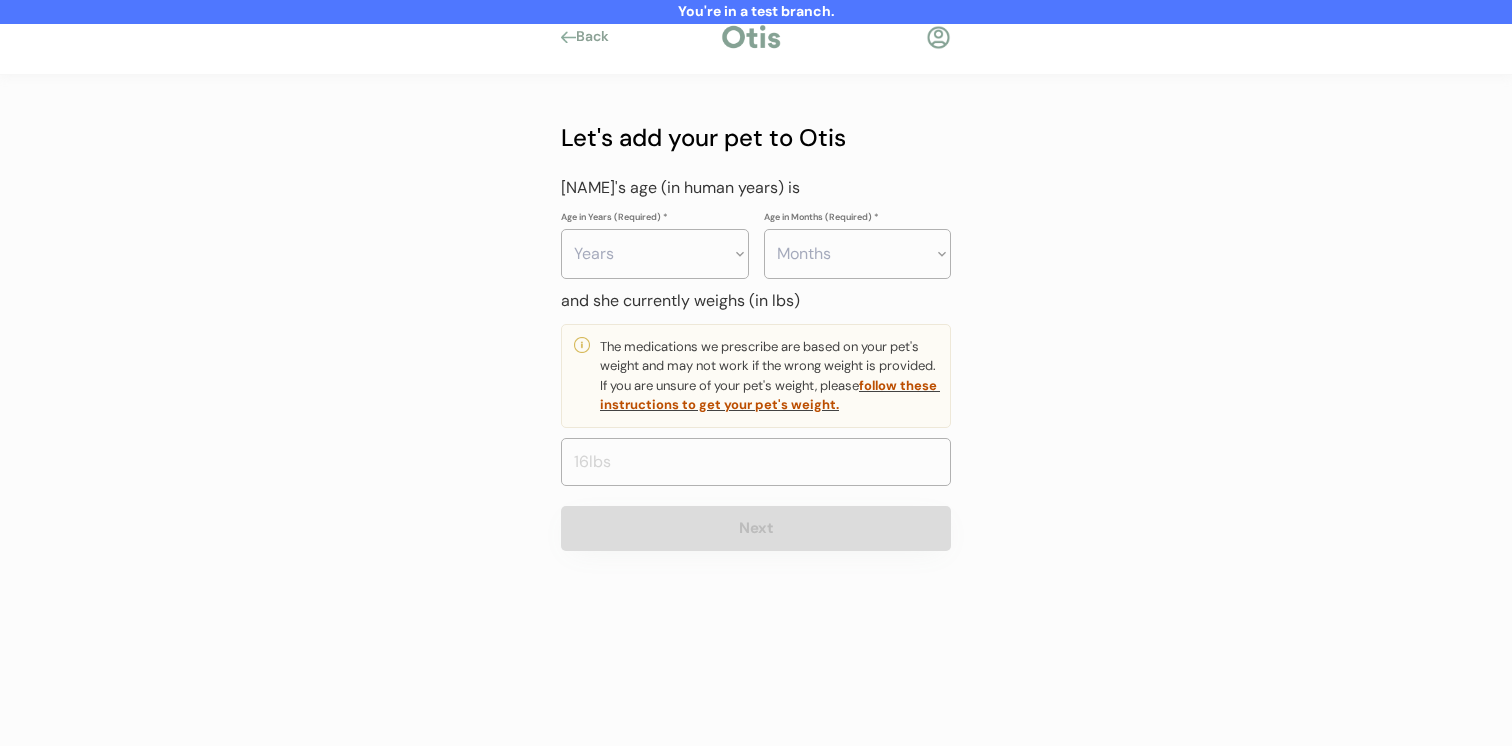click on "Years 0 1 2 3 4 5 6 7 8 9 10 11 12 13 14 15 16 17 18 19 20" at bounding box center [655, 254] 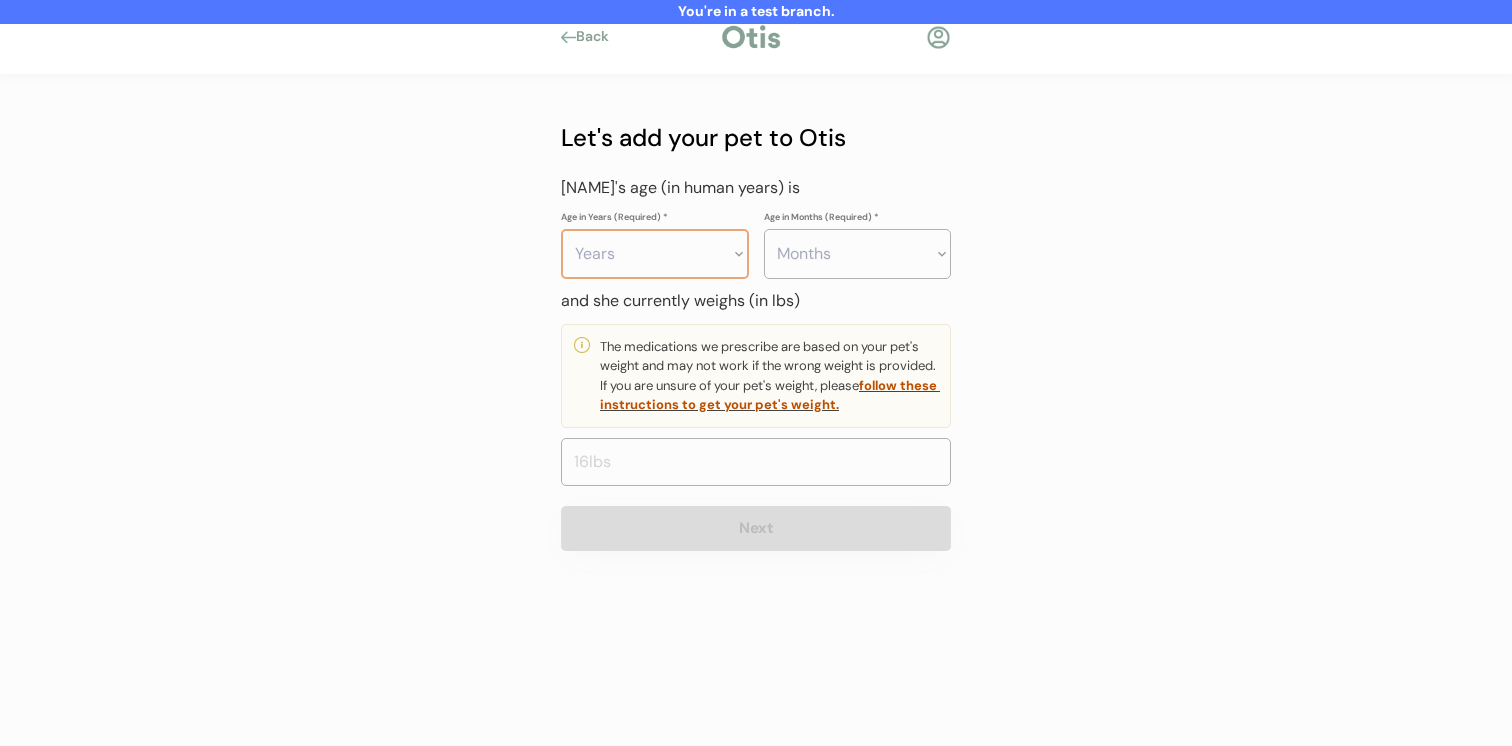 select on "3" 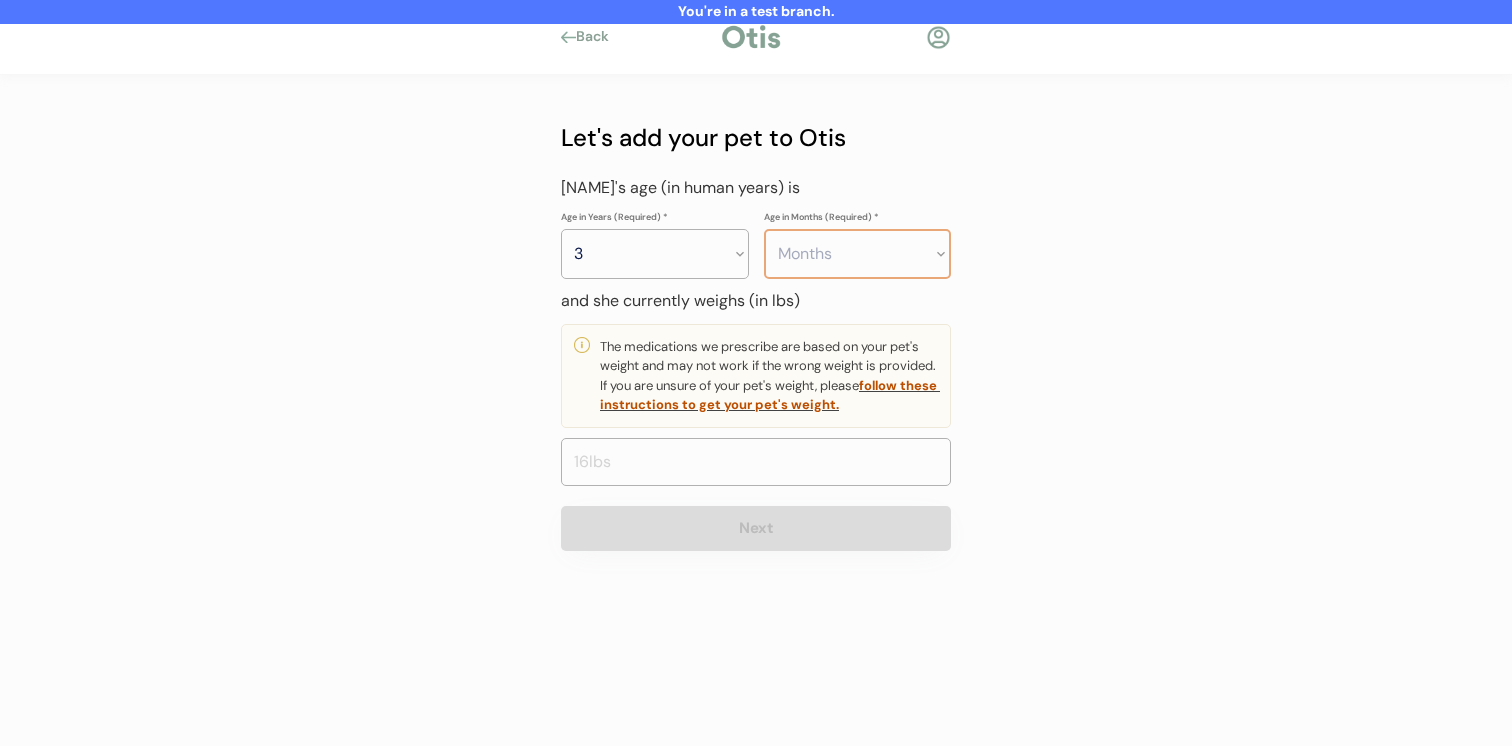 click on "Months 0 1 2 3 4 5 6 7 8 9 10 11" at bounding box center [858, 254] 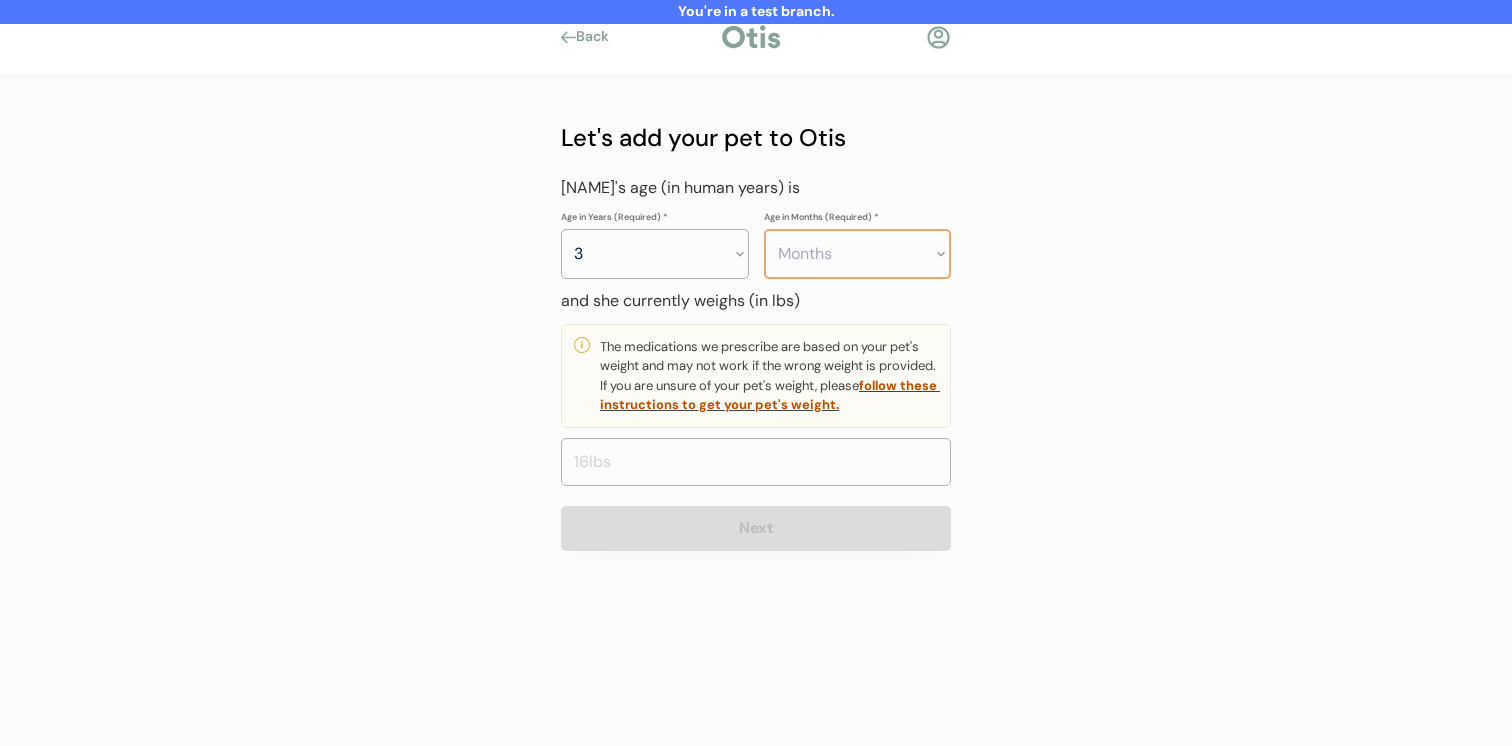 select on "3" 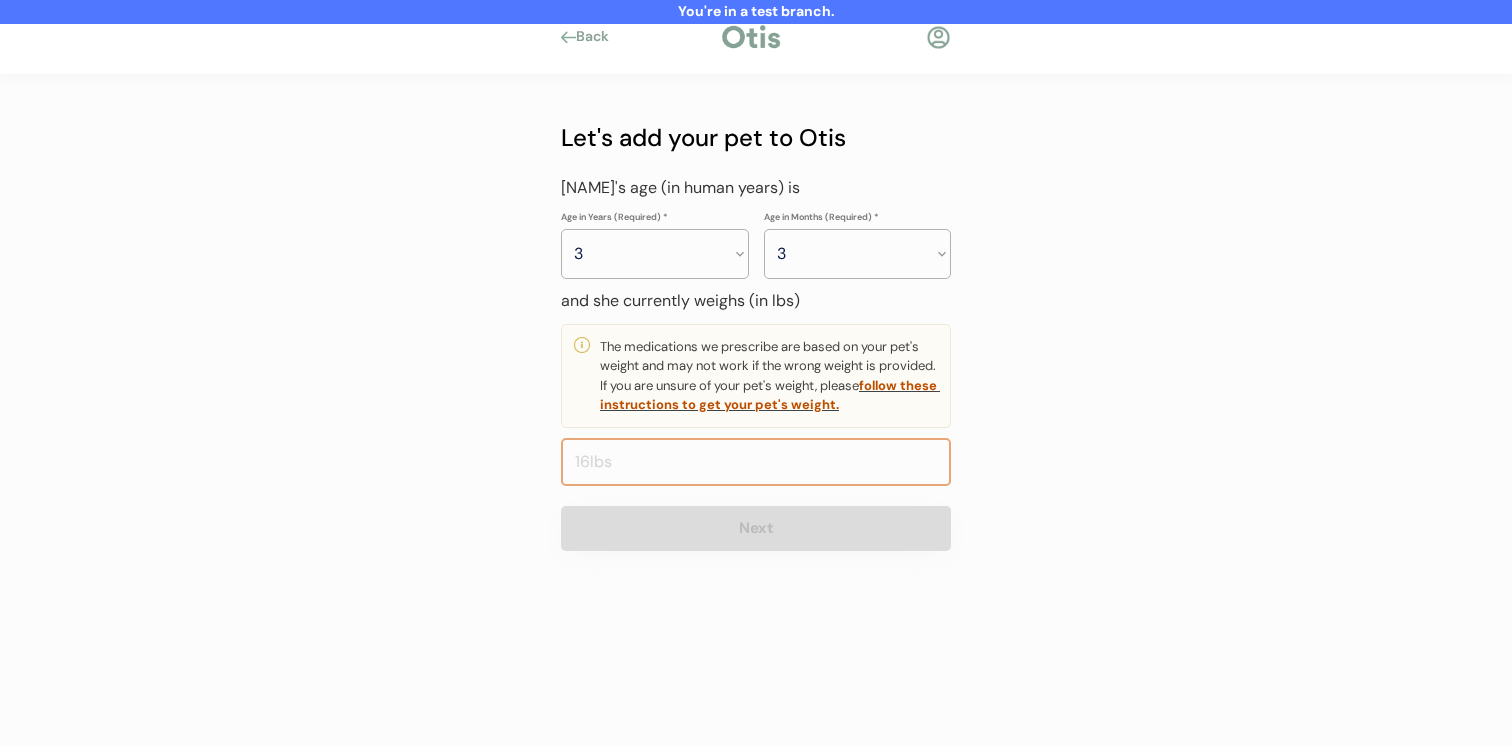 click at bounding box center (756, 462) 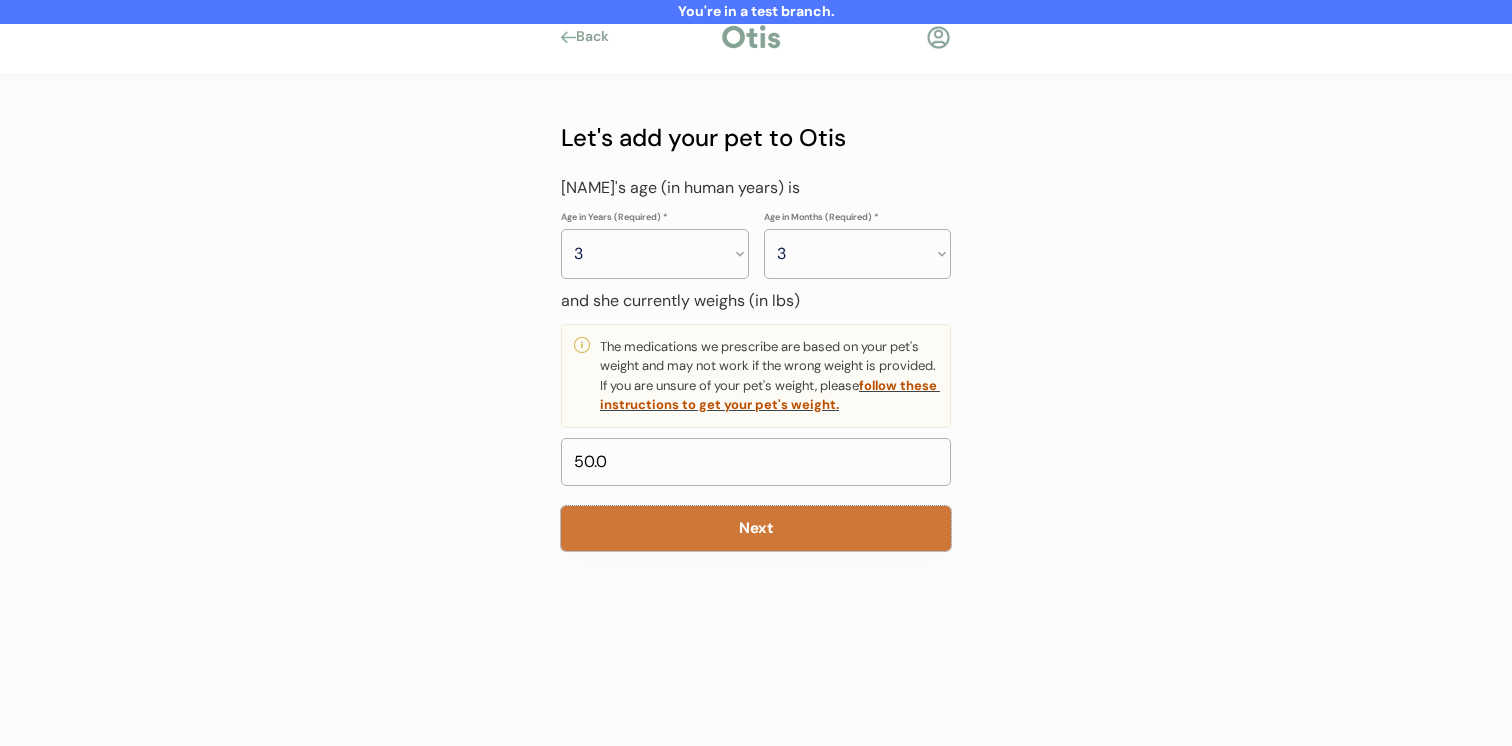 click on "Next" at bounding box center (756, 528) 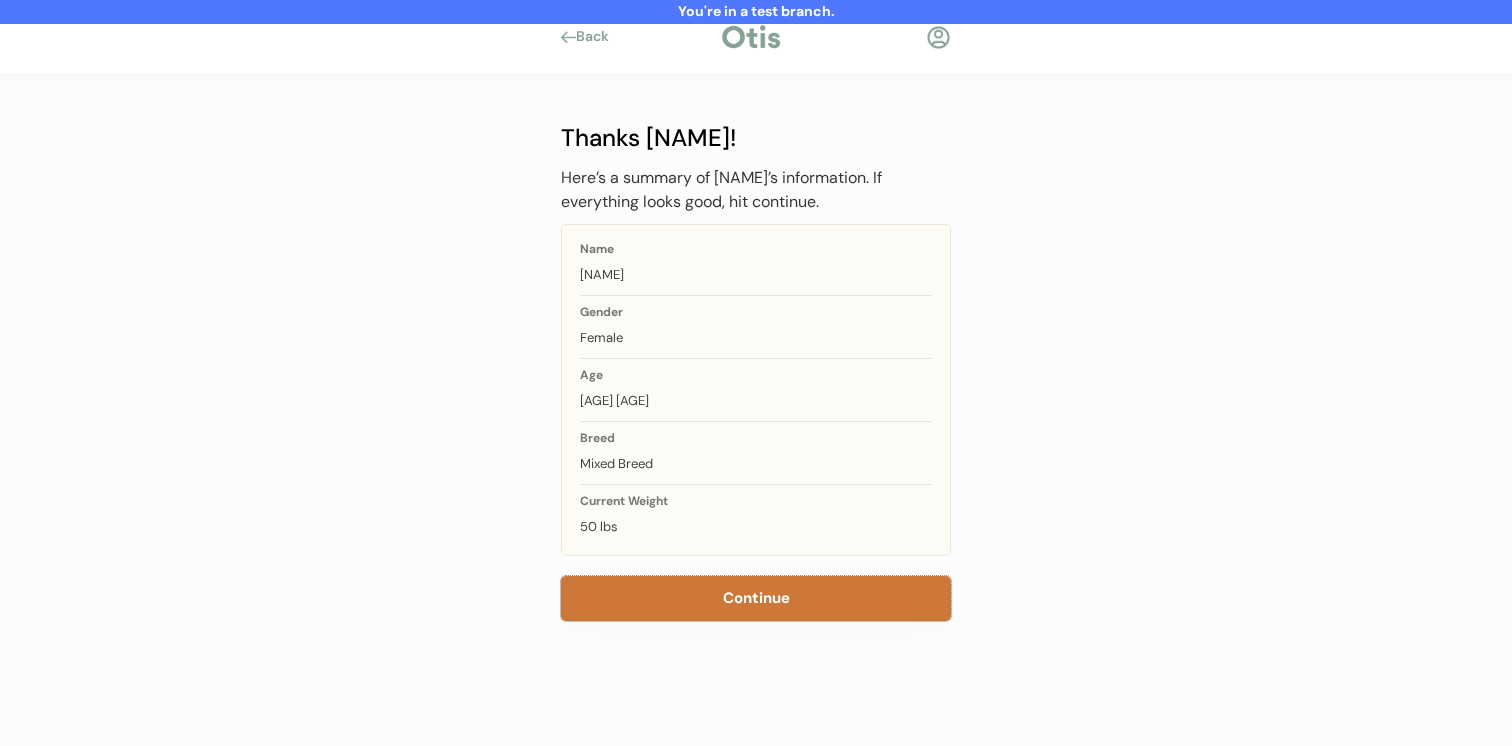 click on "Continue" at bounding box center (756, 598) 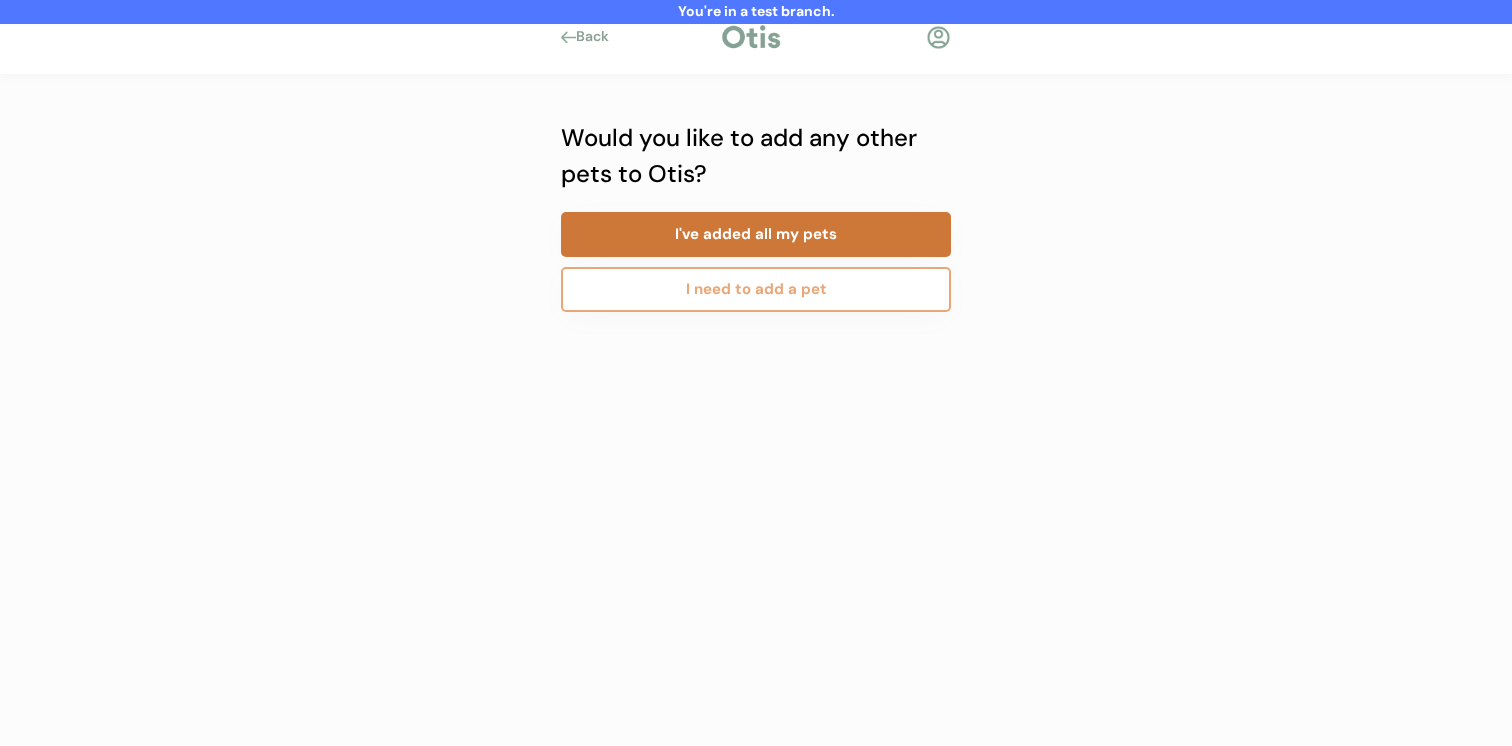 click on "I've added all my pets" at bounding box center [756, 234] 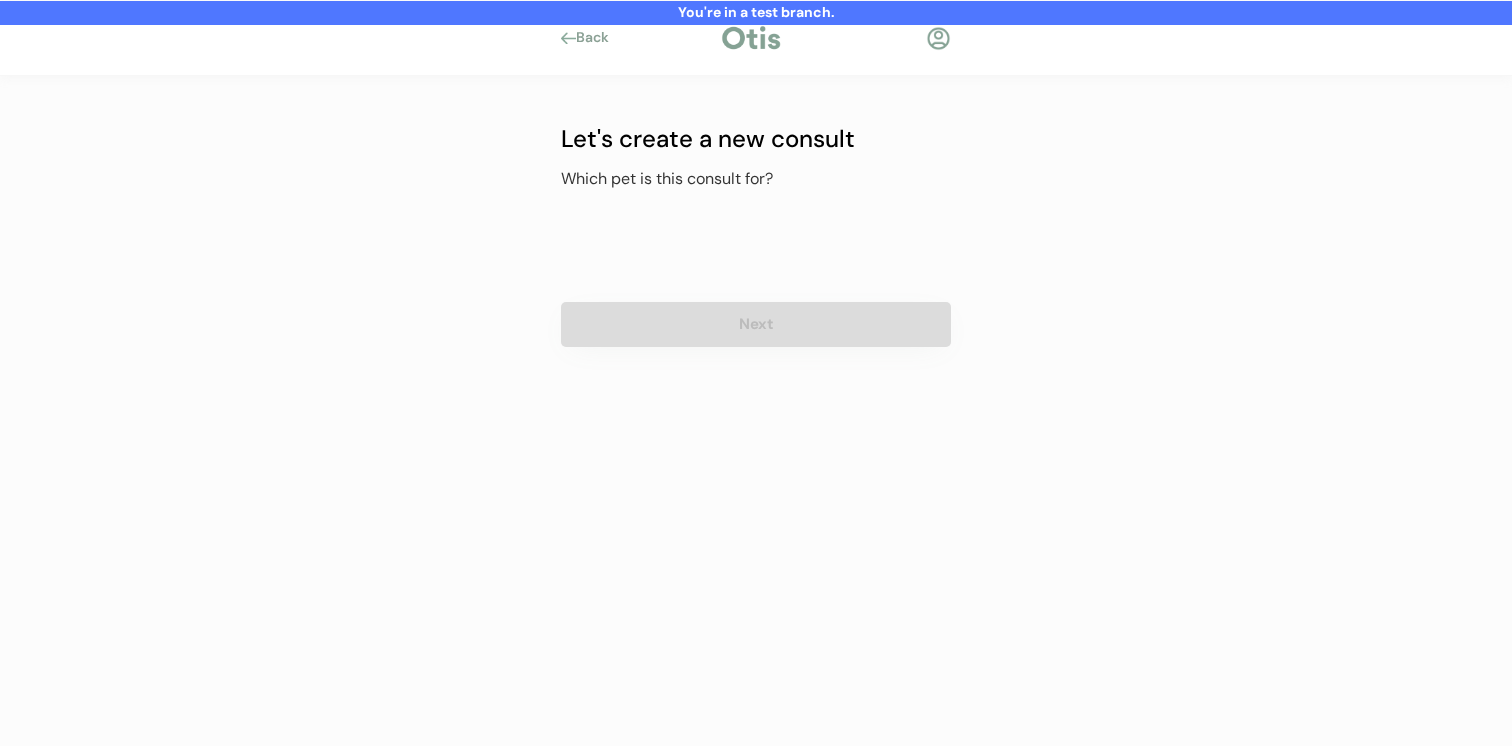 scroll, scrollTop: 0, scrollLeft: 0, axis: both 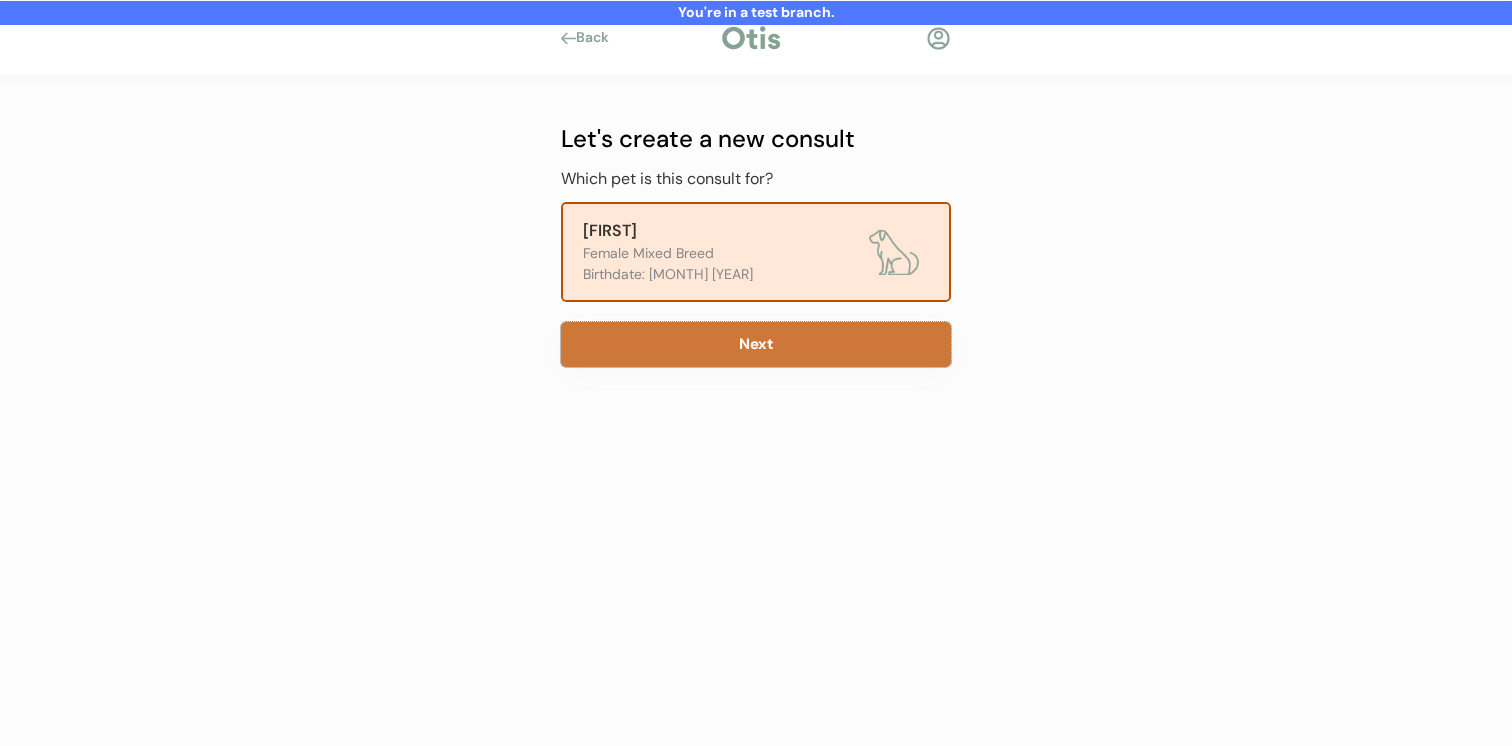 click on "Next" at bounding box center (756, 344) 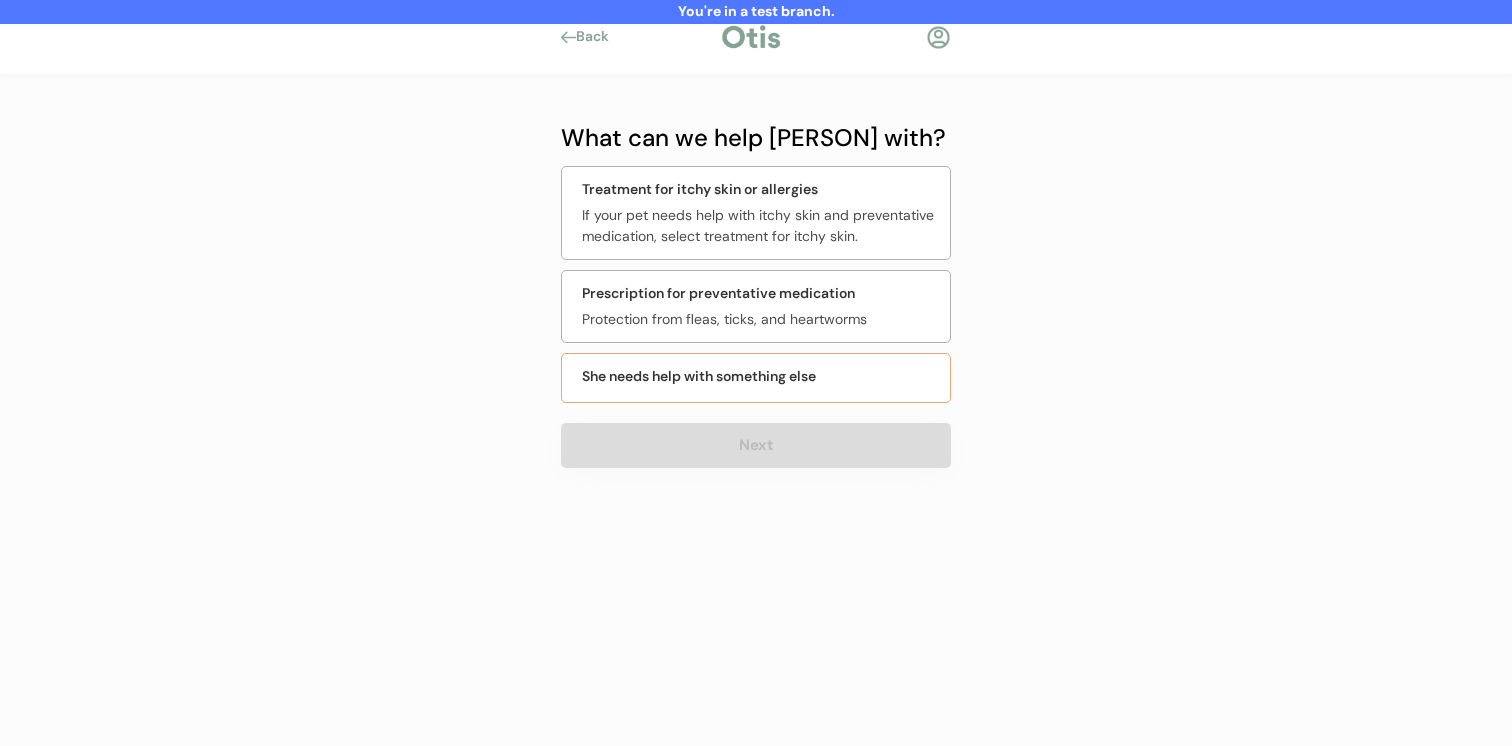 scroll, scrollTop: 0, scrollLeft: 0, axis: both 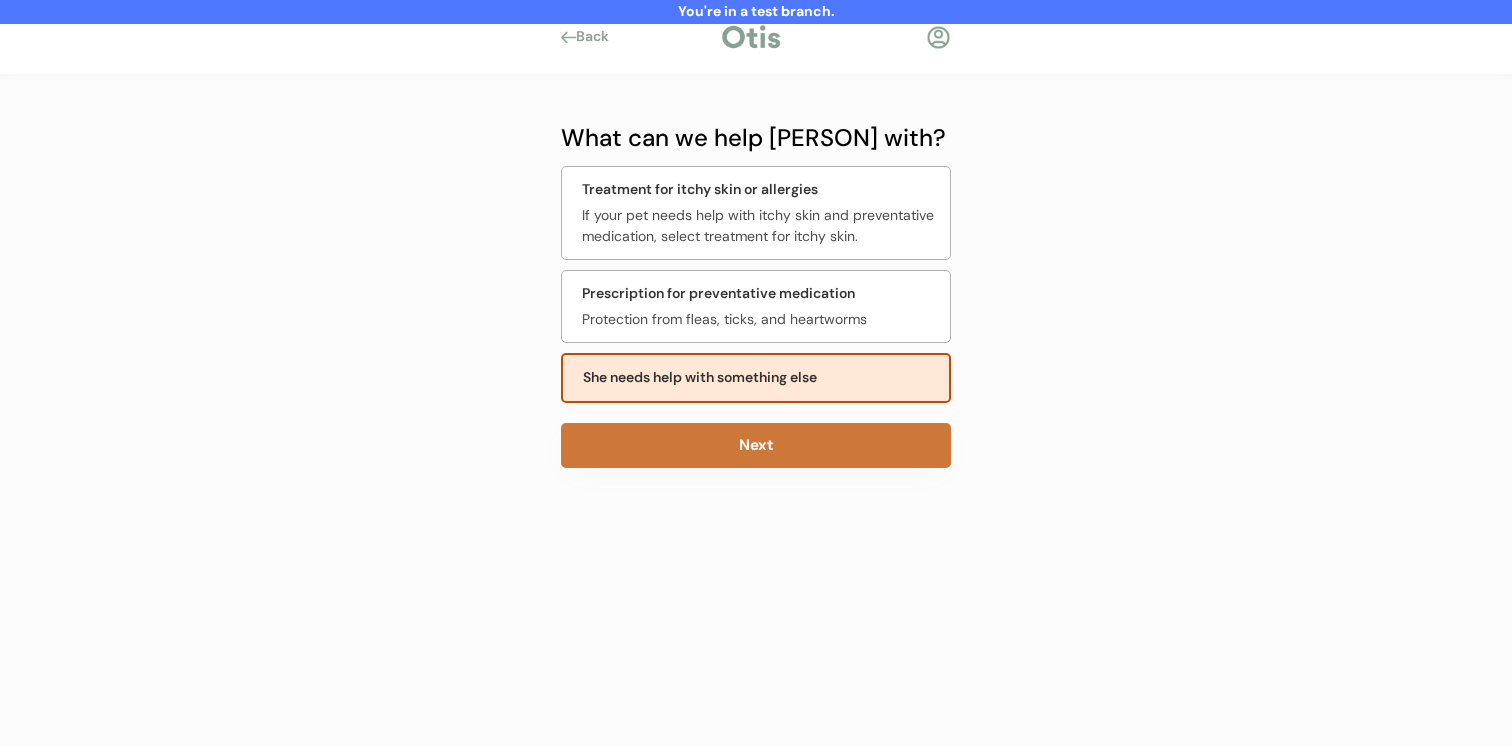 click on "Next" at bounding box center (756, 445) 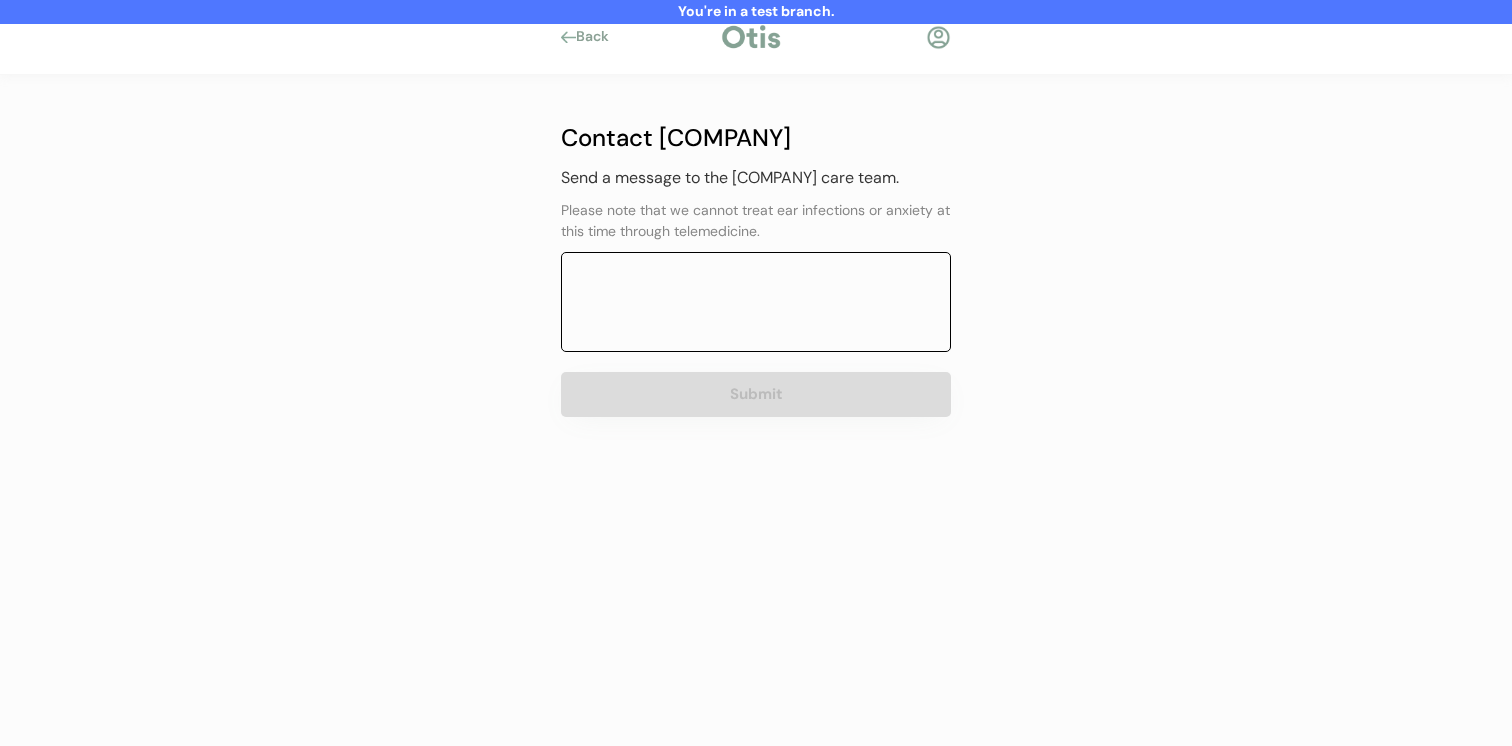 click at bounding box center [756, 302] 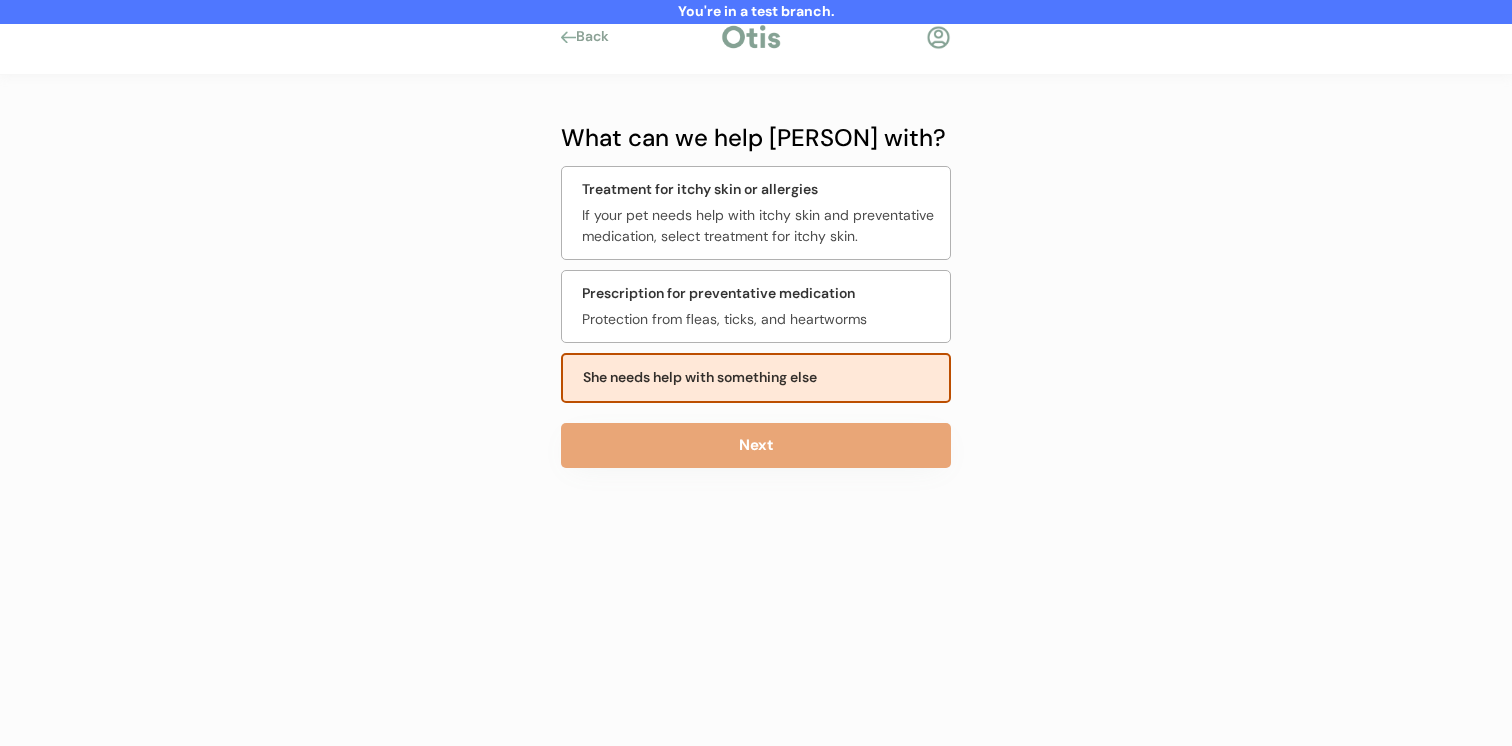 click on "You're in a test branch.   Back What can we help [PERSON] with? Treatment for itchy skin or allergies If your pet needs help with itchy skin and preventative medication, select treatment for itchy skin. Prescription for preventative medication Protection from fleas, ticks, and heartworms She needs help with something else Next Contact [COMPANY] Send a message to the [COMPANY] care team. Please note that we cannot treat ear infections or anxiety at this time through telemedicine. Submit" at bounding box center (756, 373) 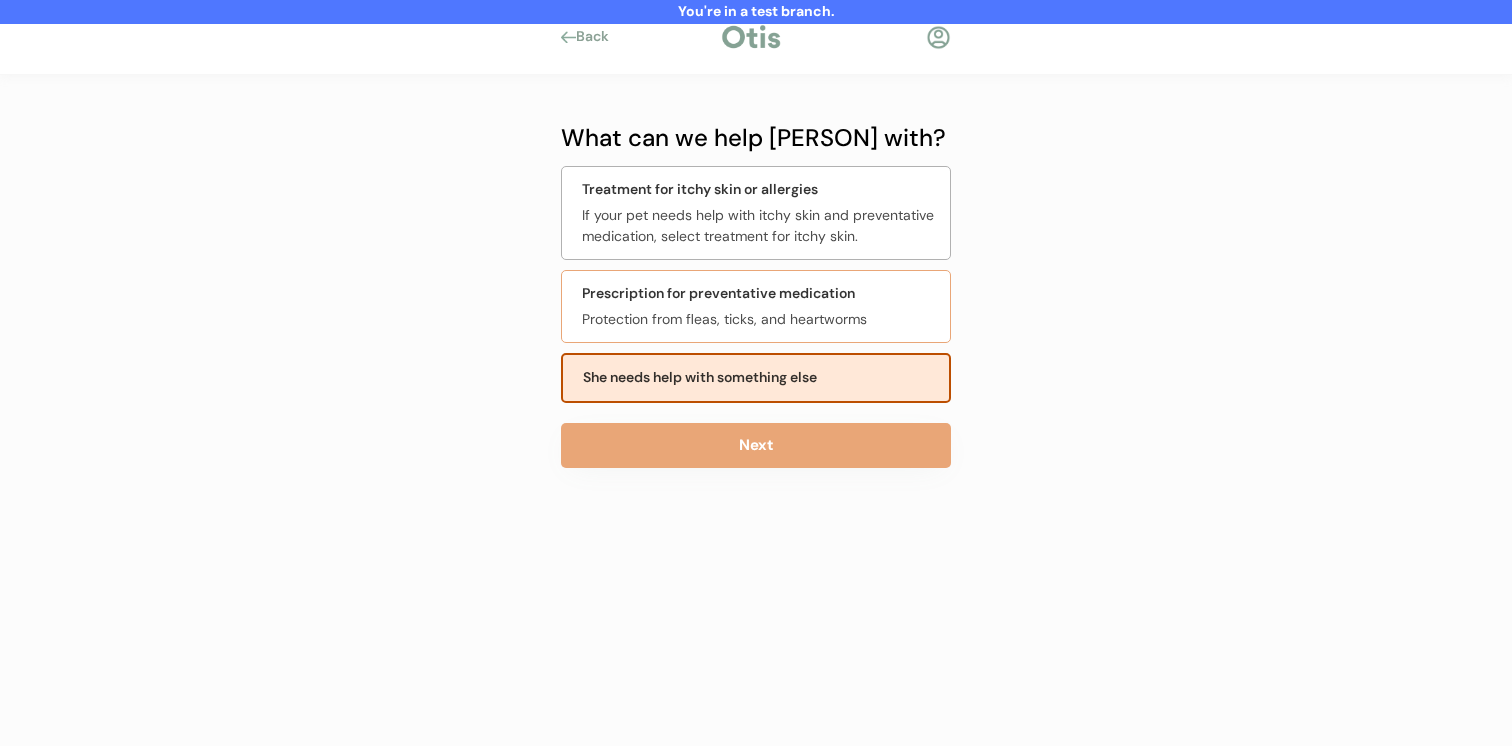 click on "Prescription for preventative medication Protection from fleas, ticks, and heartworms" at bounding box center (756, 306) 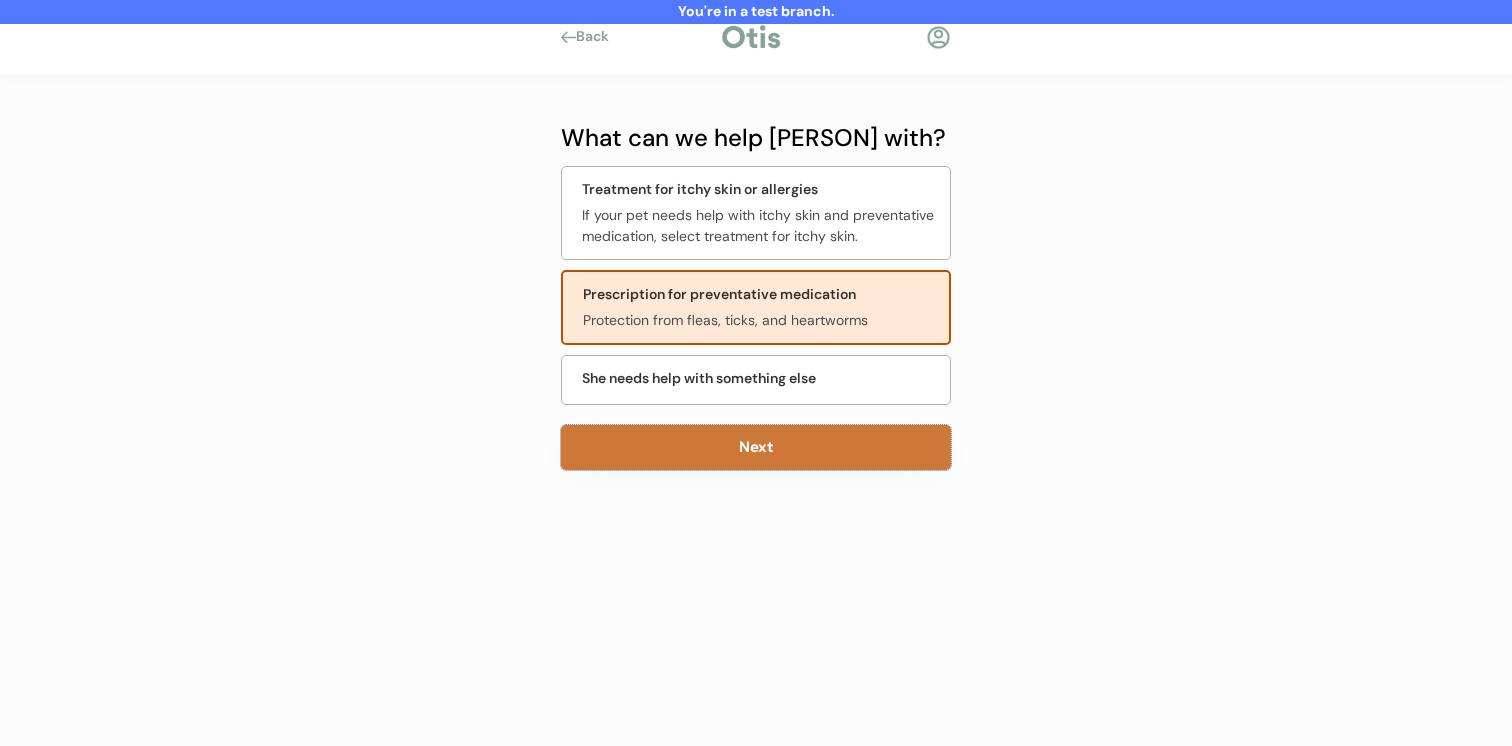 click on "Next" at bounding box center (756, 447) 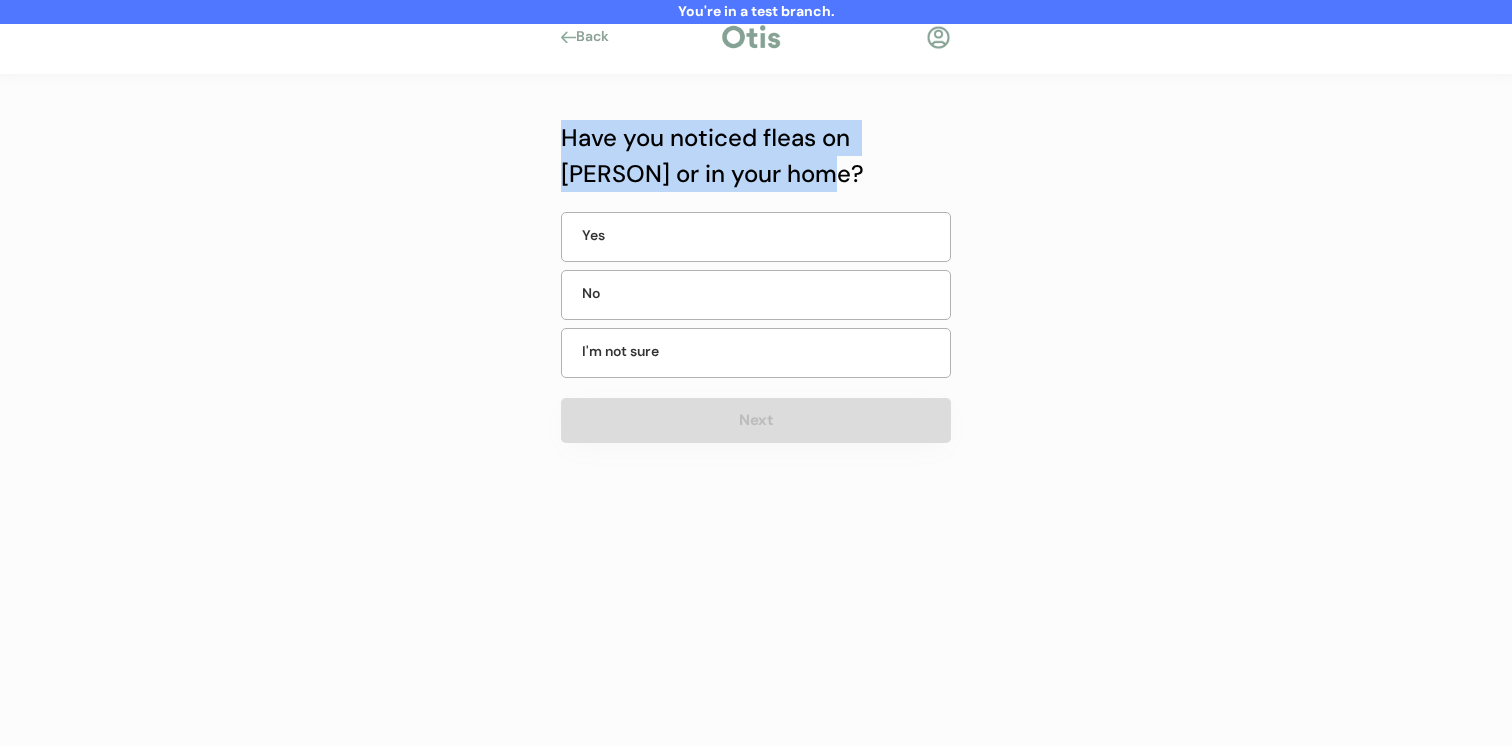 drag, startPoint x: 558, startPoint y: 134, endPoint x: 727, endPoint y: 161, distance: 171.14322 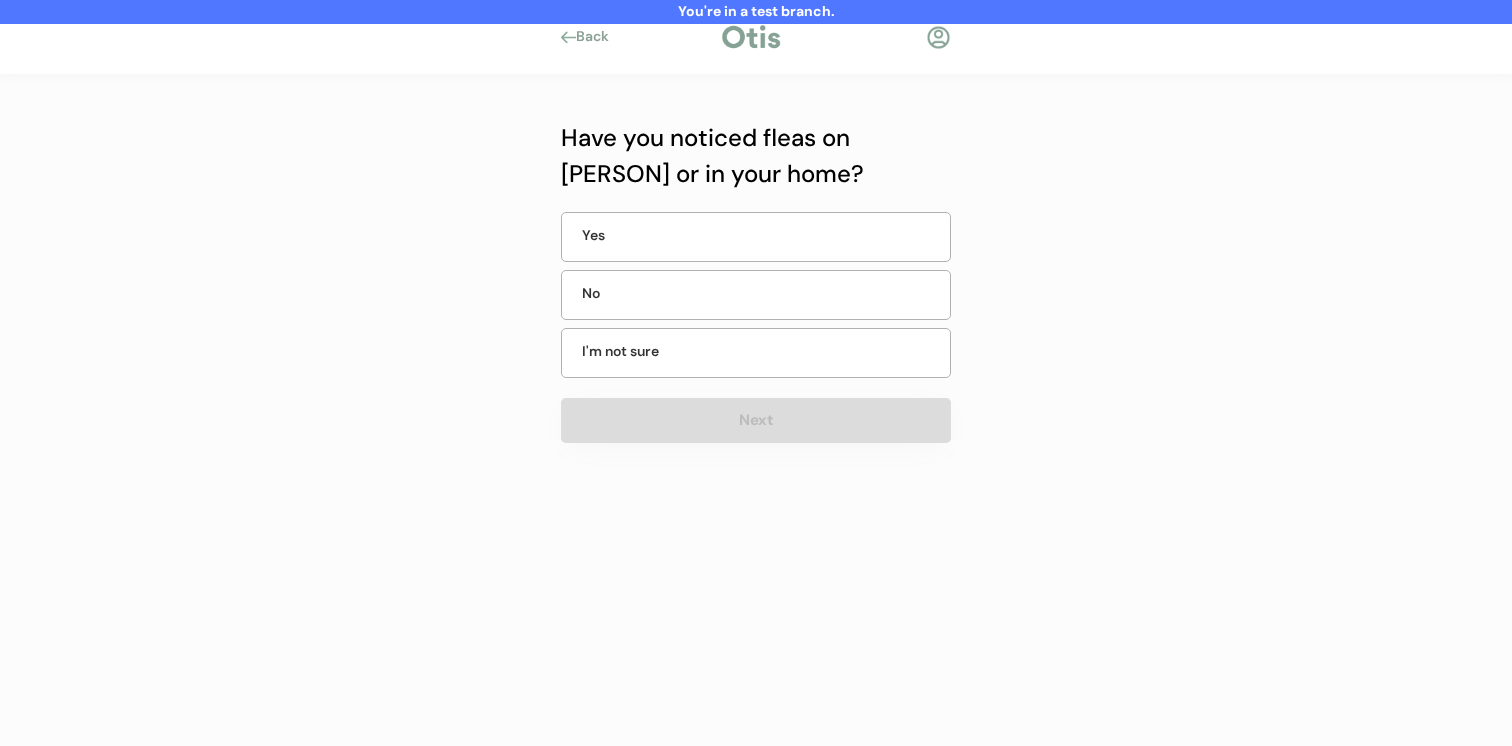 click on "Have you noticed fleas on Willie or in your home?" at bounding box center [756, 156] 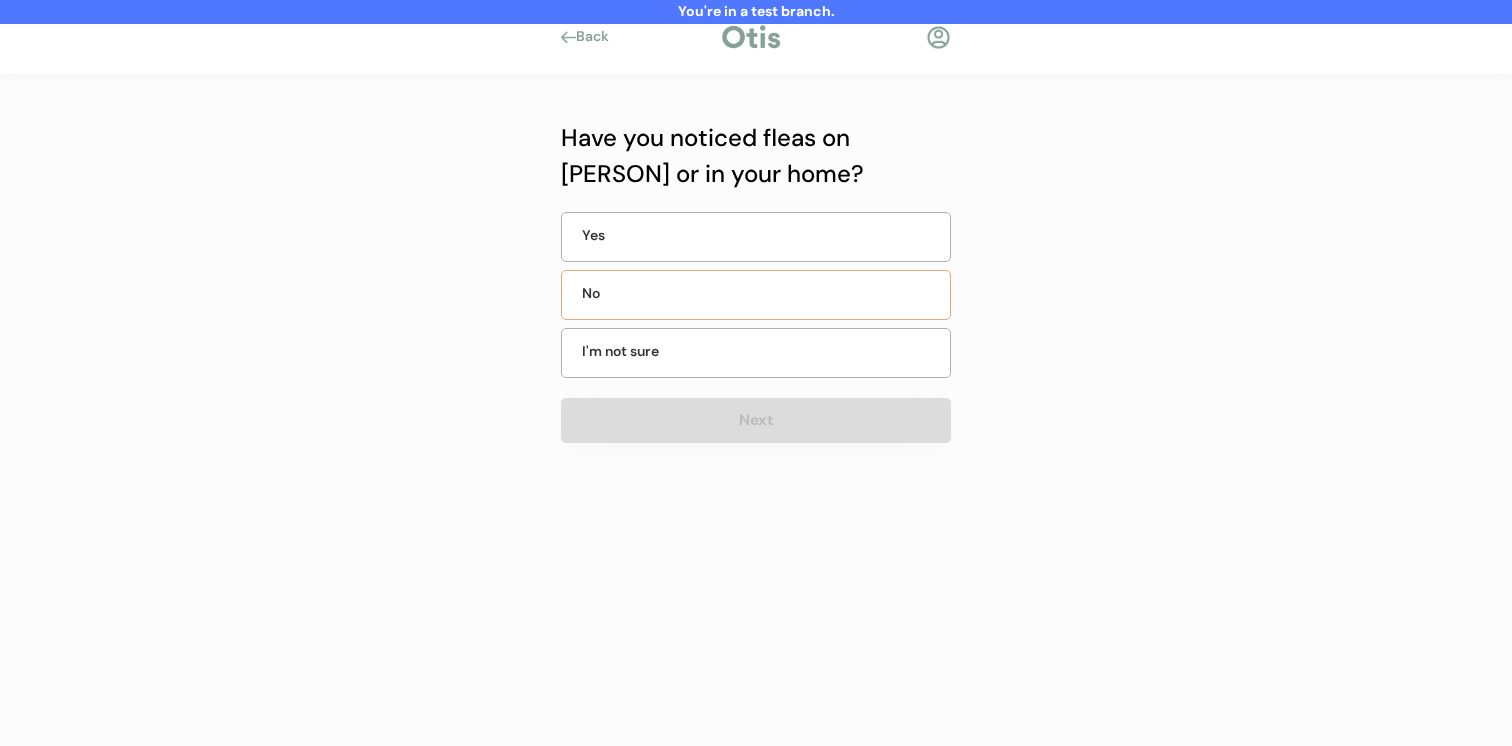 click on "No" at bounding box center (632, 293) 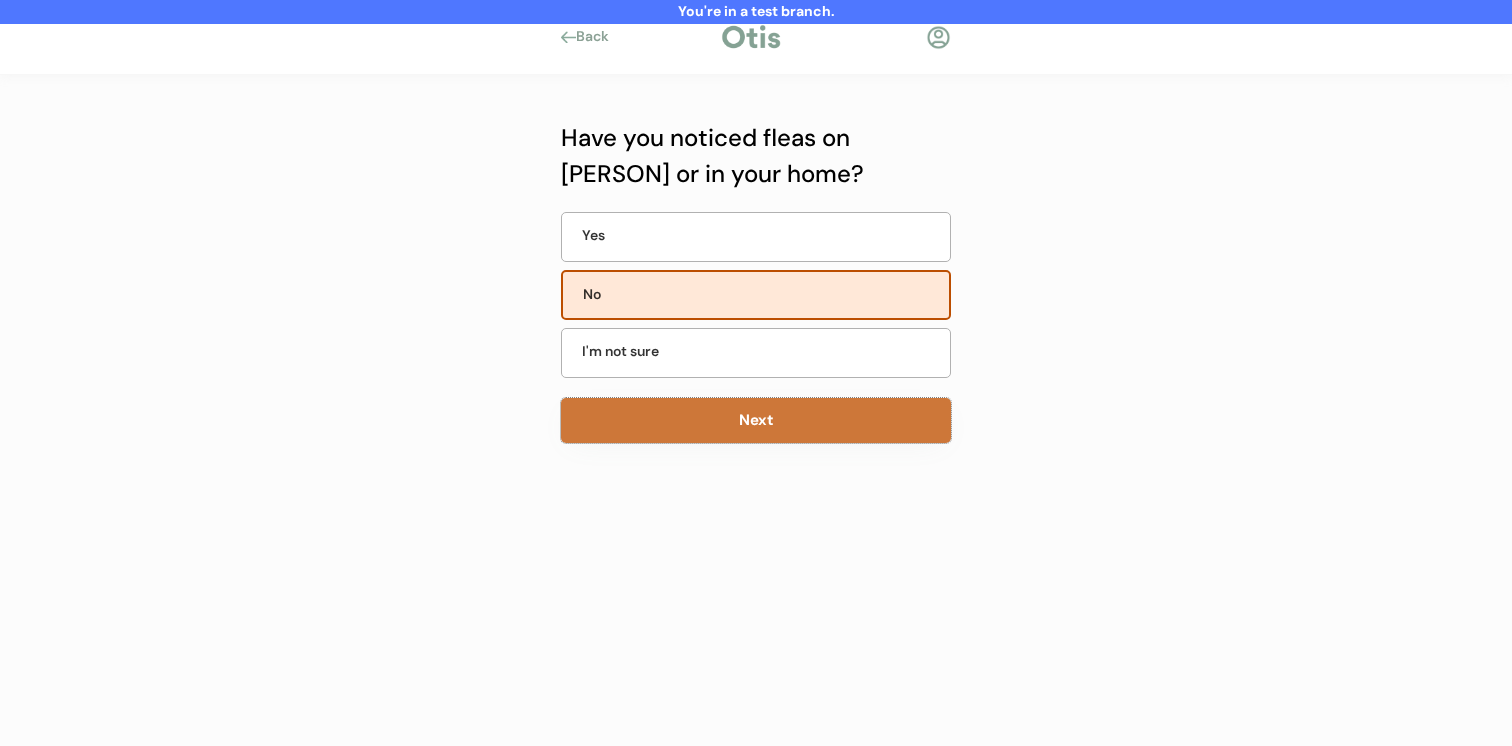 click on "Next" at bounding box center [756, 420] 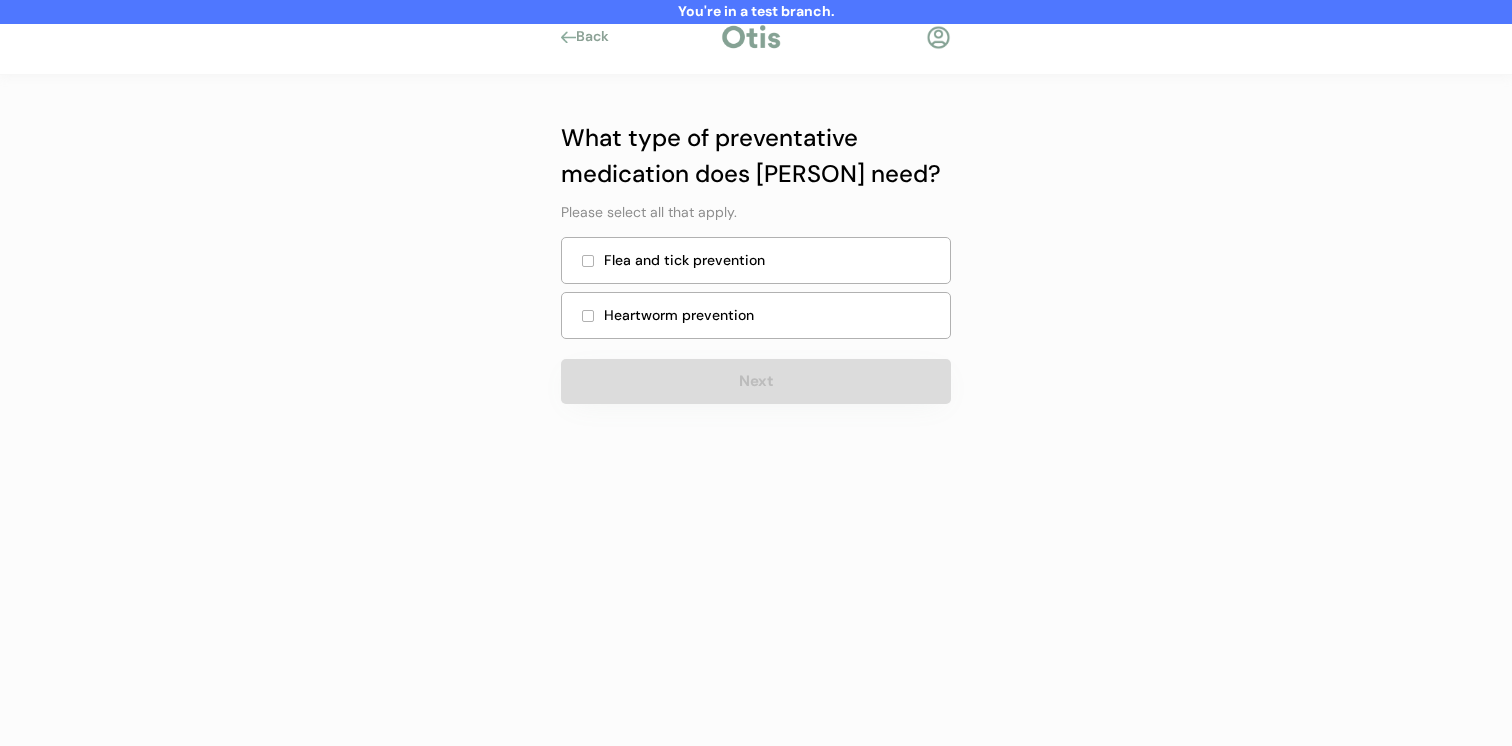click on "Flea and tick prevention" at bounding box center [771, 260] 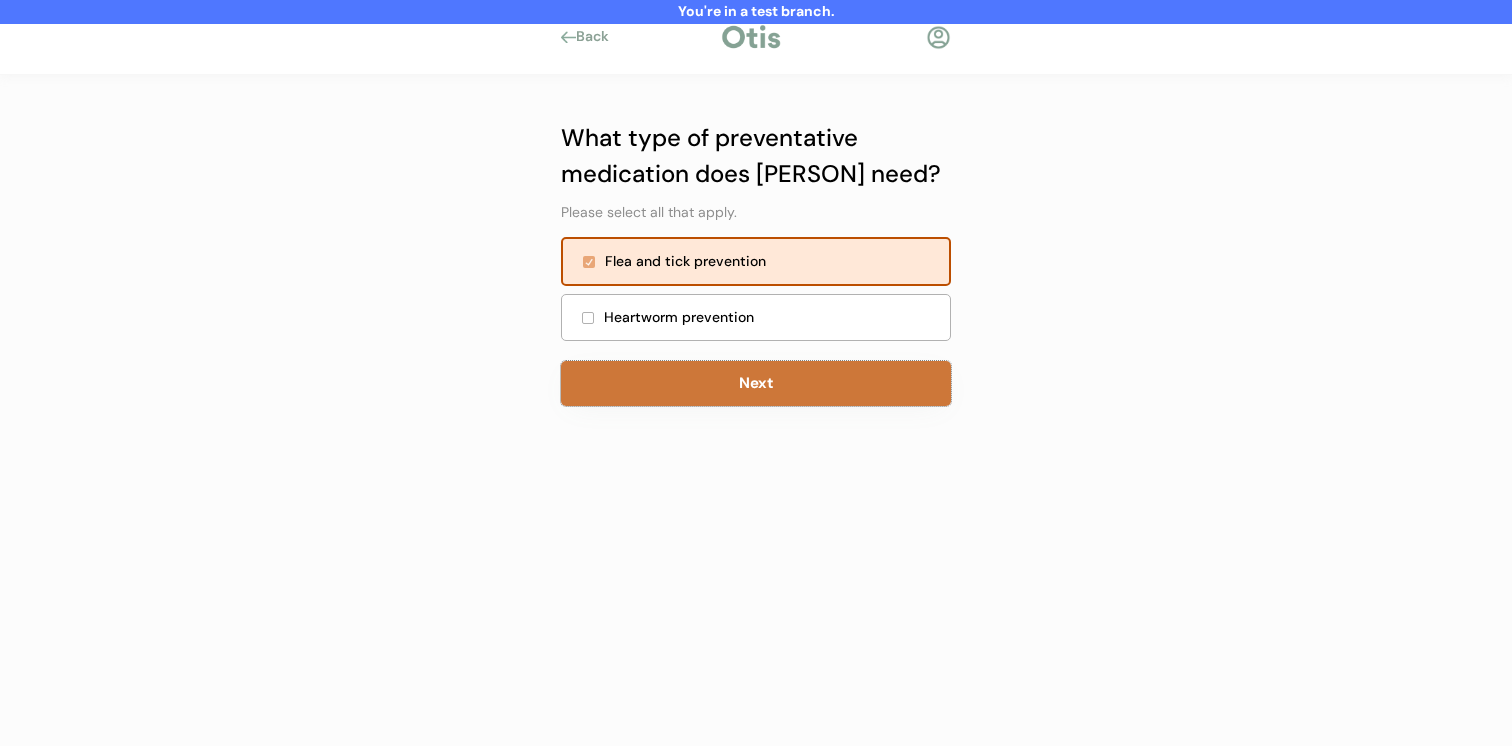 click on "Next" at bounding box center [756, 383] 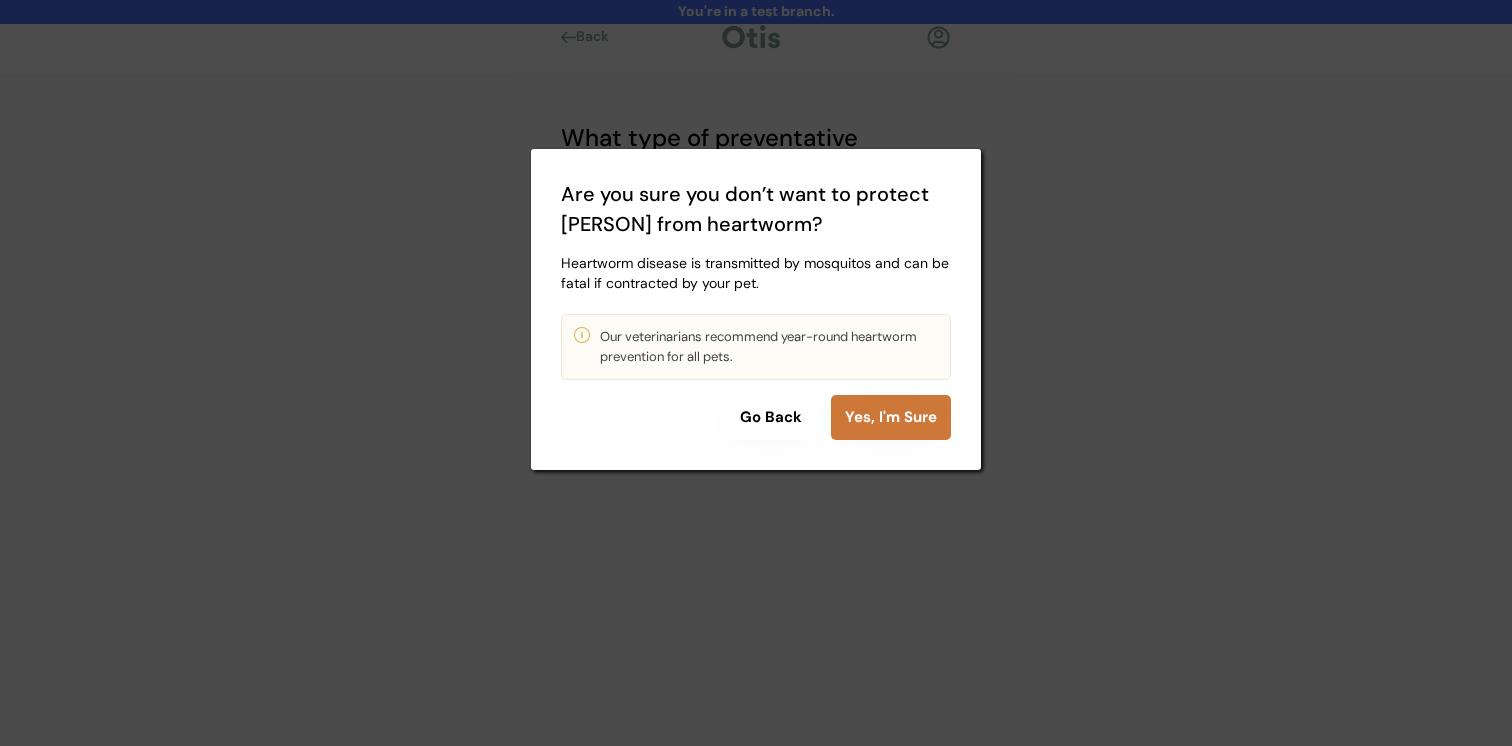 click on "Yes, I'm Sure" at bounding box center [891, 417] 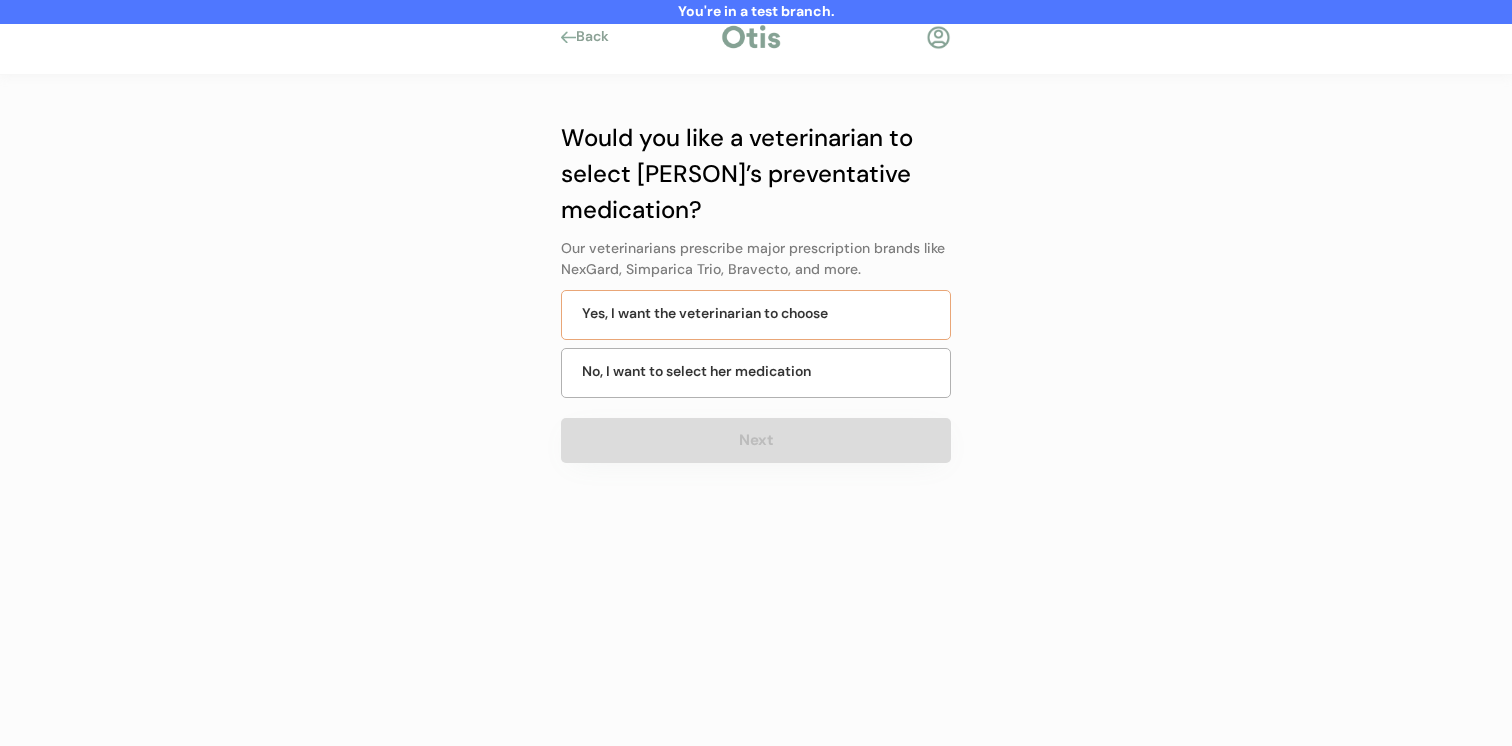 click on "Yes, I want the veterinarian to choose" at bounding box center [756, 315] 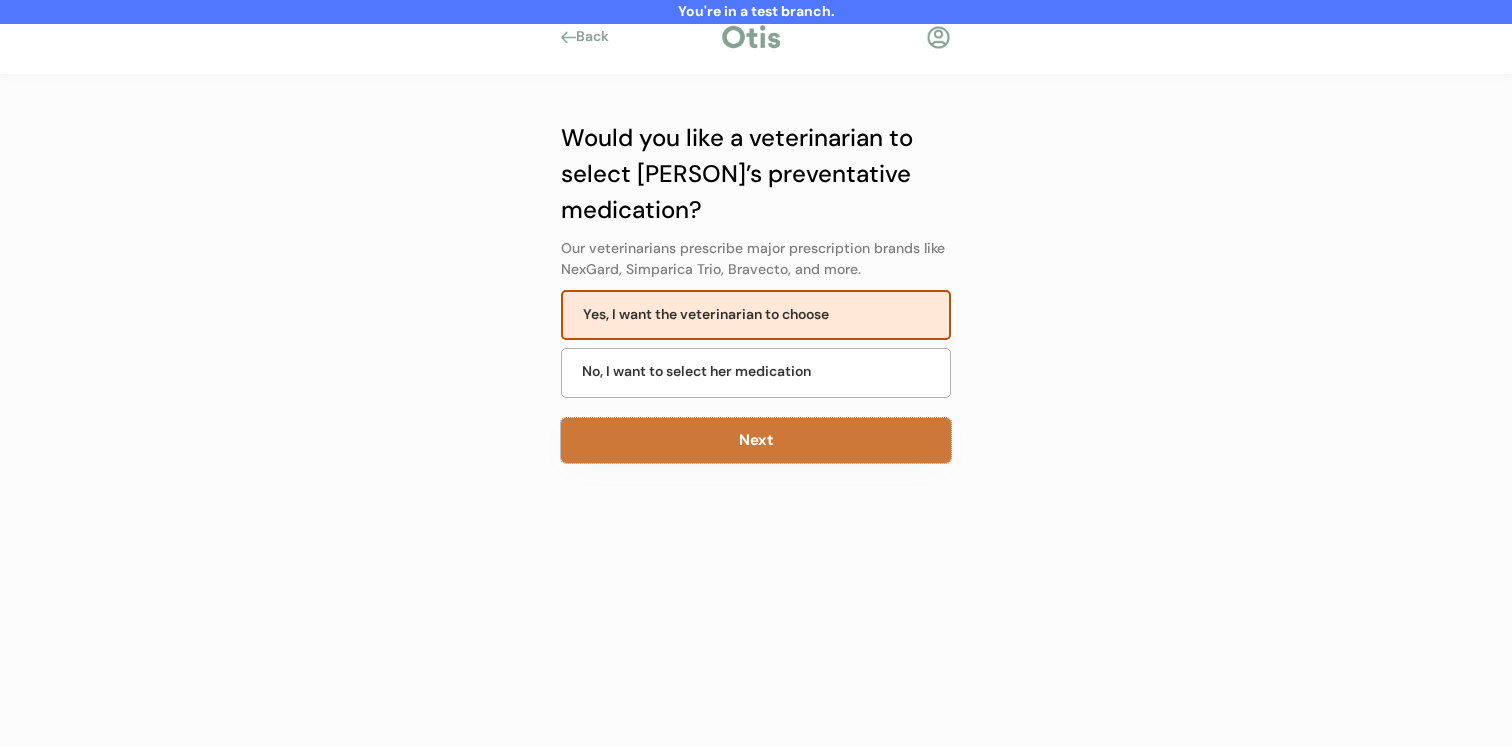 click on "Next" at bounding box center (756, 440) 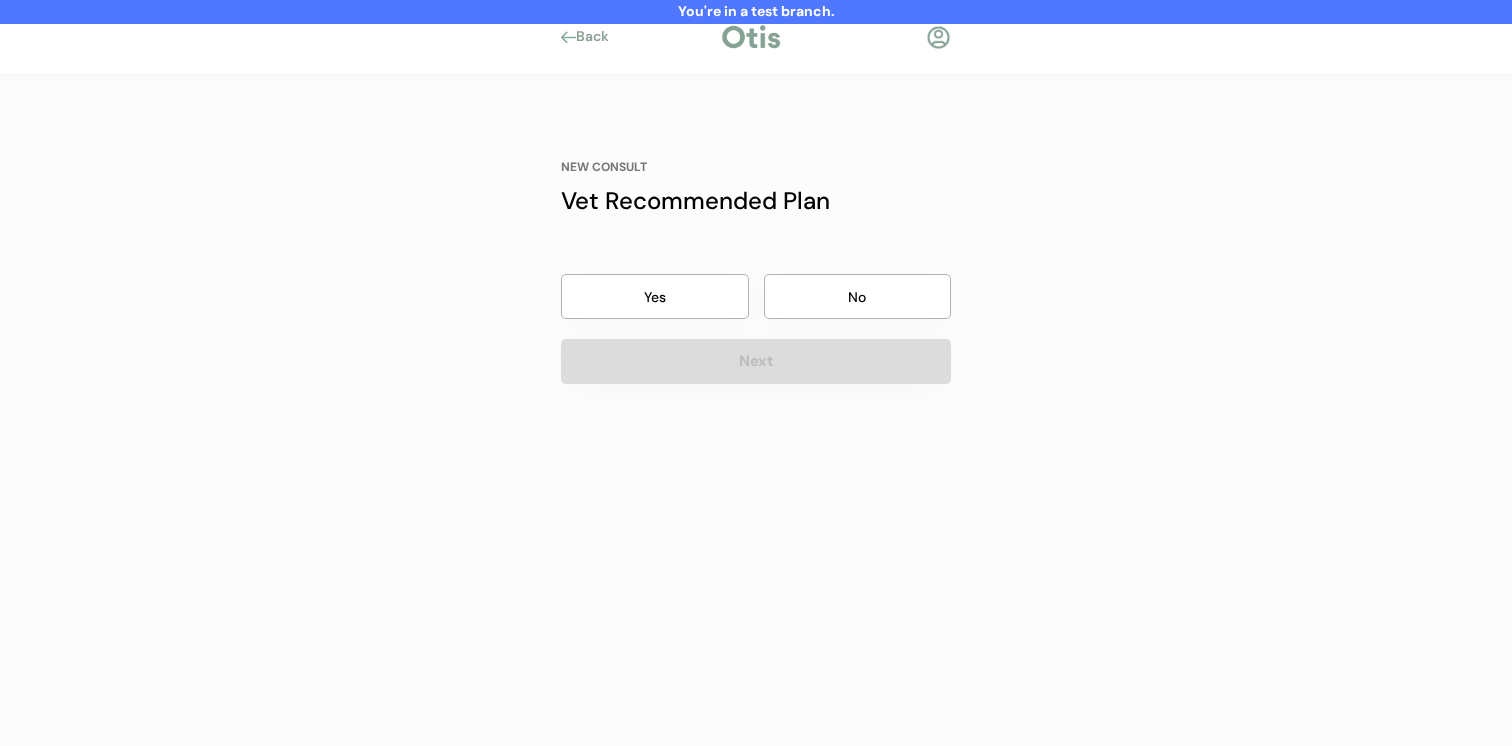 scroll, scrollTop: 0, scrollLeft: 0, axis: both 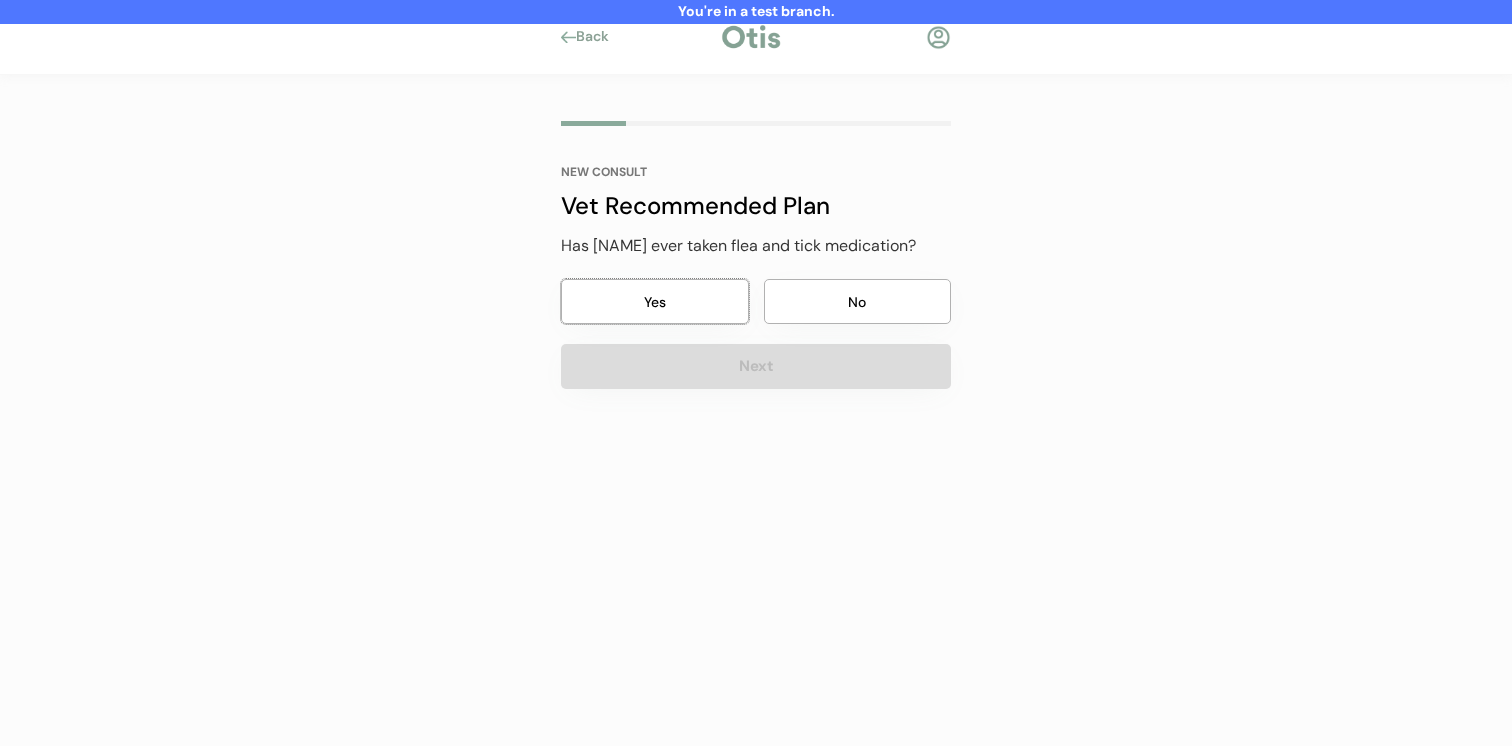 click on "Yes" at bounding box center [655, 301] 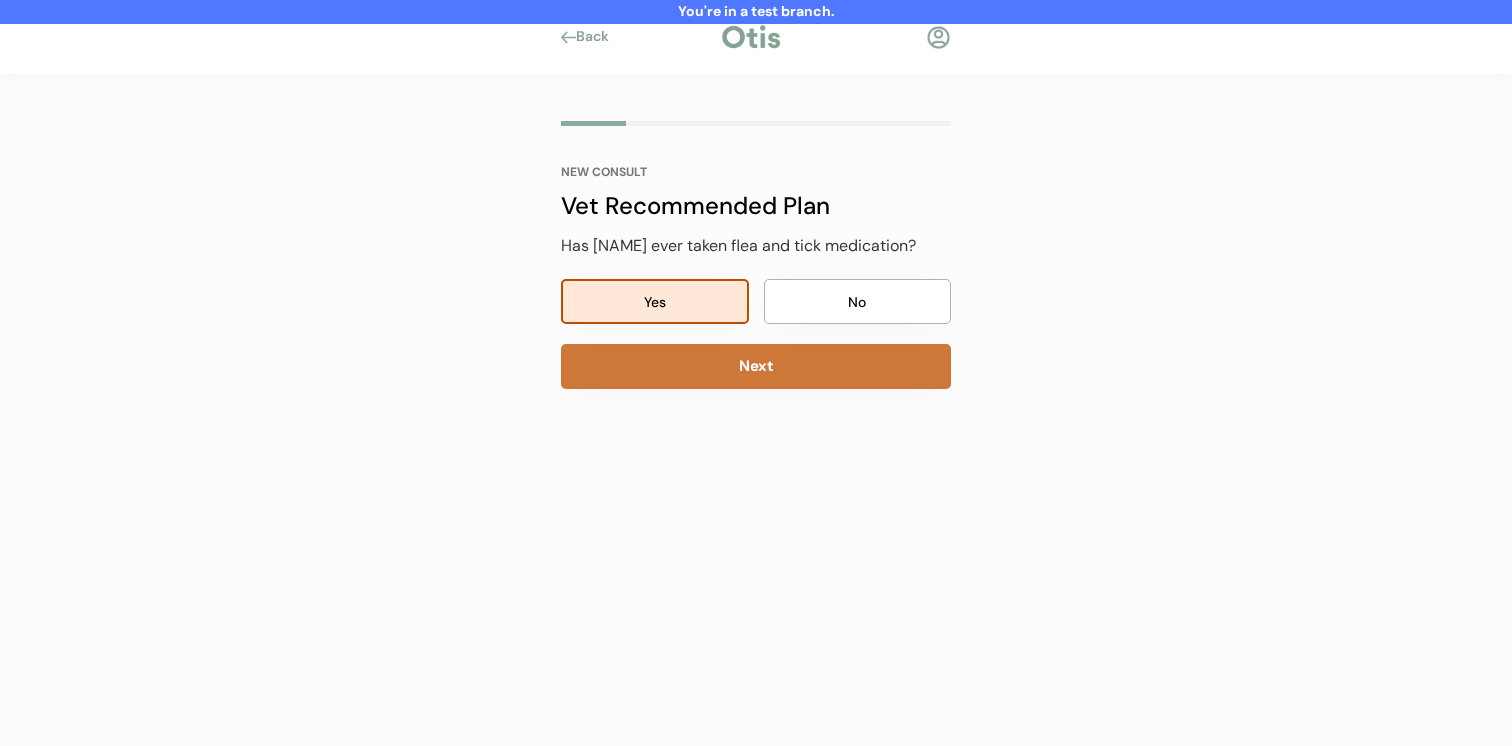 click on "Next" at bounding box center [756, 366] 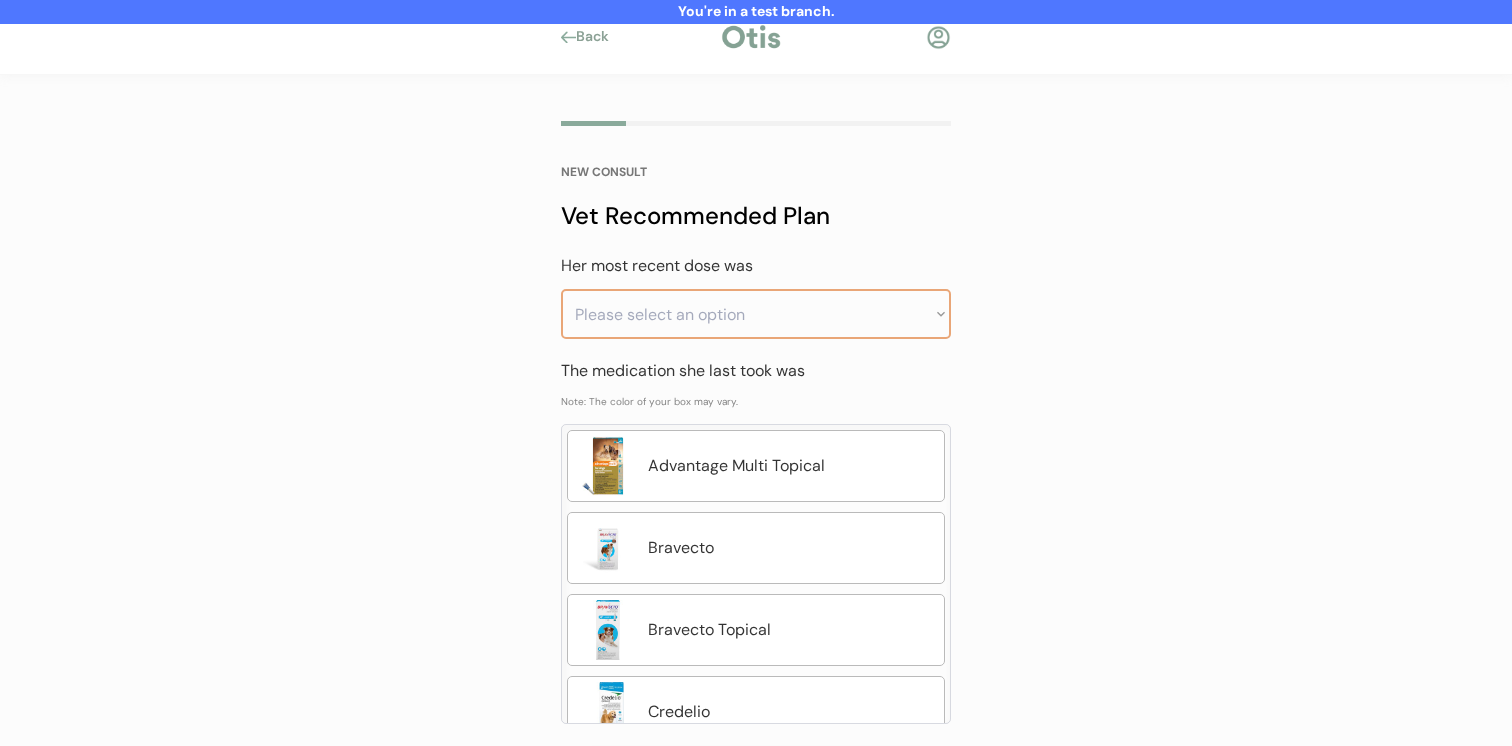 click on "Please select an option Less than a month ago Within the last 1 - 2 months Within the last 3 - 6 months Greater than 6 months ago" at bounding box center [756, 314] 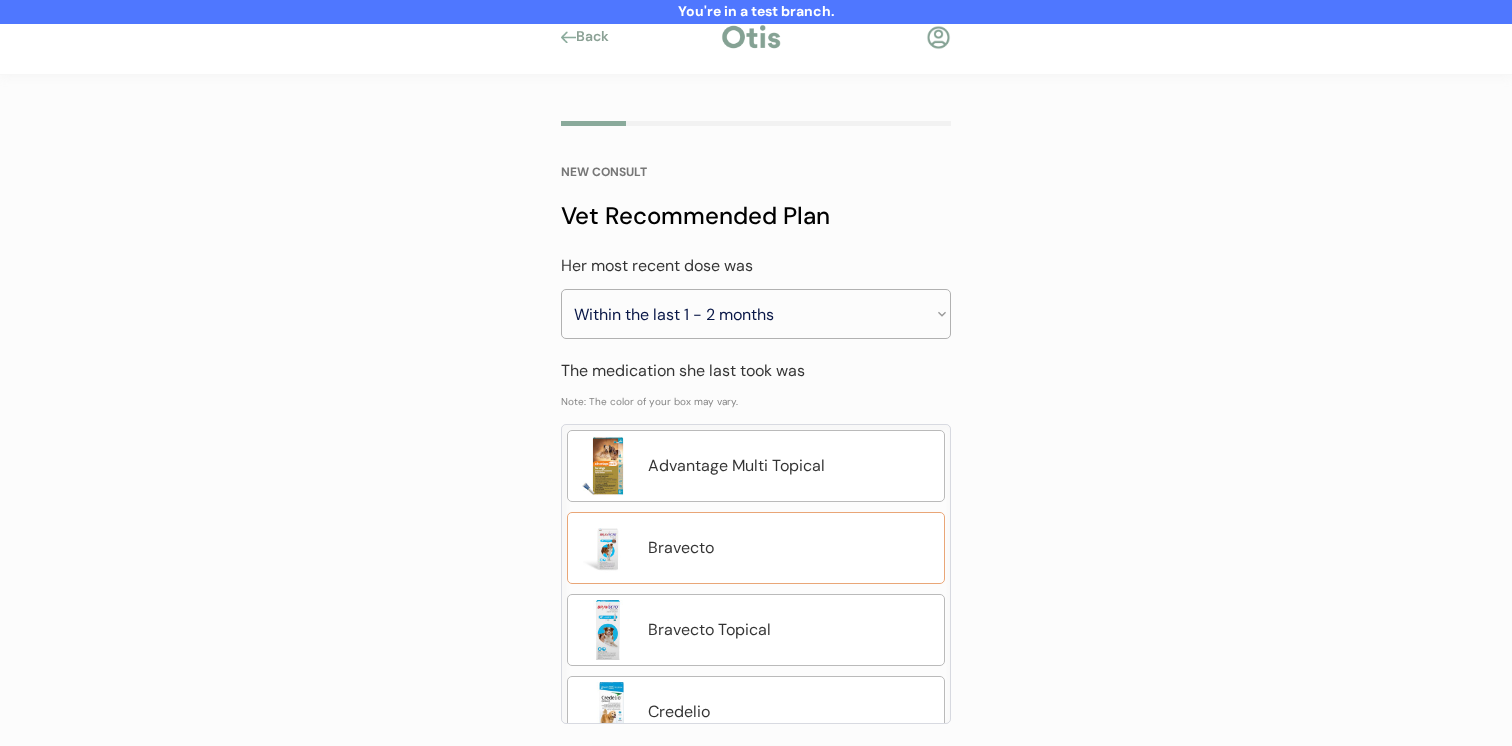 click on "Bravecto" at bounding box center [791, 548] 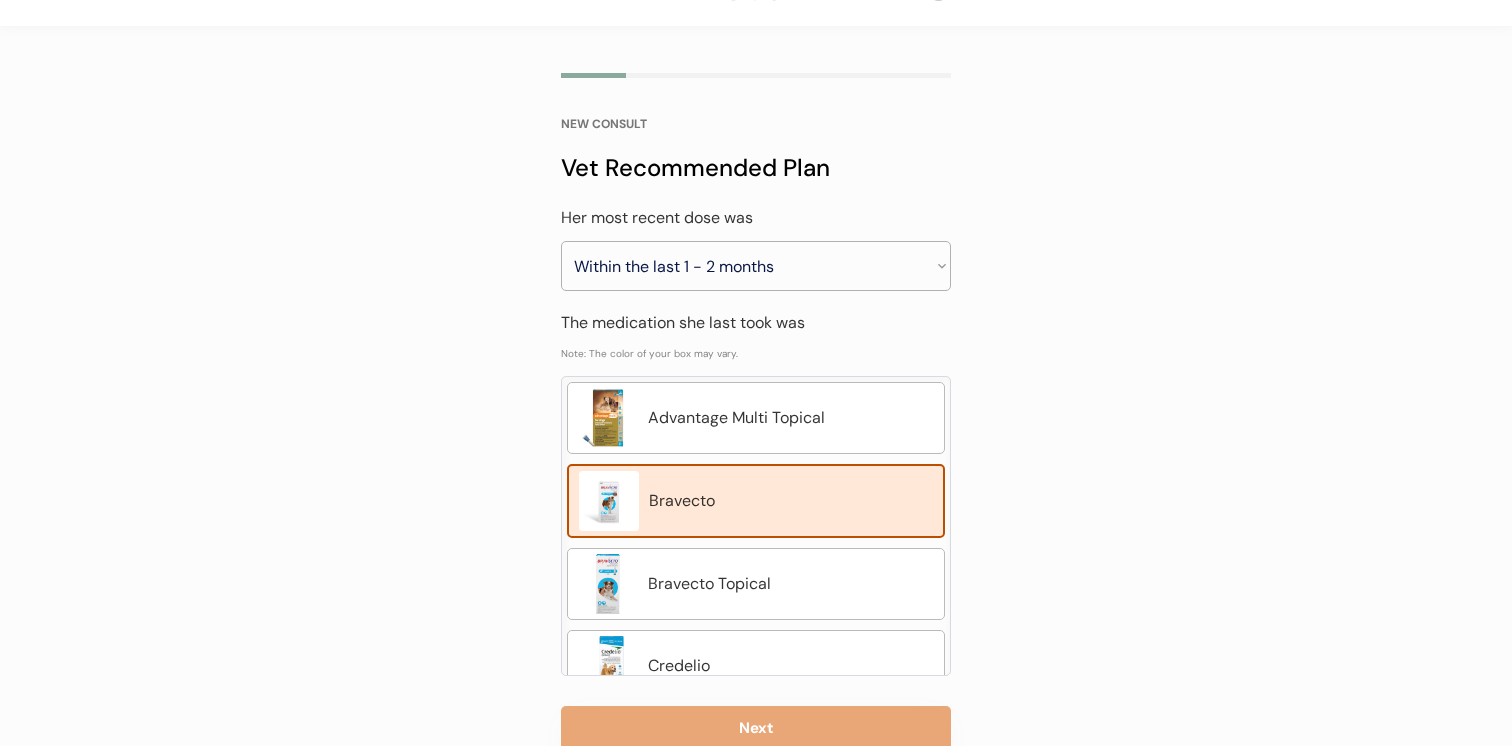 scroll, scrollTop: 99, scrollLeft: 0, axis: vertical 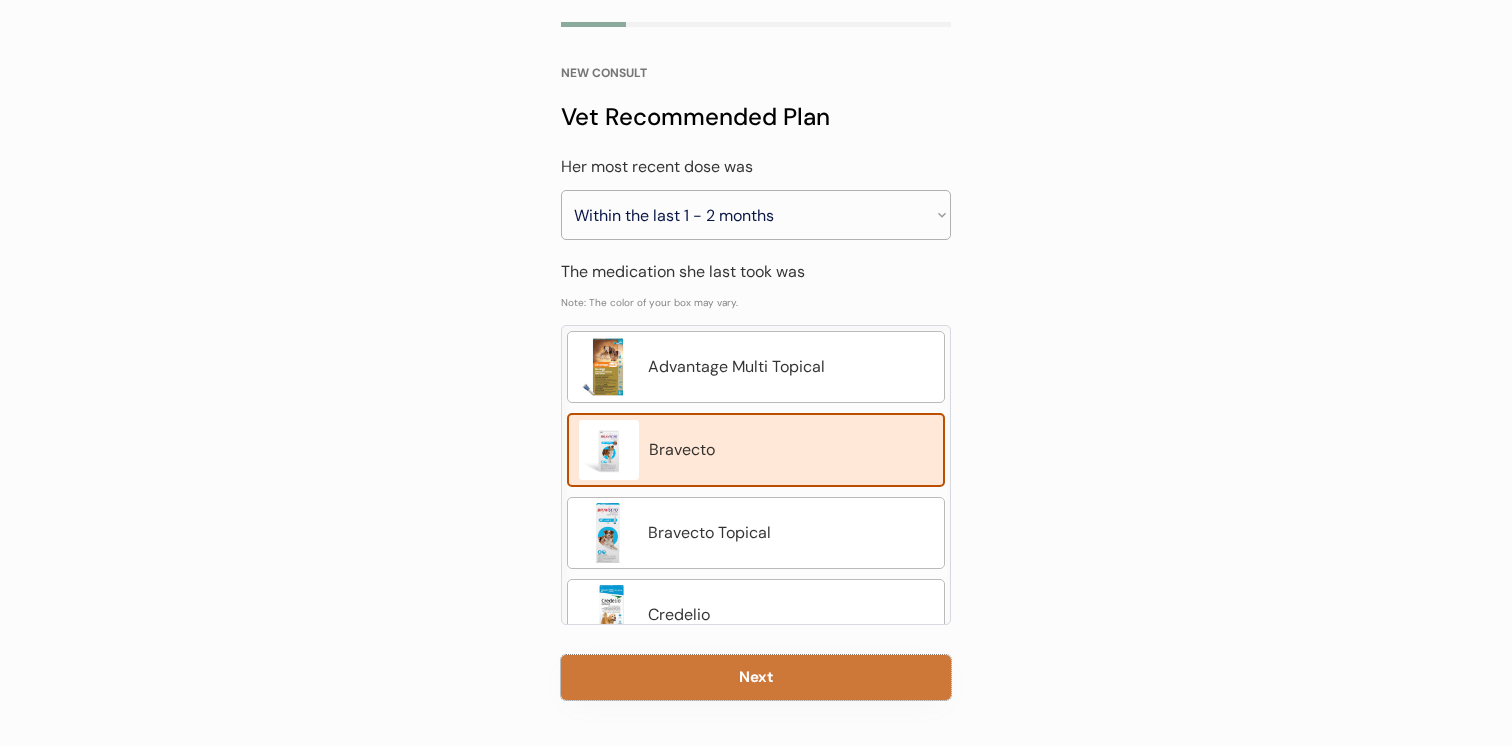 click on "Next" at bounding box center (756, 677) 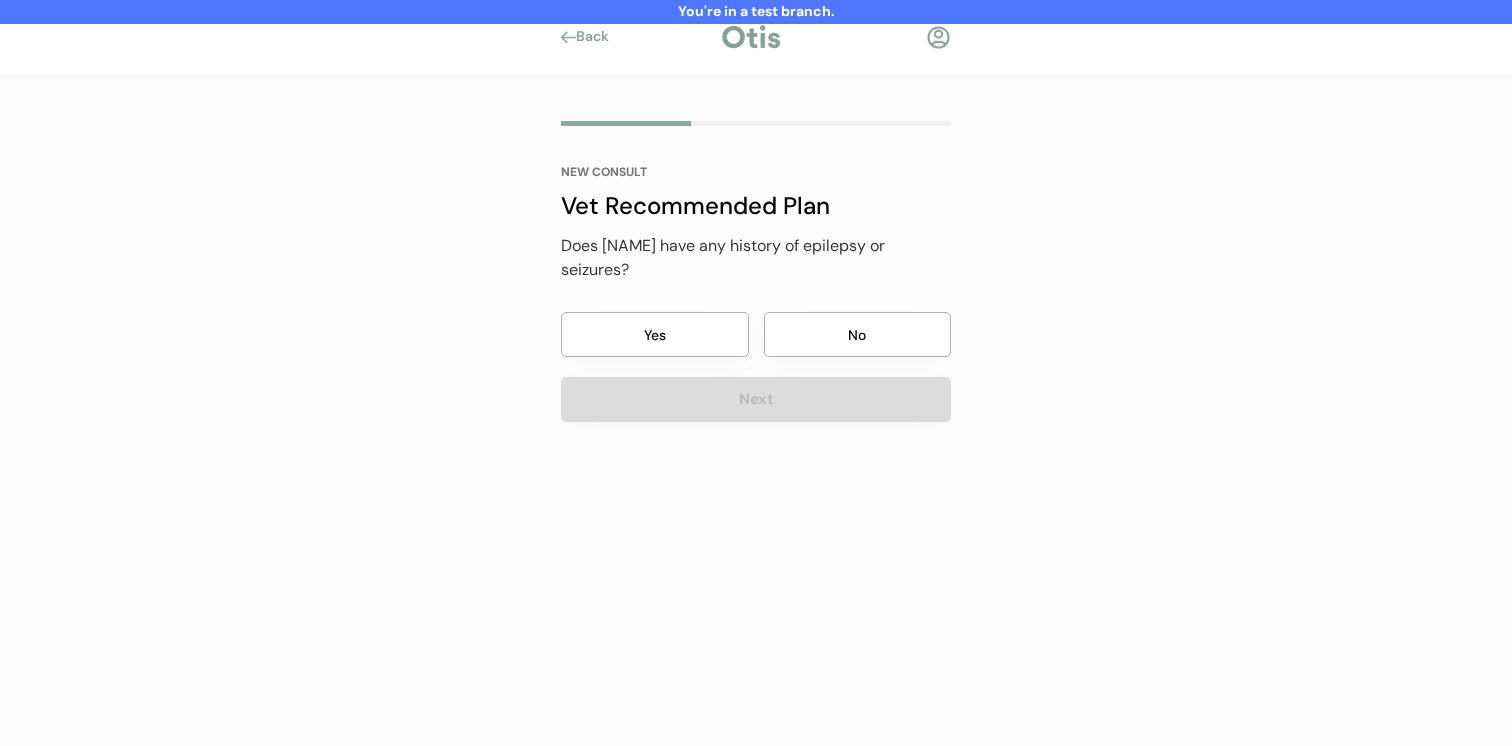 click on "No" at bounding box center (858, 334) 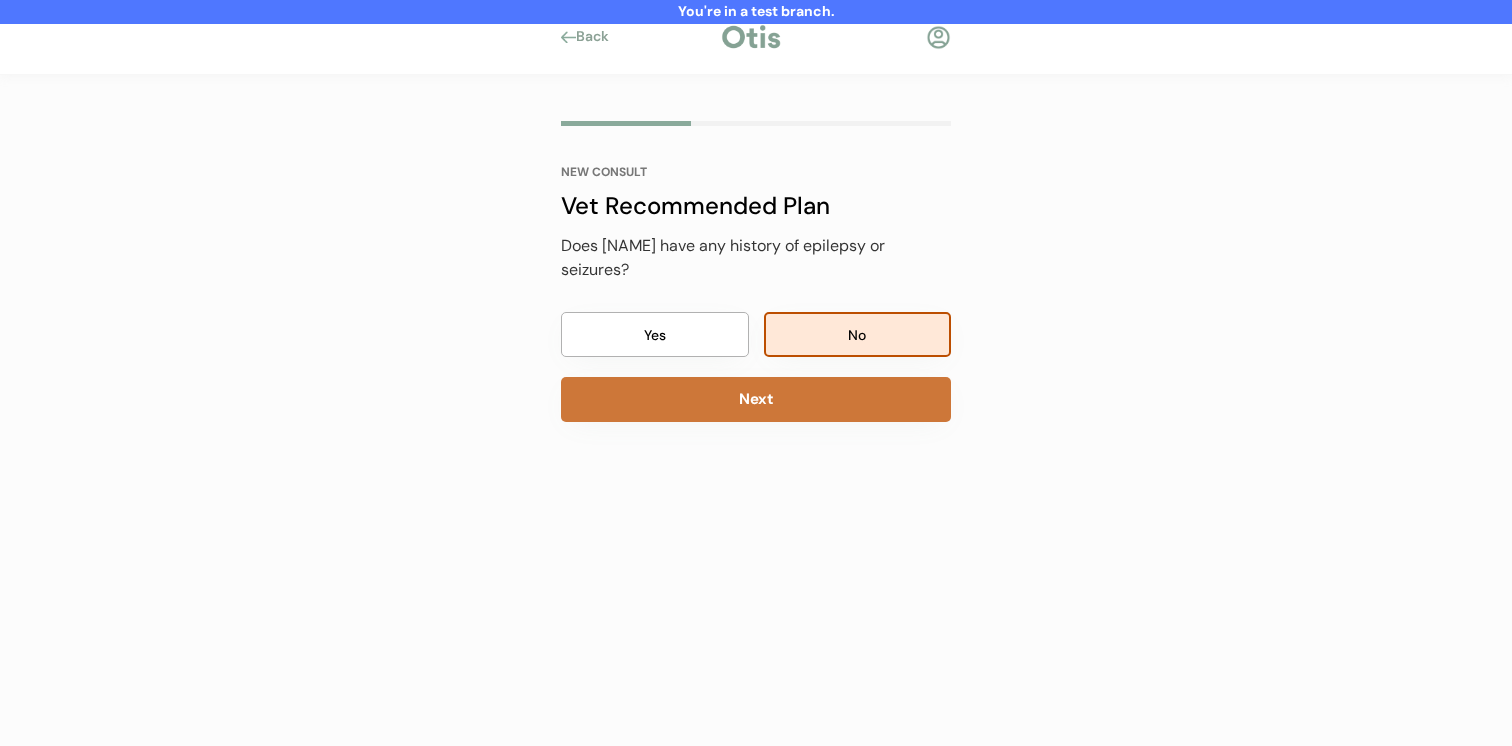 click on "Next" at bounding box center [756, 399] 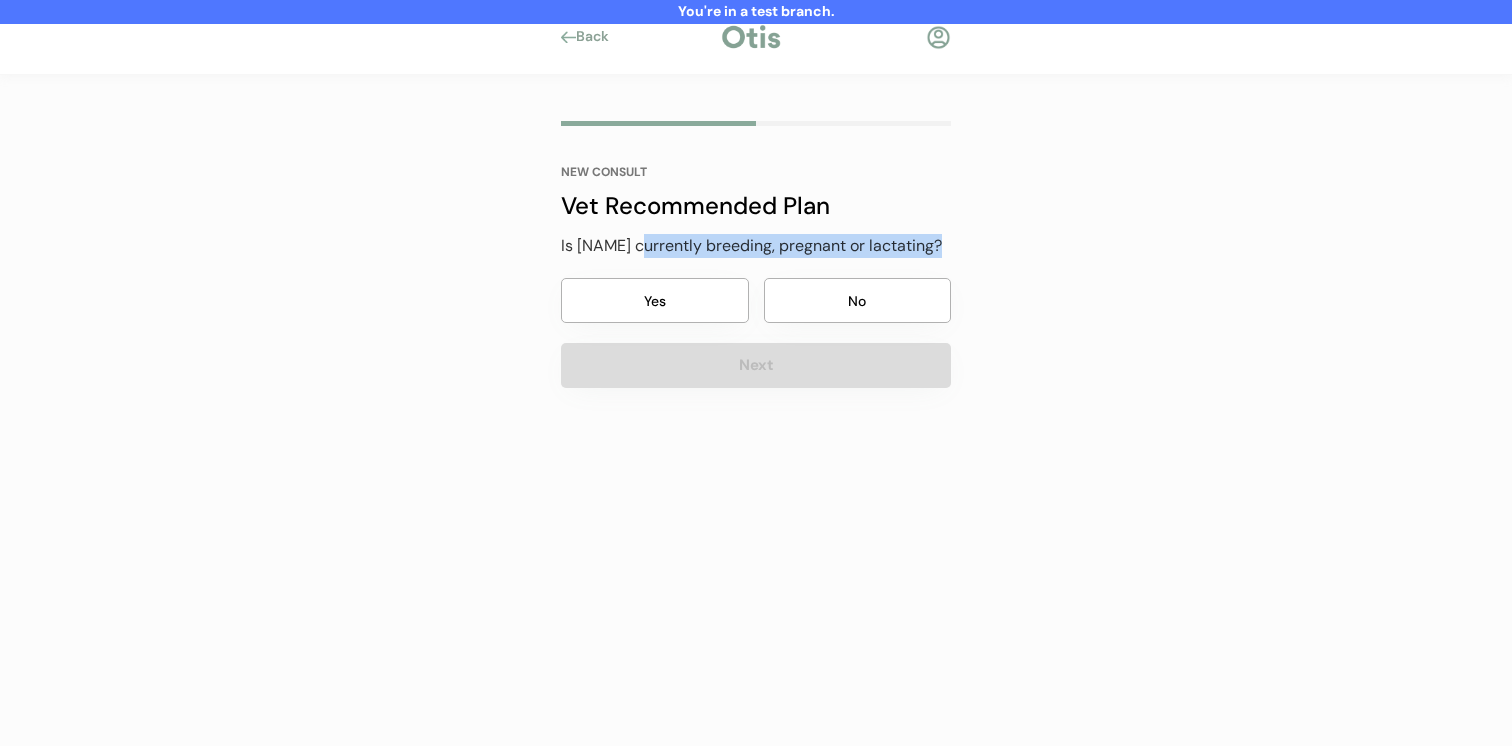 drag, startPoint x: 632, startPoint y: 251, endPoint x: 936, endPoint y: 252, distance: 304.00165 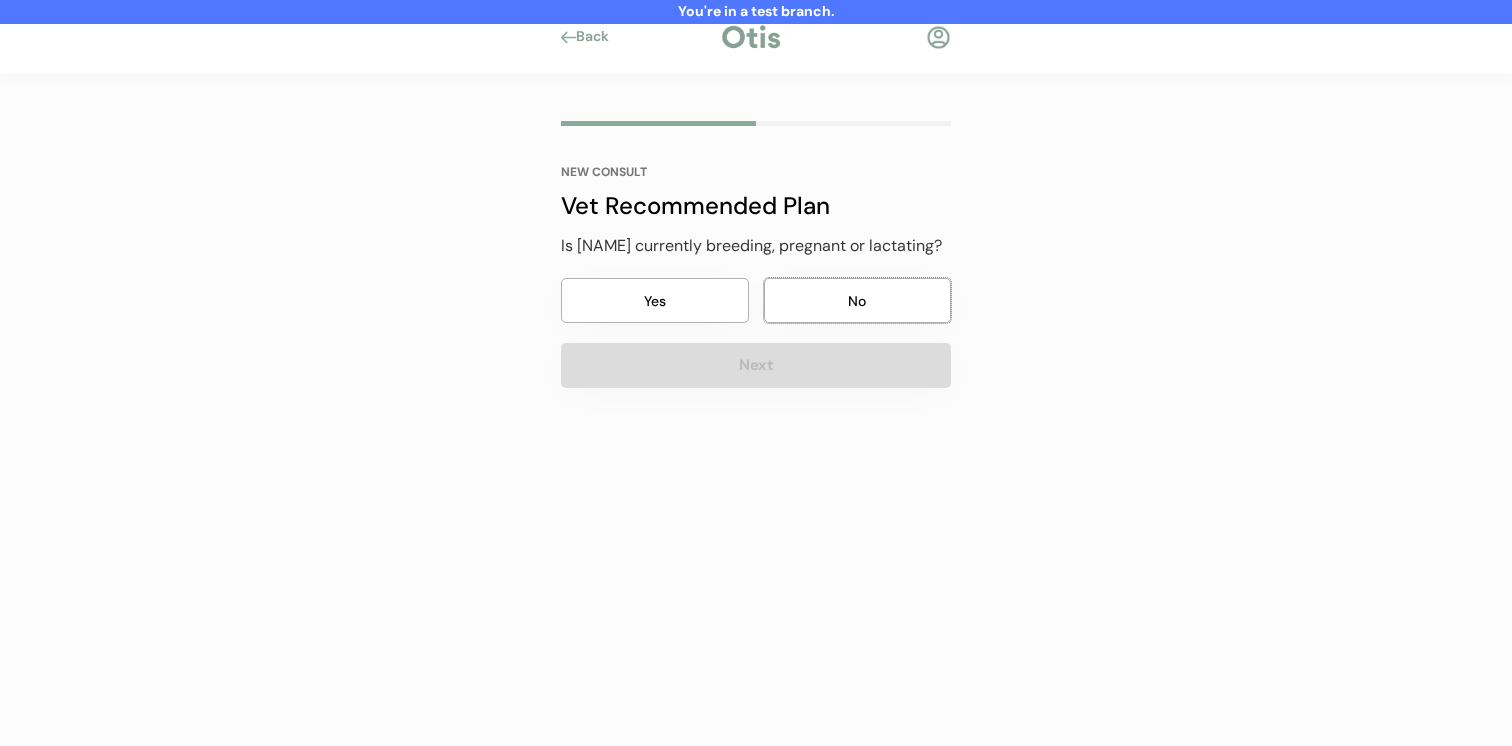 click on "No" at bounding box center [858, 300] 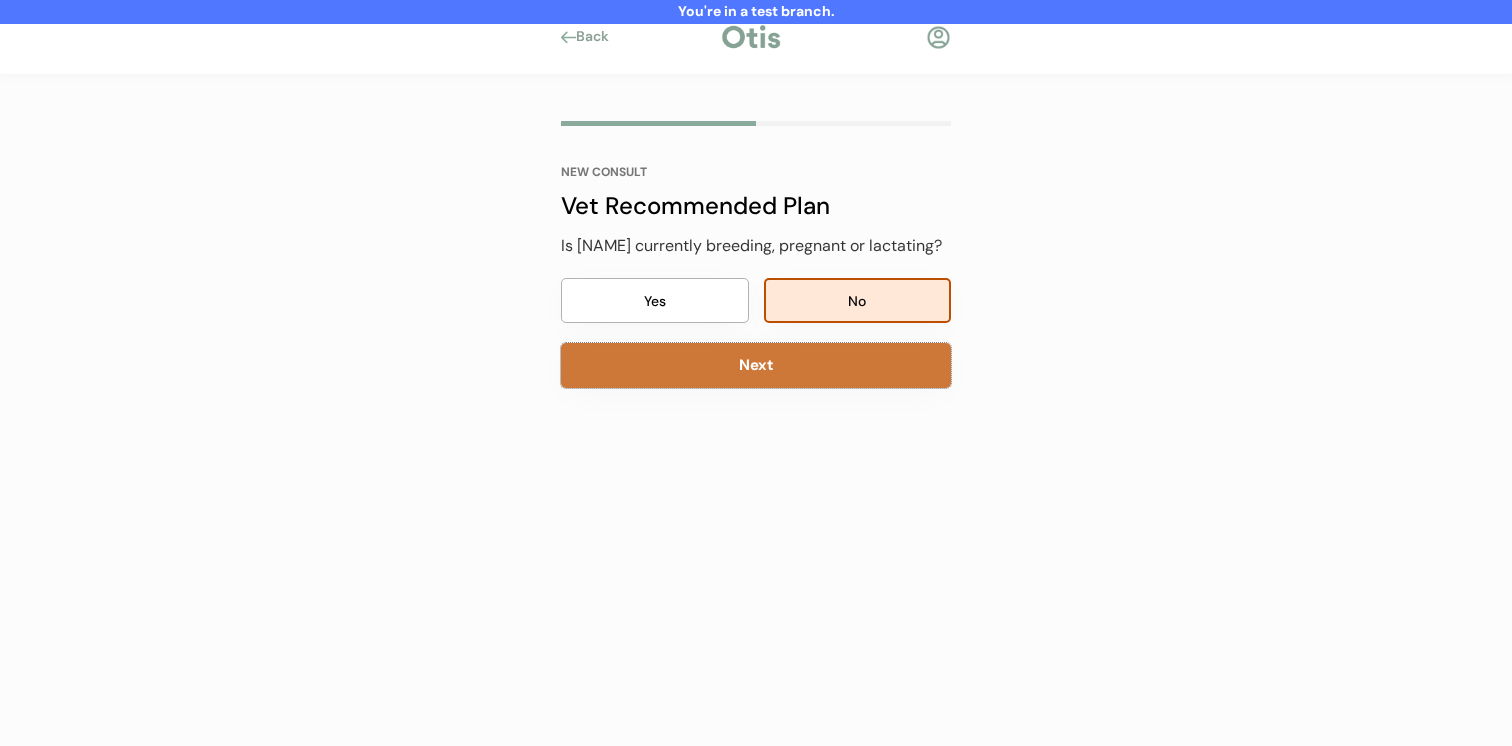 click on "Next" at bounding box center (756, 365) 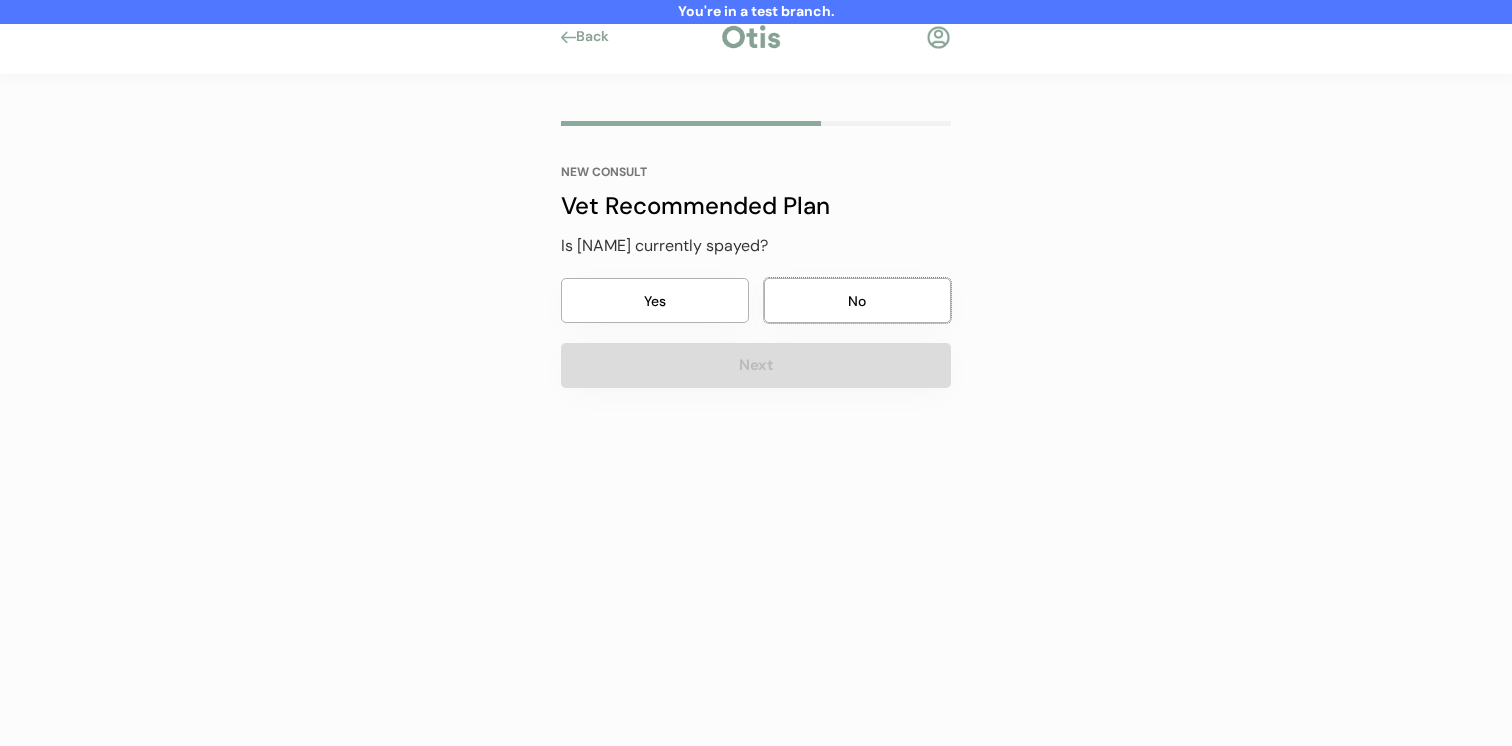 click on "No" at bounding box center [858, 300] 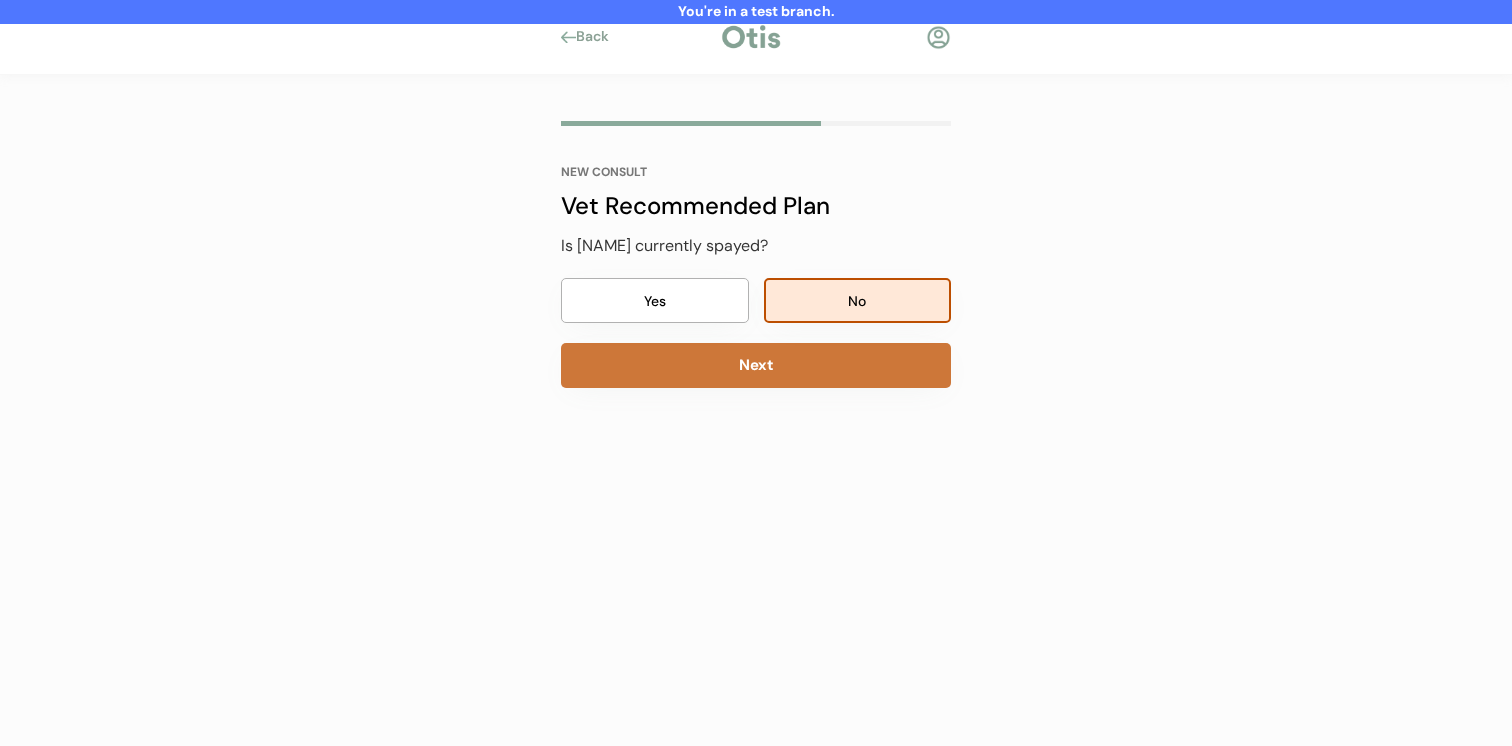 click on "Next" at bounding box center [756, 365] 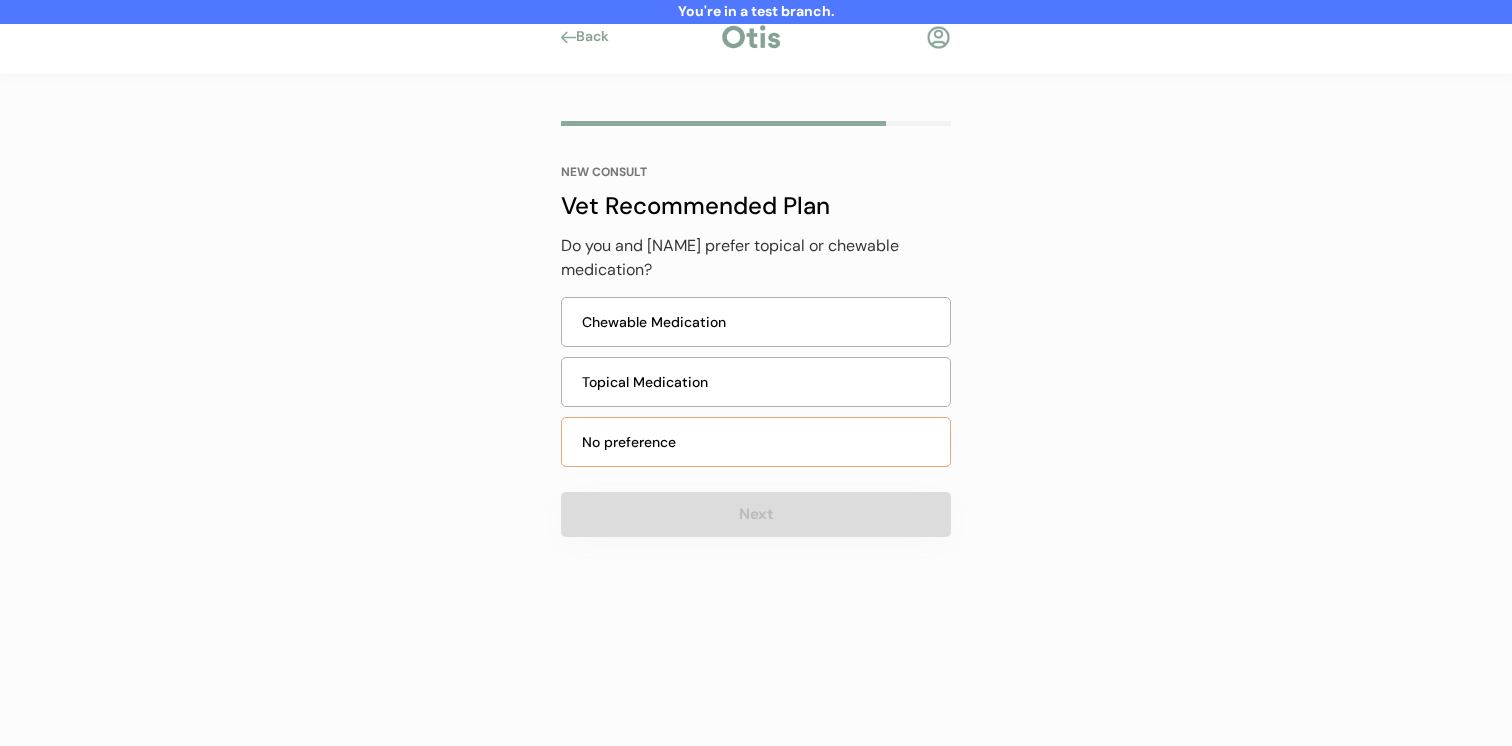 click on "No preference" at bounding box center [756, 442] 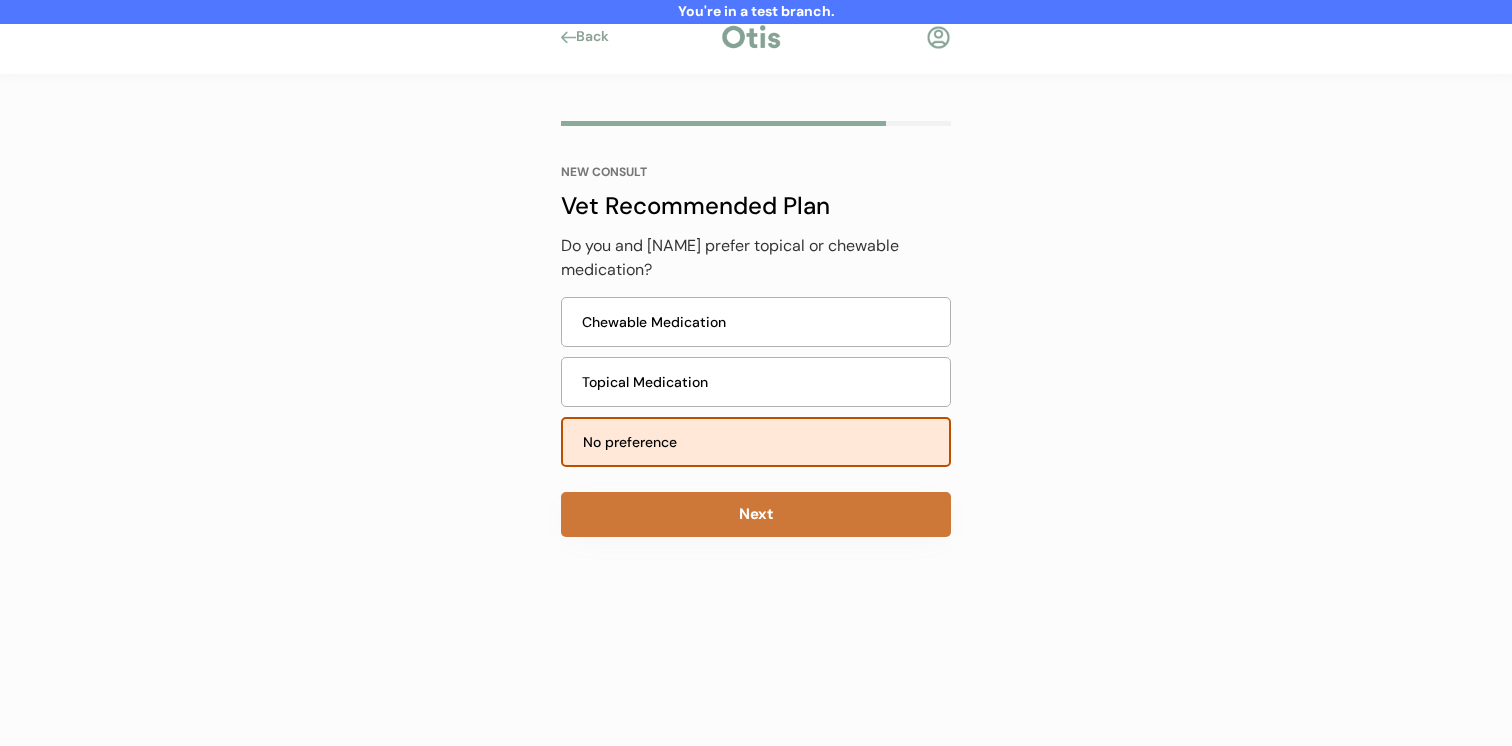 click on "Next" at bounding box center [756, 514] 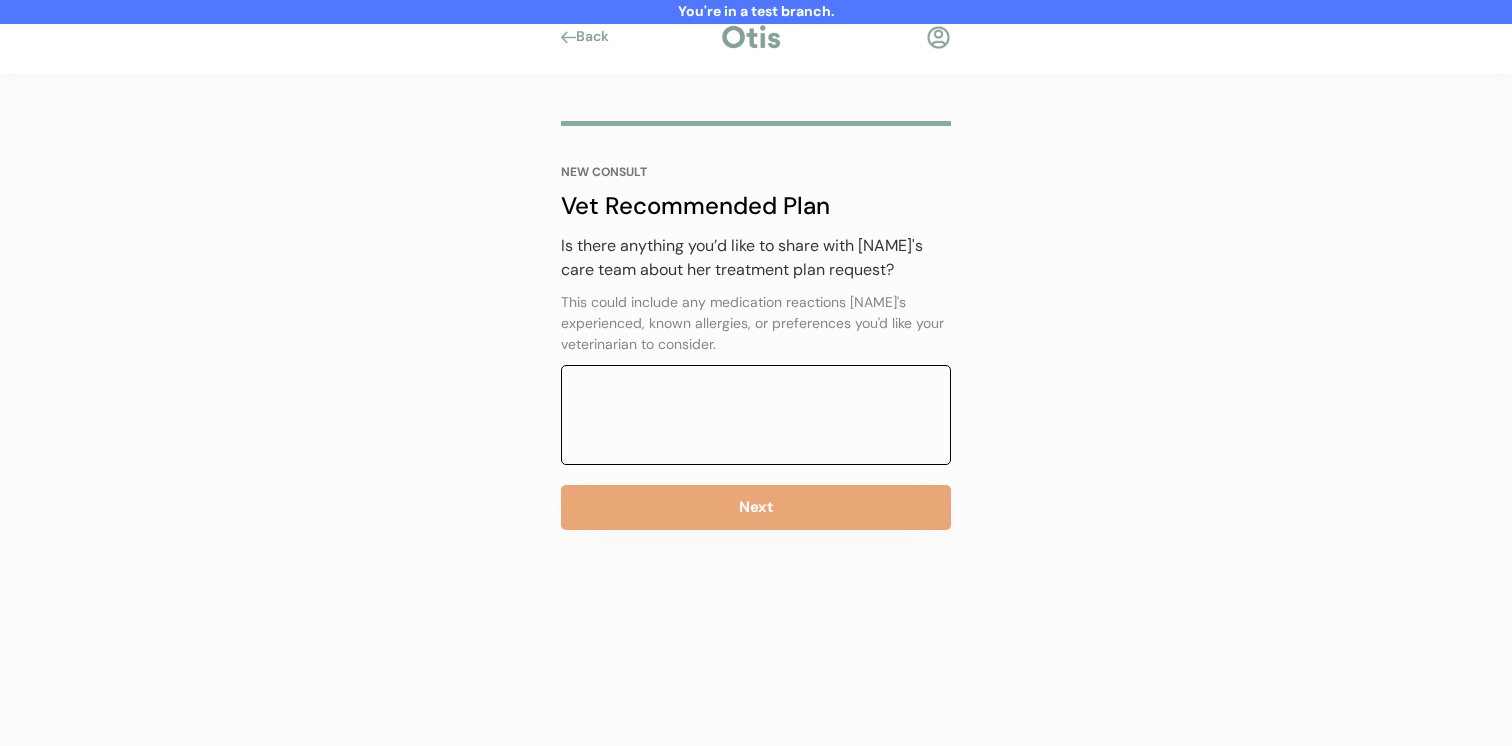 click at bounding box center [756, 415] 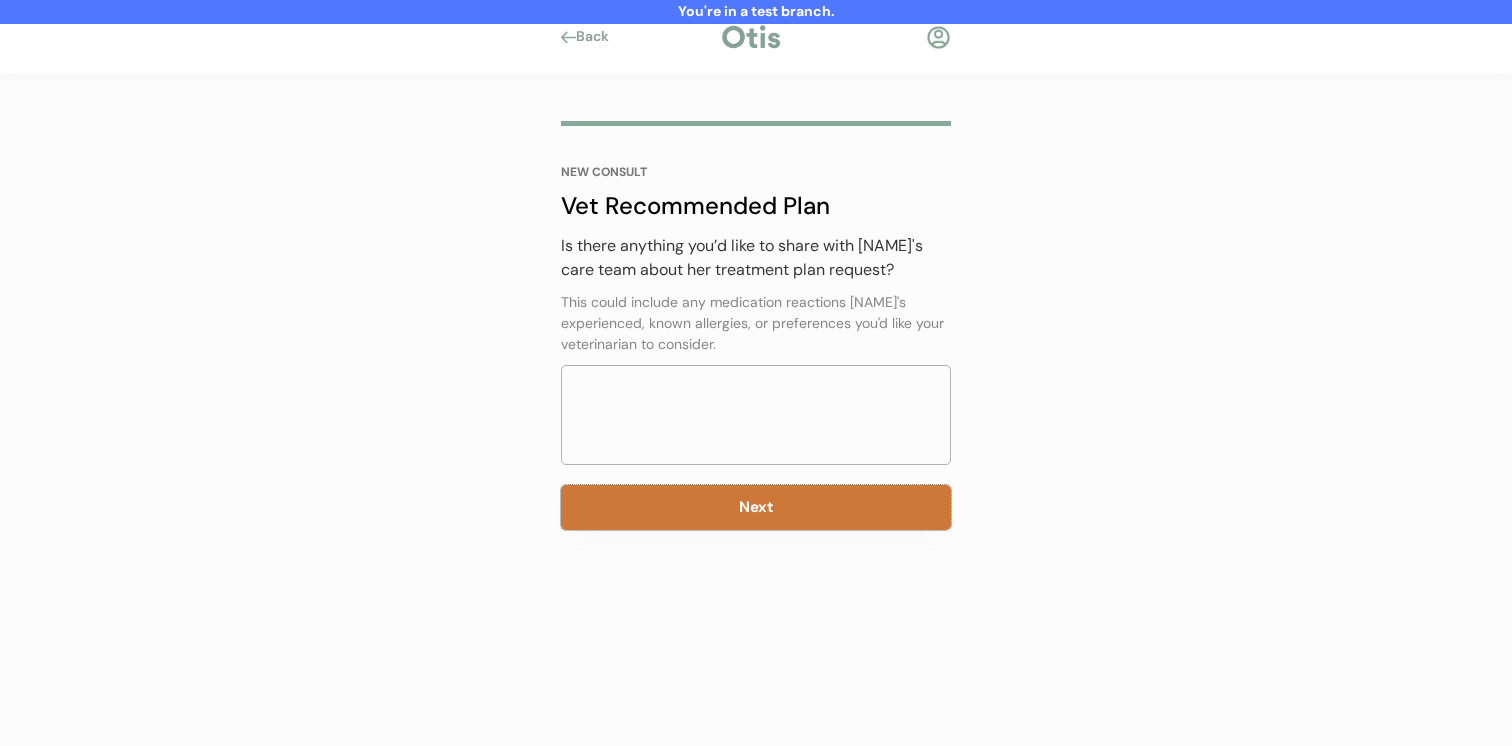 click on "Next" at bounding box center [756, 507] 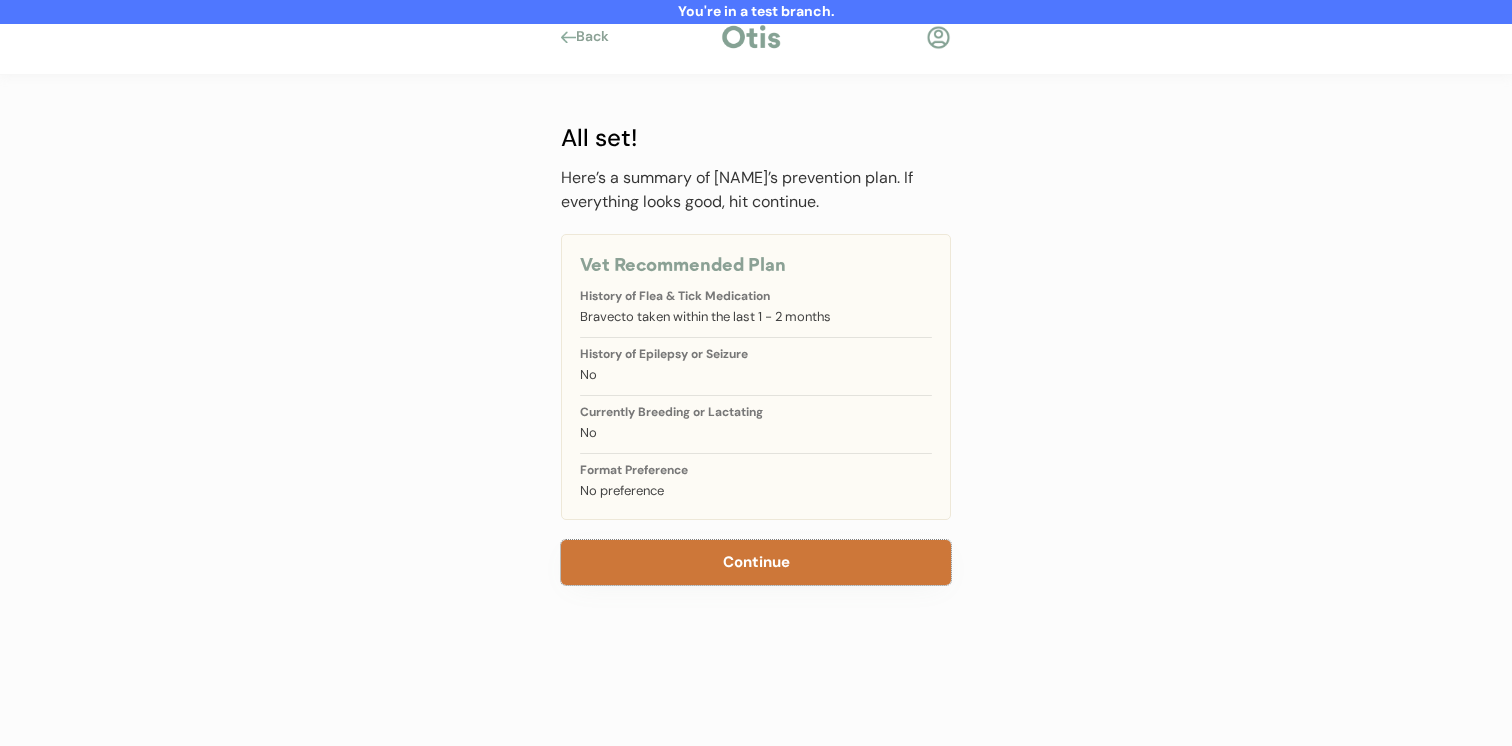 click on "Continue" at bounding box center [756, 562] 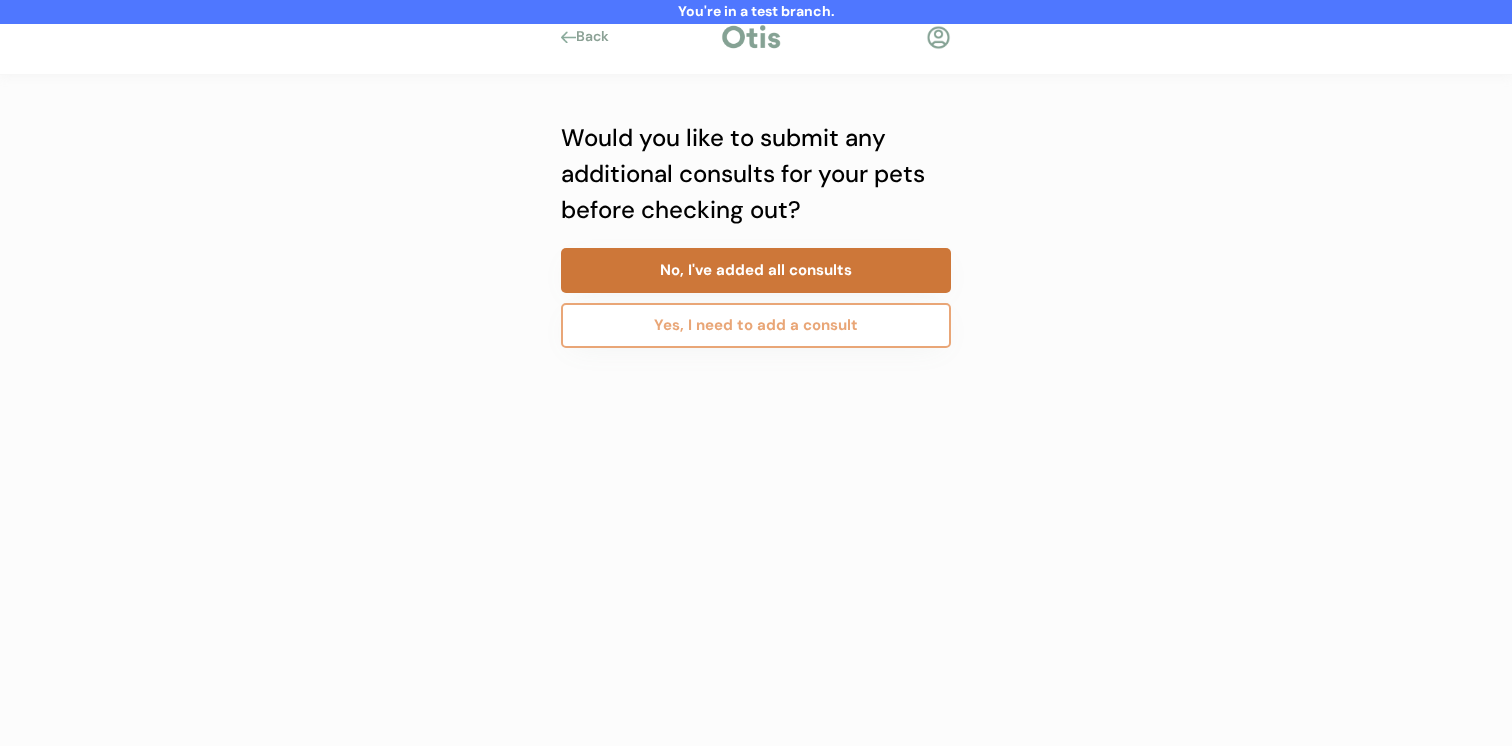 click on "No, I've added all consults" at bounding box center [756, 270] 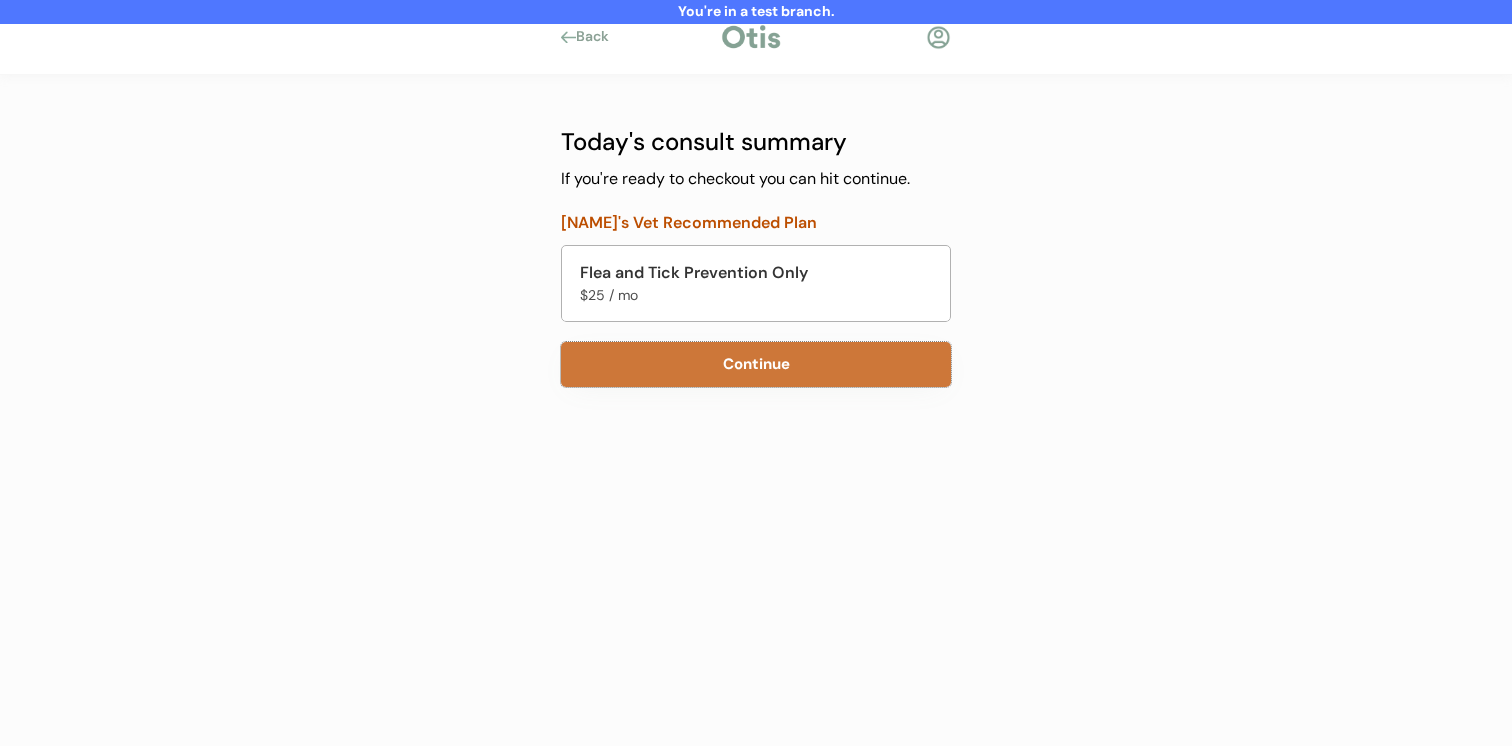click on "Continue" at bounding box center (756, 364) 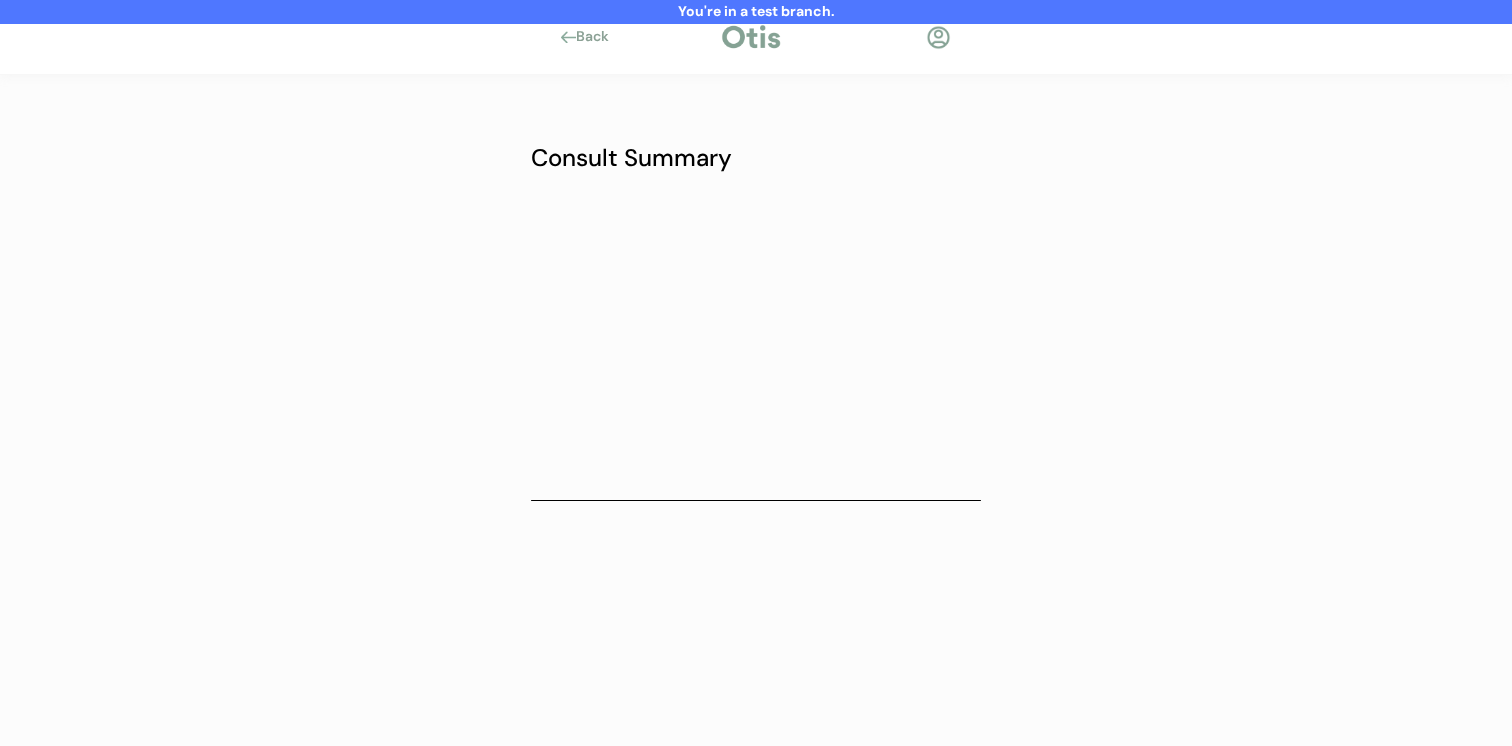 scroll, scrollTop: 0, scrollLeft: 0, axis: both 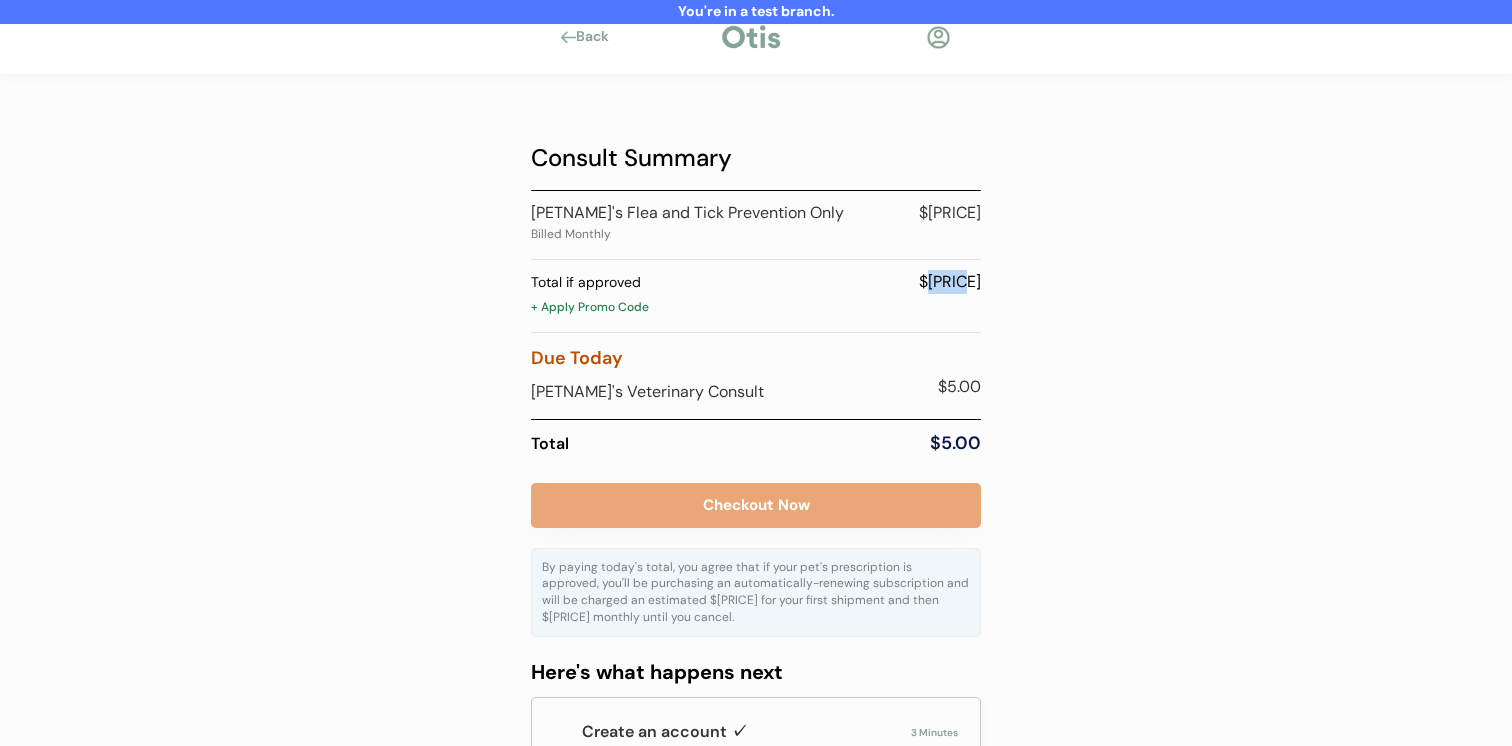 drag, startPoint x: 936, startPoint y: 283, endPoint x: 981, endPoint y: 282, distance: 45.01111 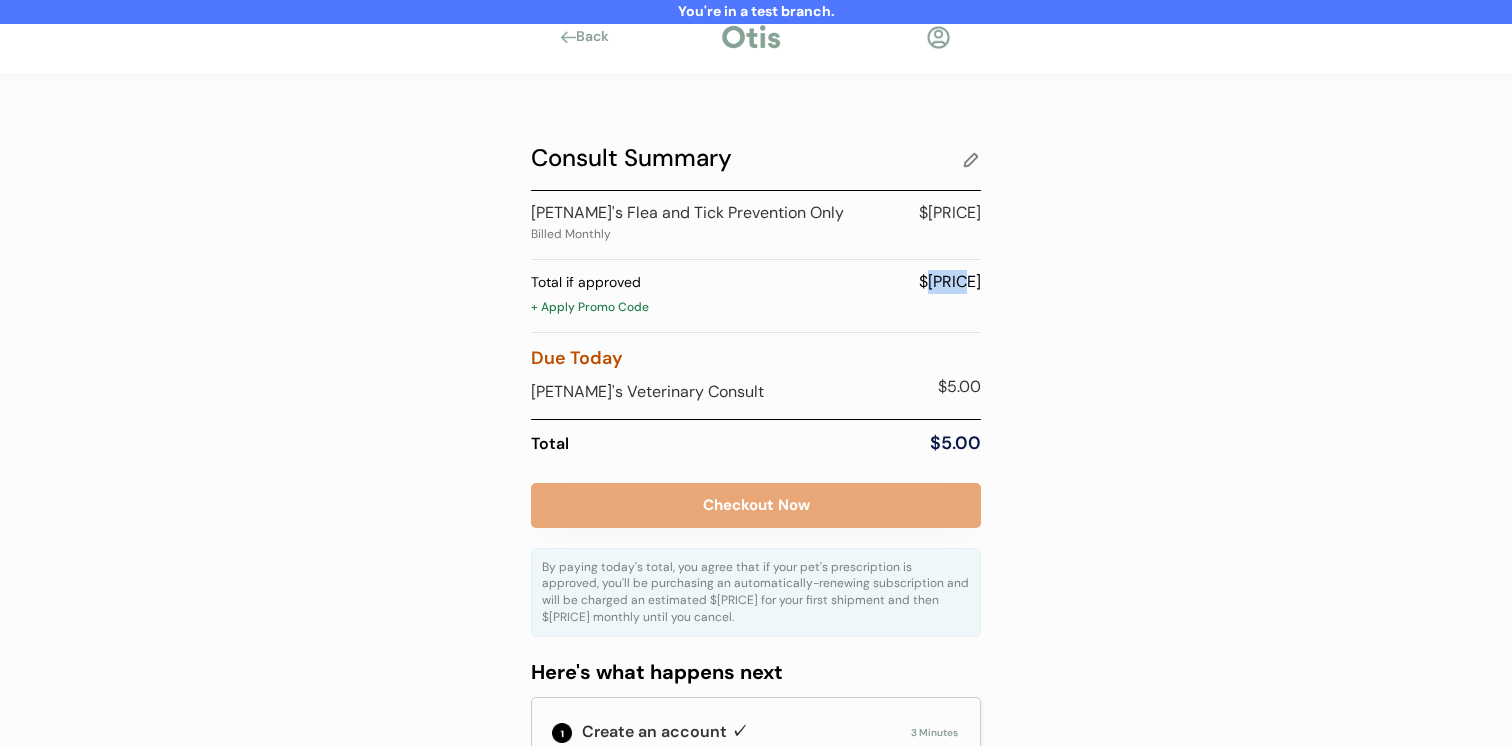 click on "Consult Summary [PETNAME]'s Flea and Tick Prevention Only Billed Monthly $[PRICE] Total if approved $[PRICE] + Apply Promo Code Due Today [PETNAME]'s Veterinary Consult $[PRICE] Total $[PRICE] Checkout Now By paying today's total, you agree that if your pet's prescription is approved, you'll be purchasing an automatically-renewing subscription and will be charged an estimated $[PRICE] for your first shipment and then $[PRICE] monthly until you cancel. Here's what happens next Create an account ✓ 3 Minutes Submit a consult ✓ 3 Minutes Veterinarian review Same day Your veterinarian reviews your pet's prescription request, making sure it's the right medication for them Prescription delivered 2 to 4 days [PETNAME]'s Care Team [DOCTORNAME], DVM Licensed Veterinarian Otis Member Benefits Consults starting at $[PRICE] Veterinary consults start at just $[PRICE], saving you time and money from a typical in-person visit Free Shipping Orders always ship for free, and prescriptions arrive in the same box Medication Reminders Text Support Line" at bounding box center (756, 896) 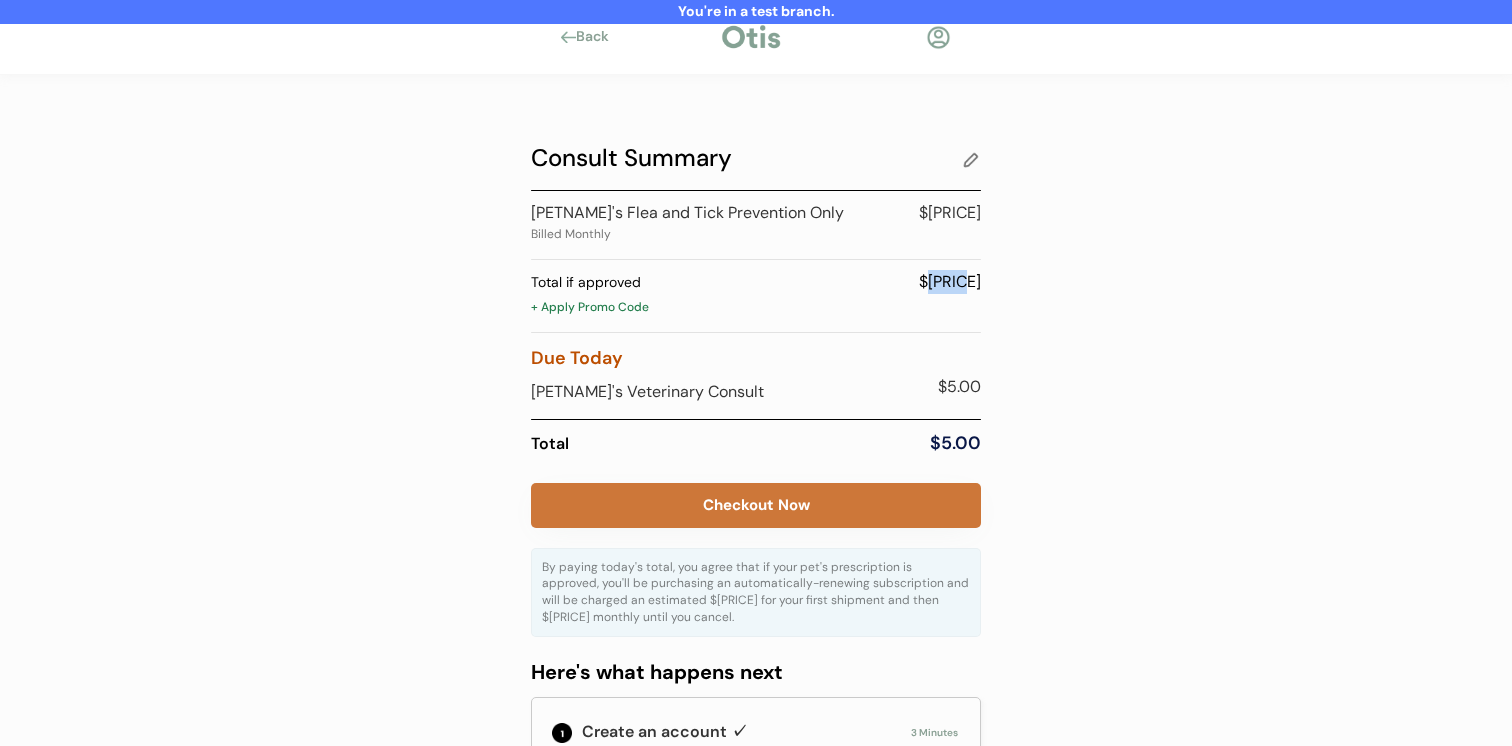 click on "Checkout Now" at bounding box center [756, 505] 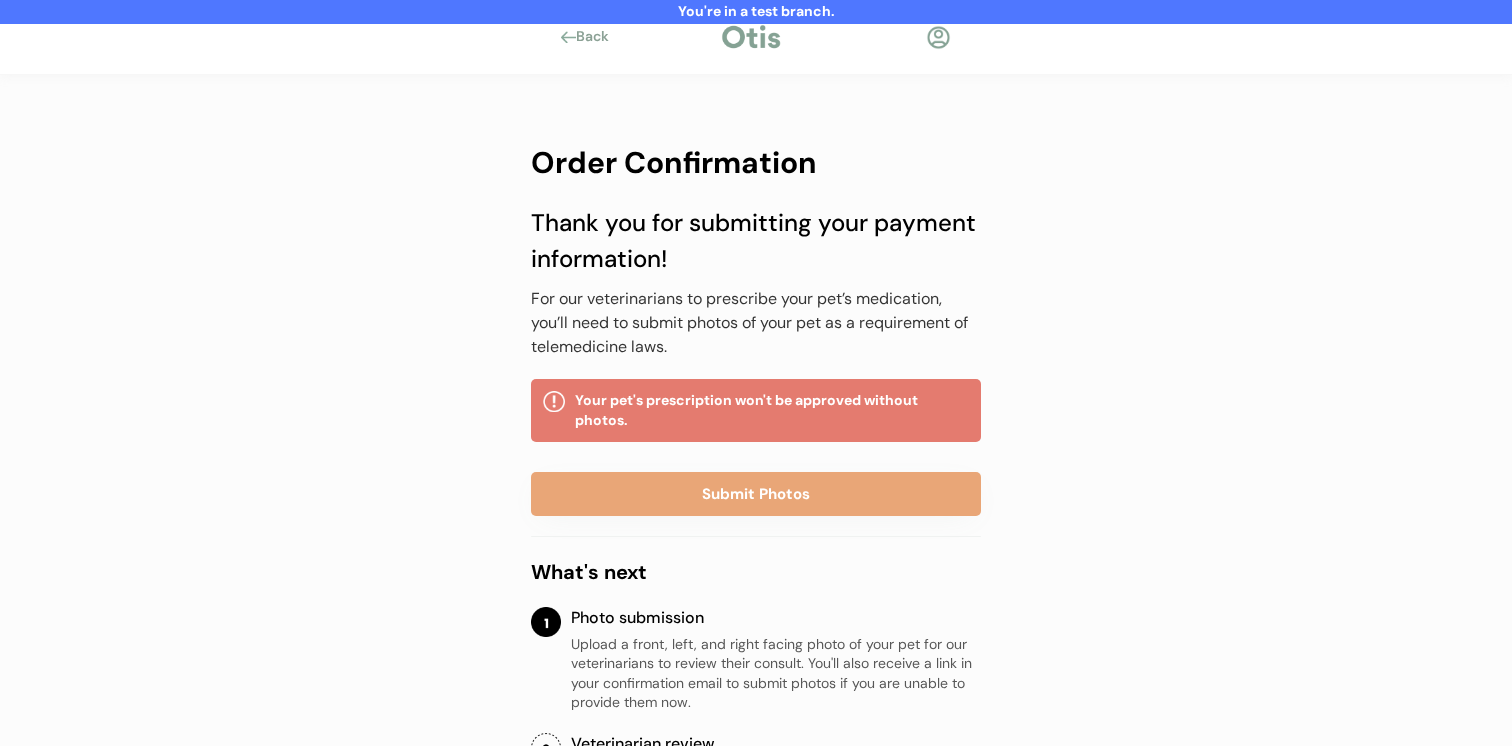 scroll, scrollTop: 0, scrollLeft: 0, axis: both 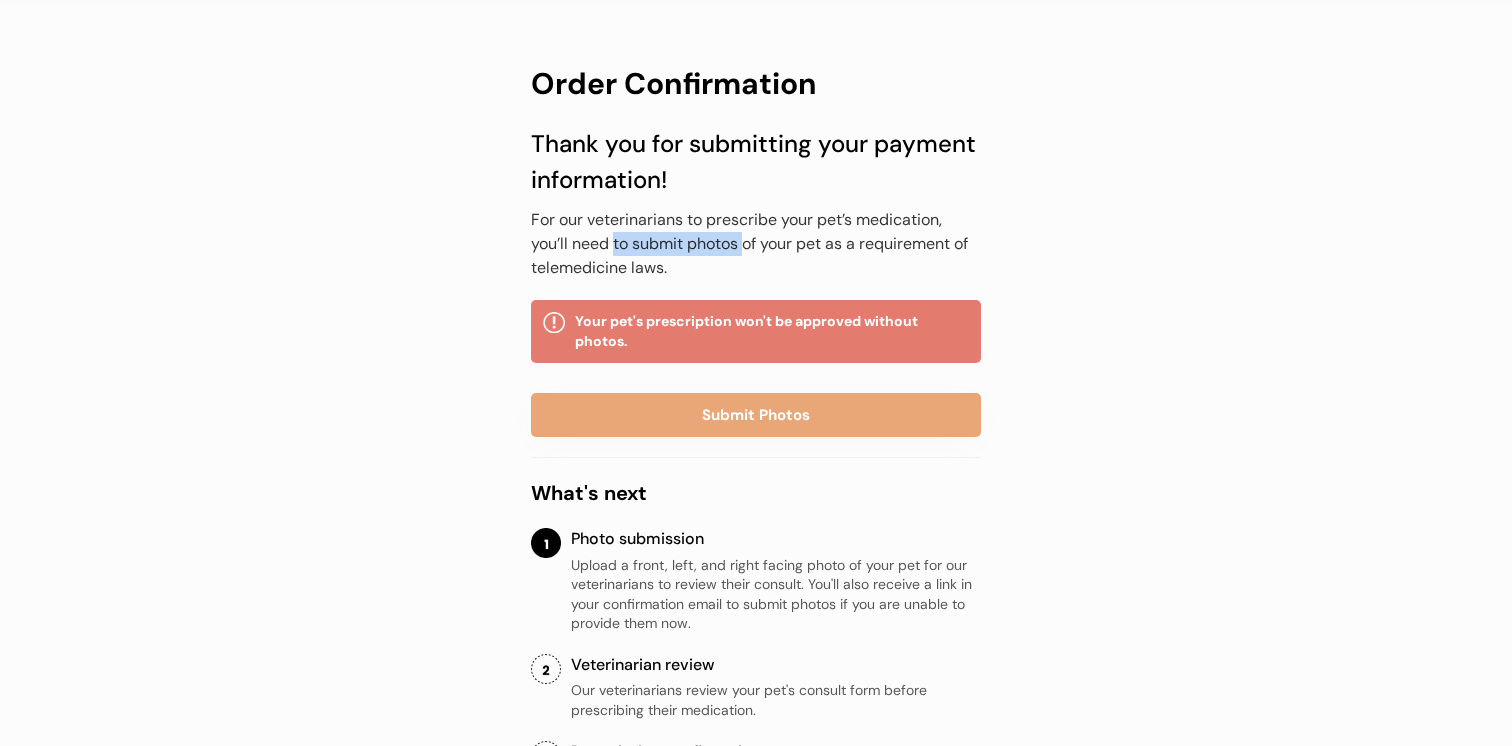 drag, startPoint x: 615, startPoint y: 249, endPoint x: 748, endPoint y: 249, distance: 133 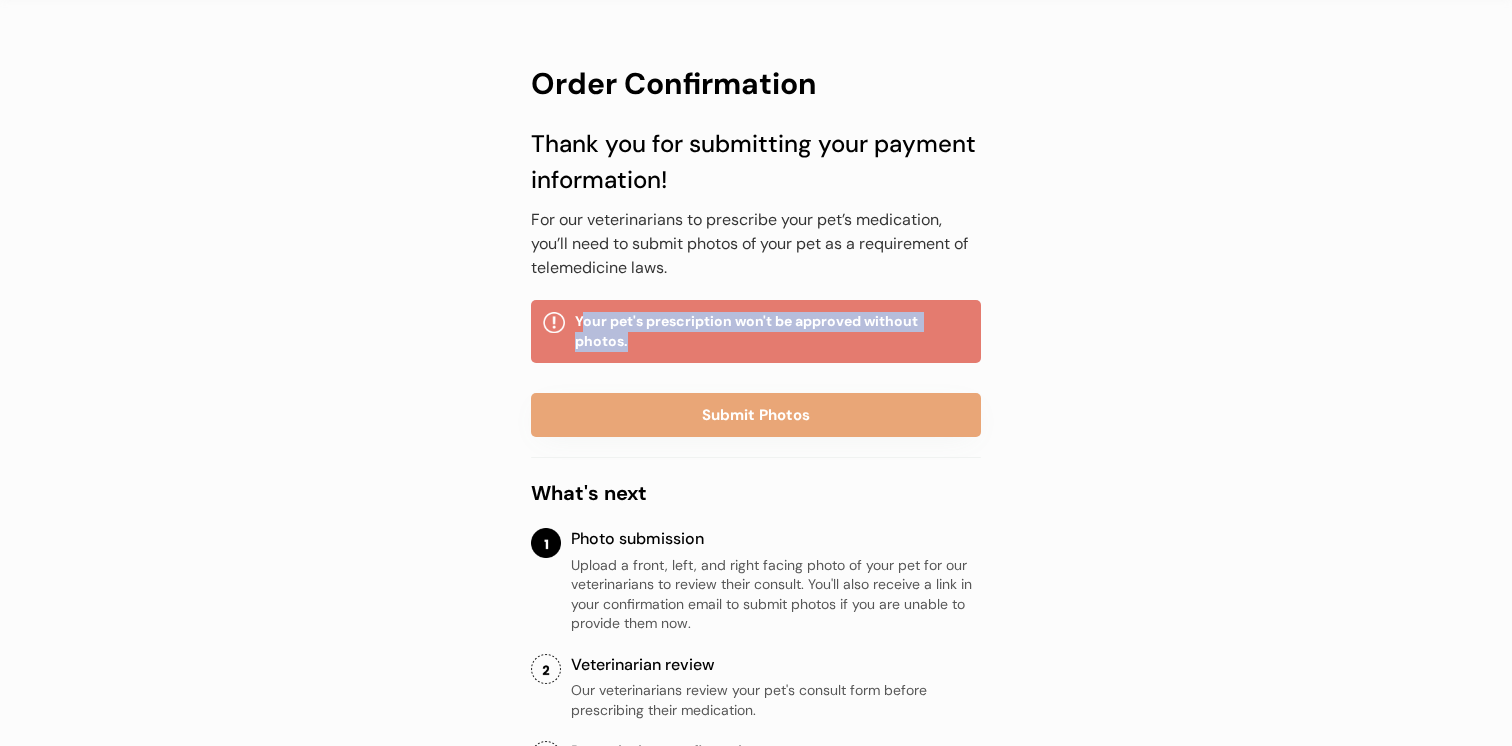 drag, startPoint x: 585, startPoint y: 322, endPoint x: 631, endPoint y: 340, distance: 49.396355 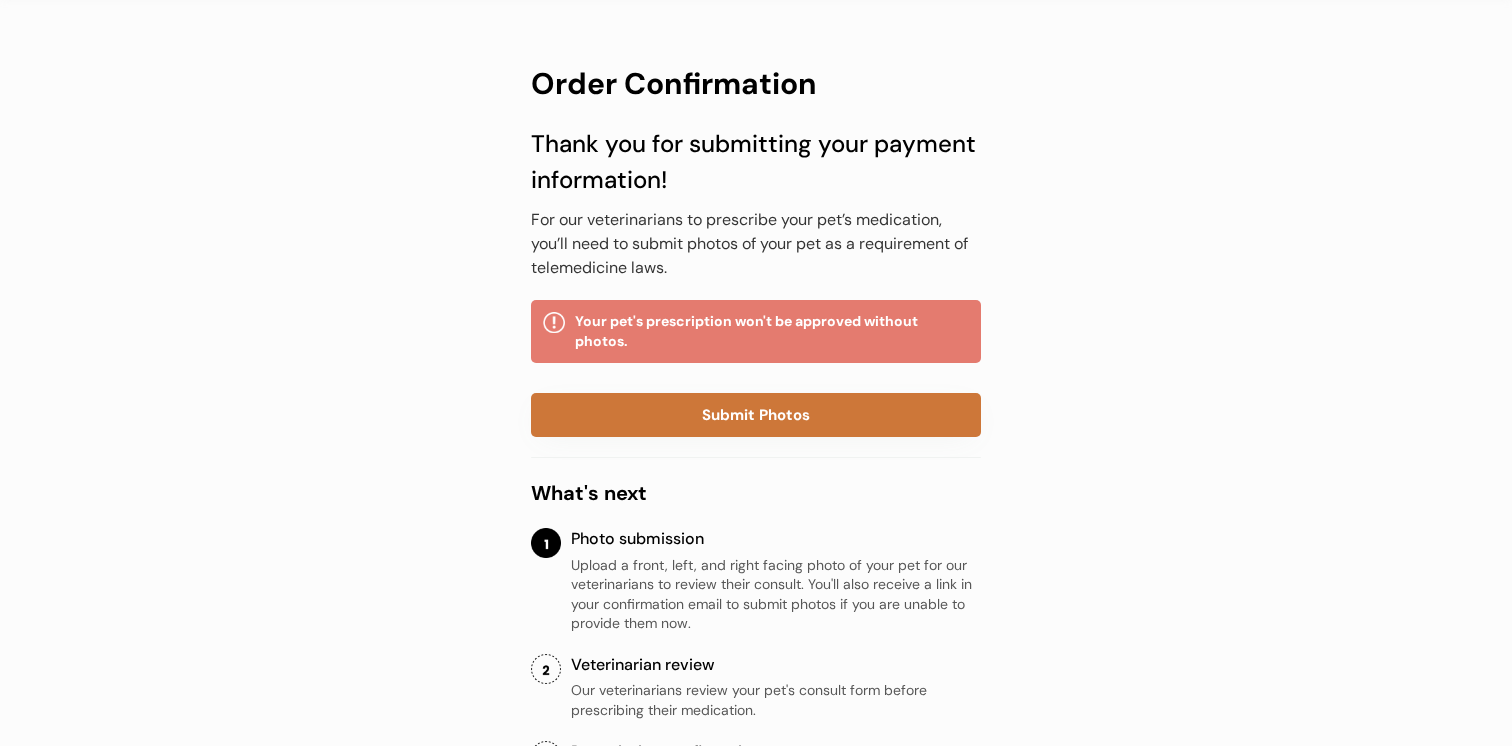 click on "Submit Photos" at bounding box center [756, 415] 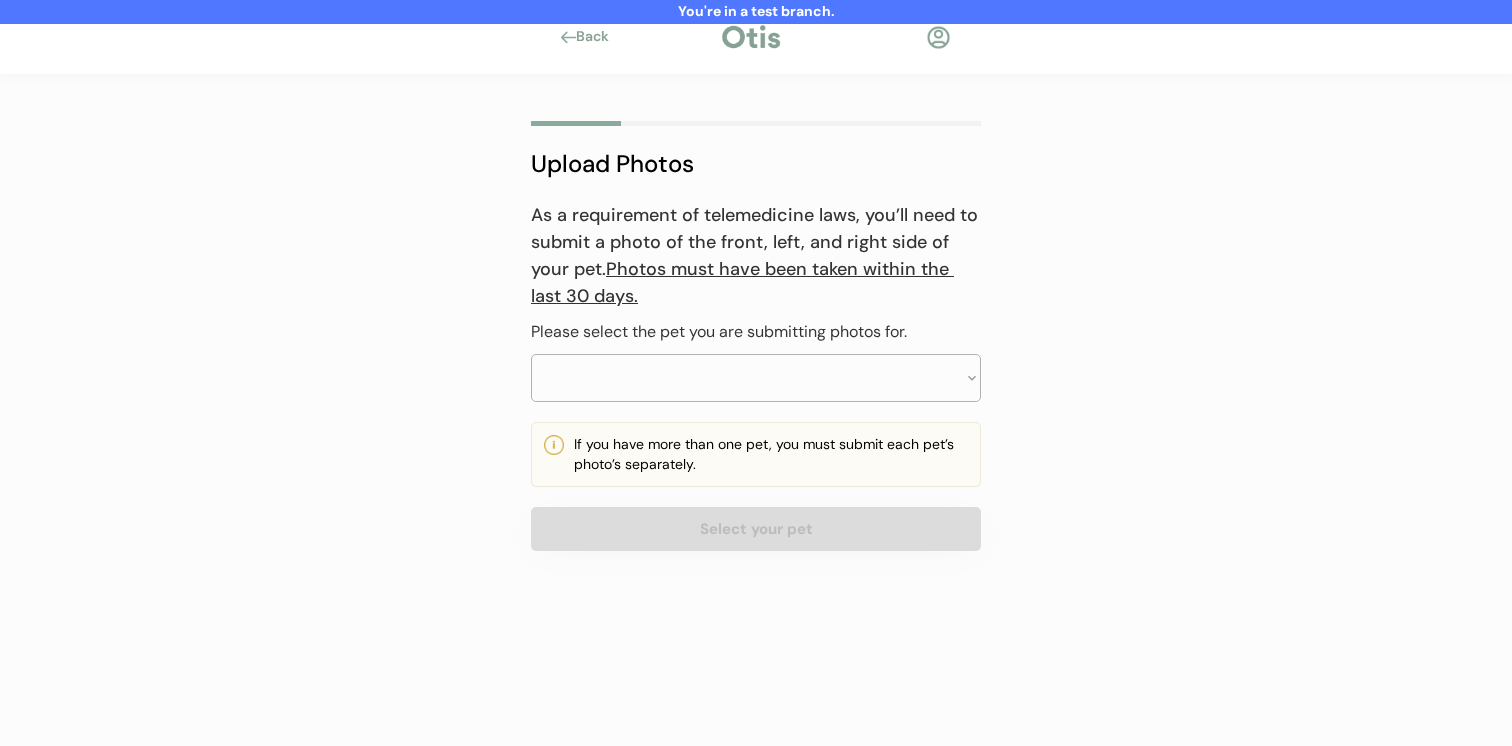 scroll, scrollTop: 0, scrollLeft: 0, axis: both 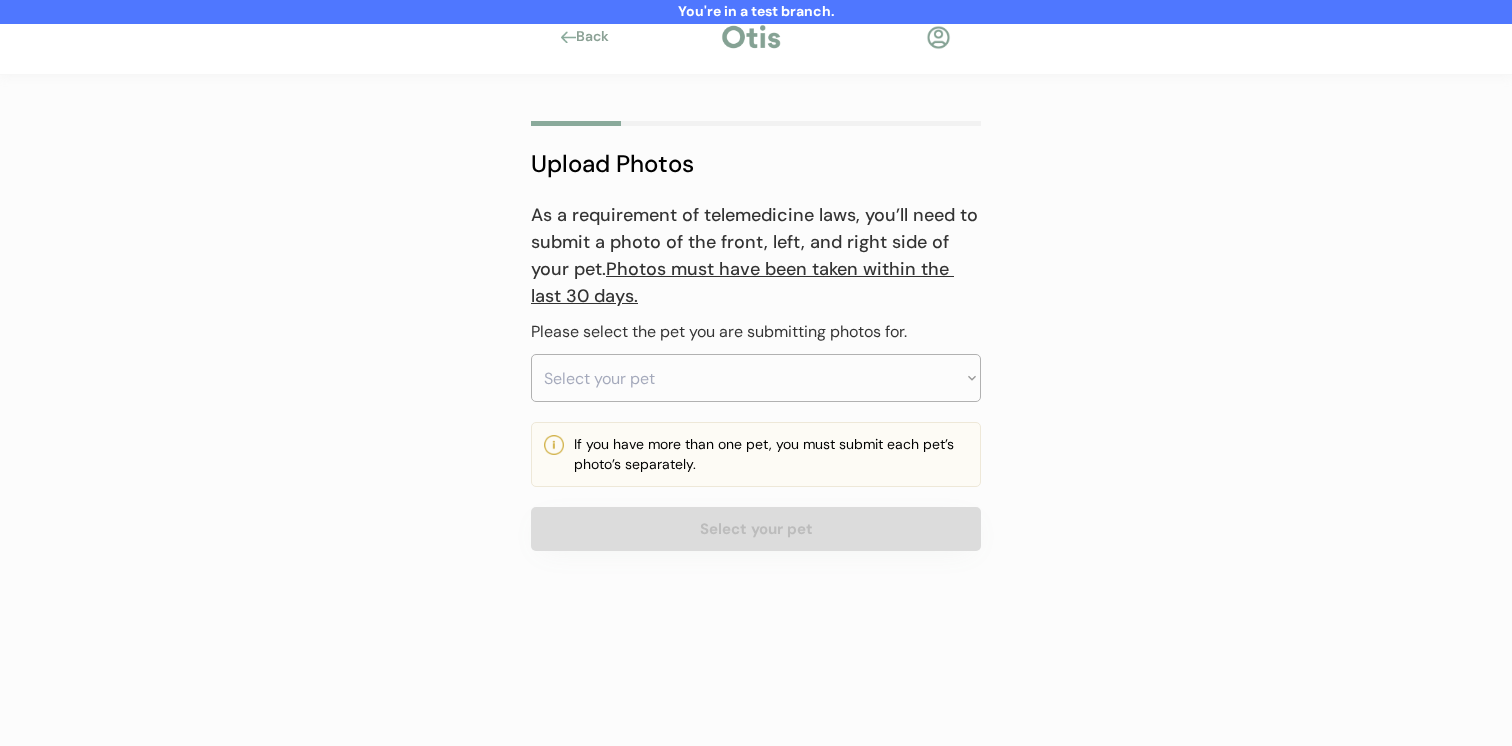 click on "Select your pet [PERSON]" at bounding box center (756, 378) 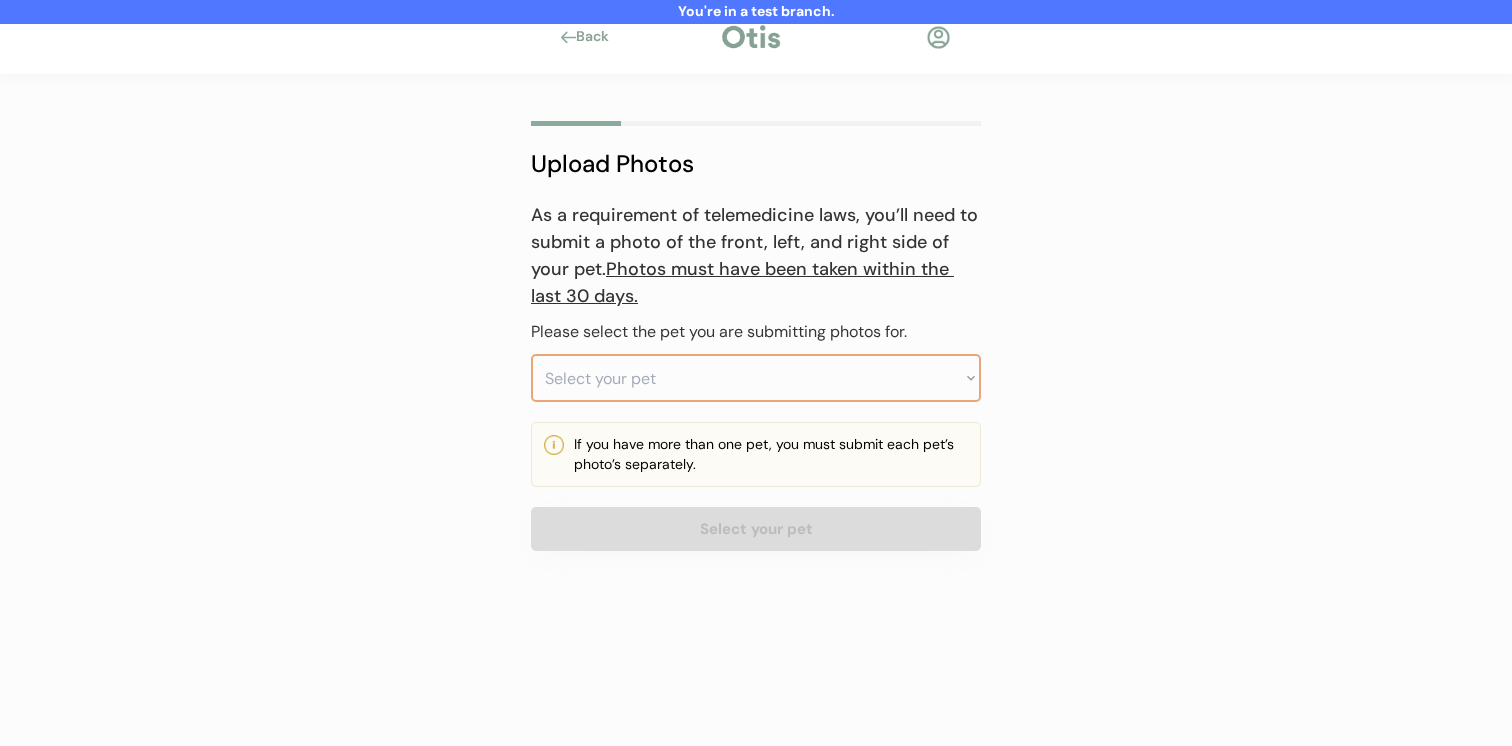select on ""1348695171700984260__LOOKUP__1752088183010x120494314047143940"" 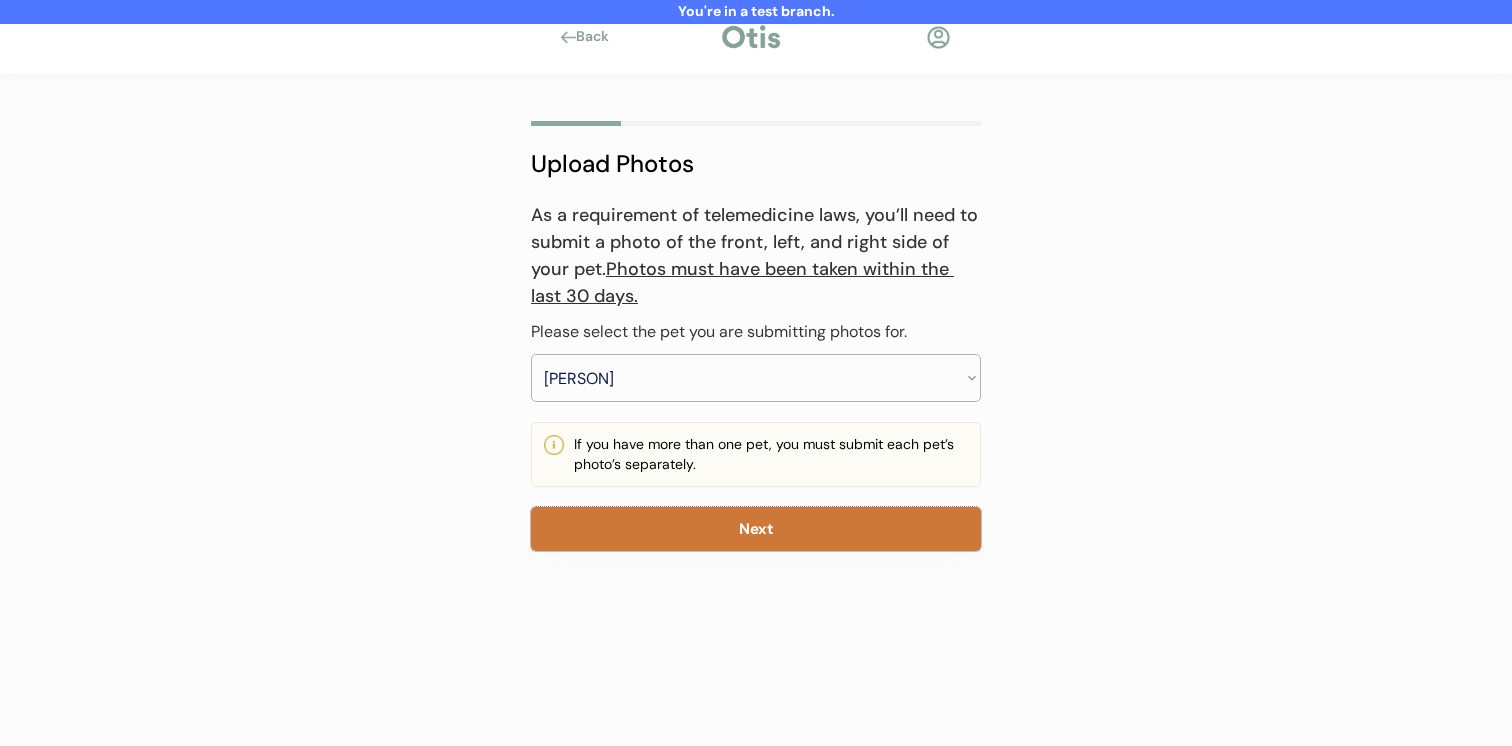 click on "Next" at bounding box center (756, 529) 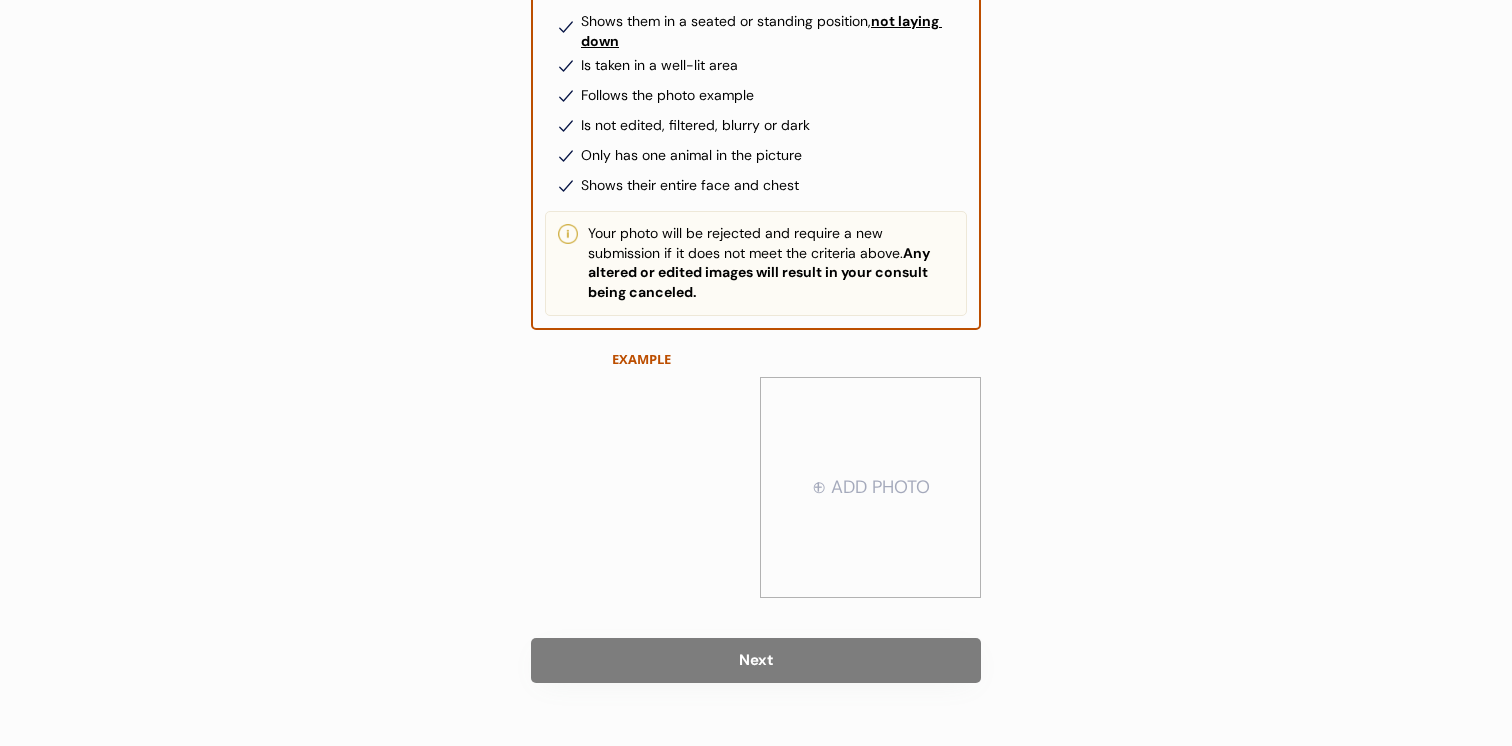scroll, scrollTop: 311, scrollLeft: 0, axis: vertical 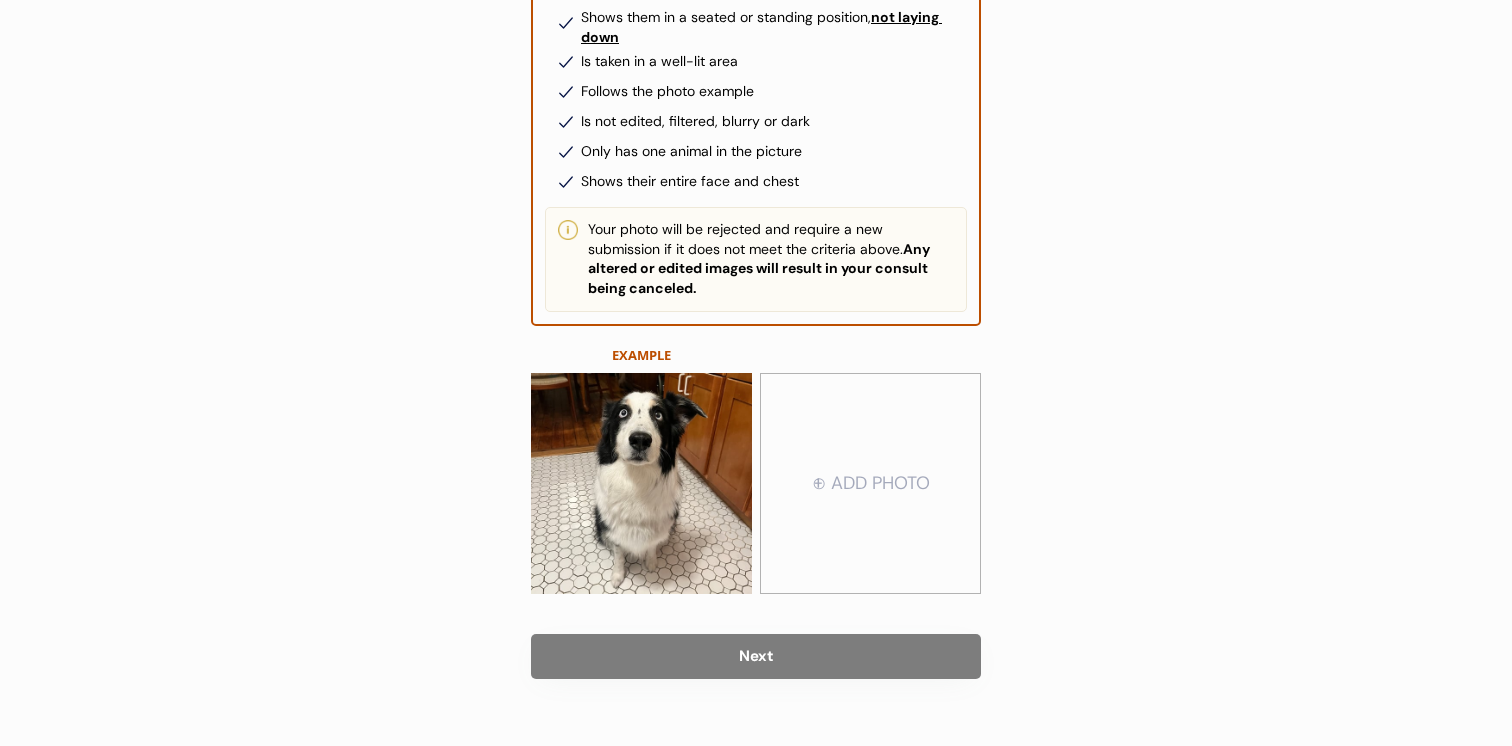 click at bounding box center [870, 484] 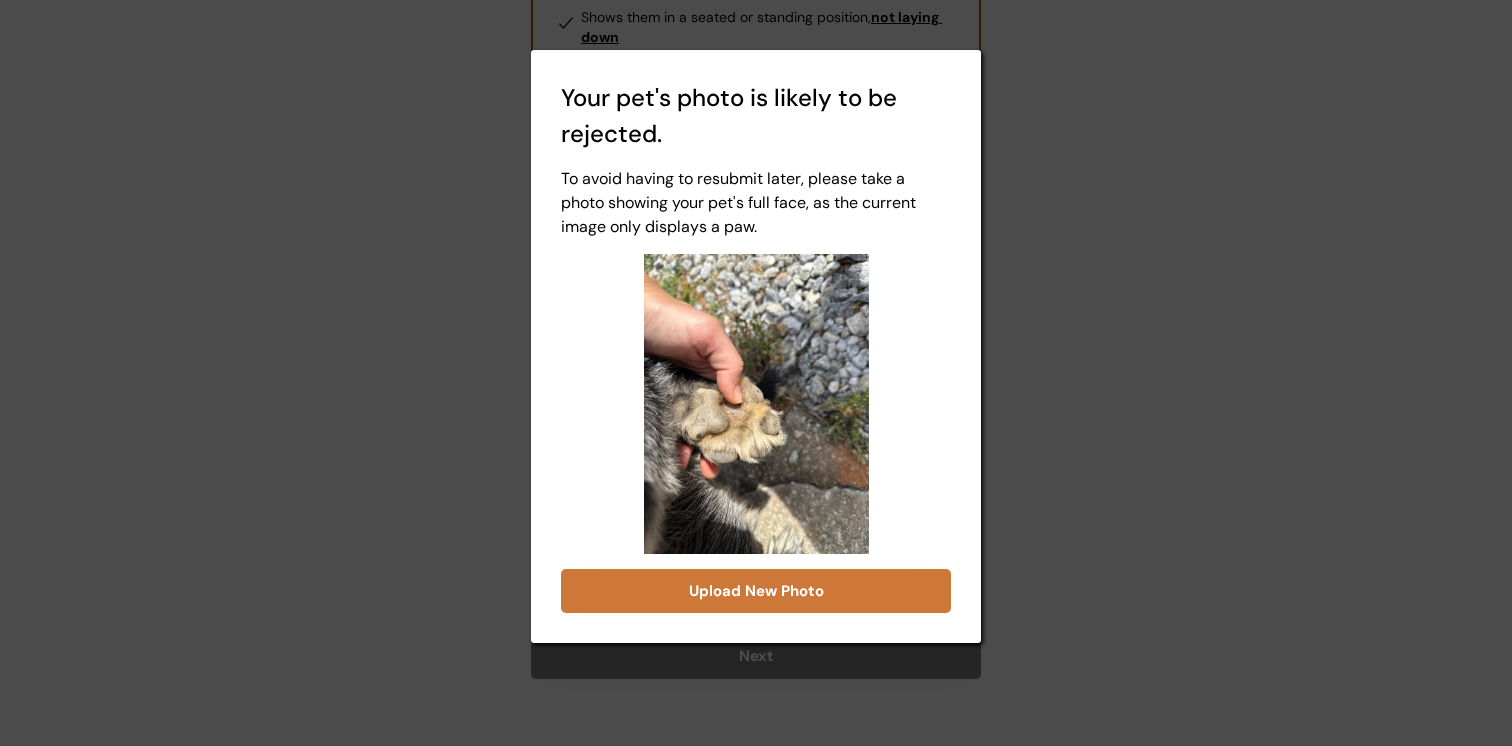 click on "Upload New Photo" at bounding box center (756, 591) 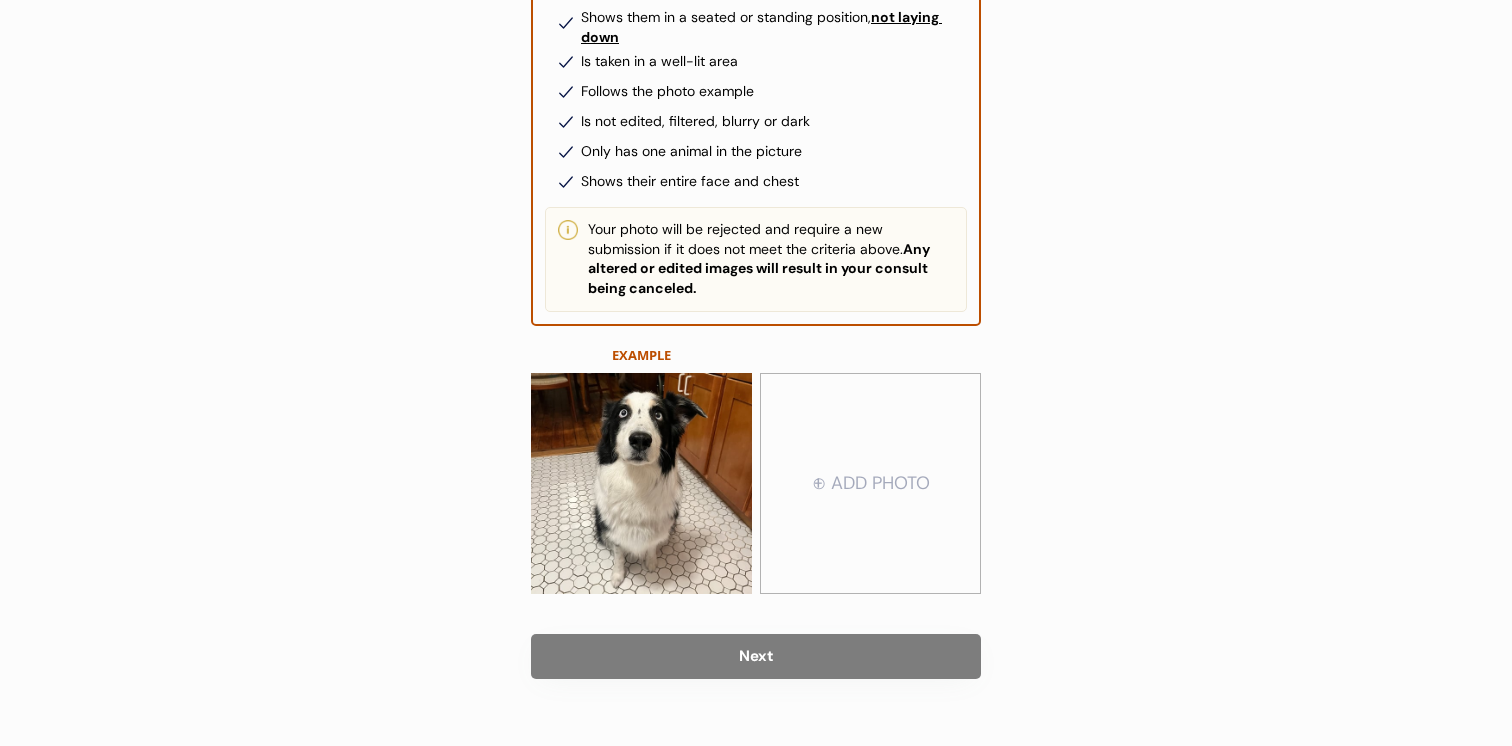 click at bounding box center (870, 484) 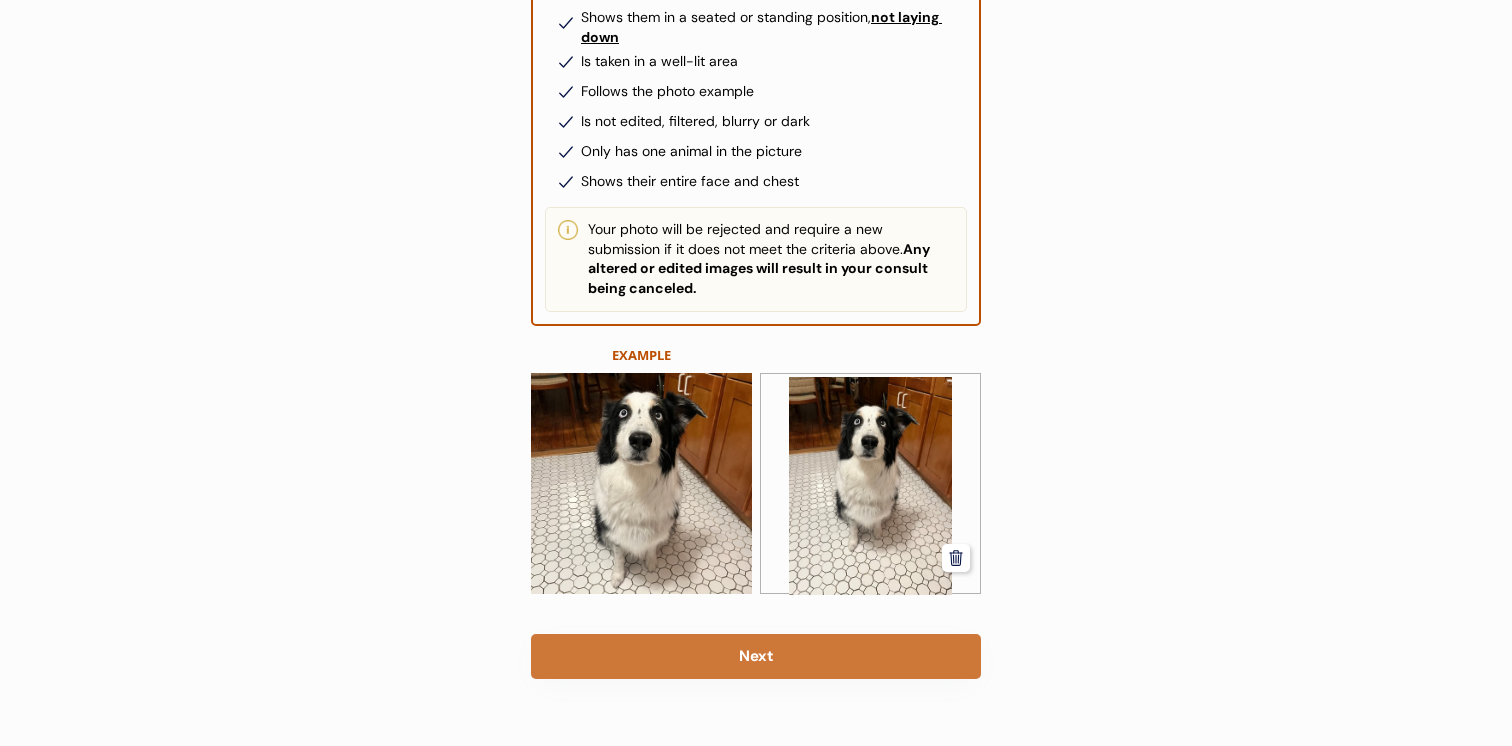 click on "Next" at bounding box center (756, 656) 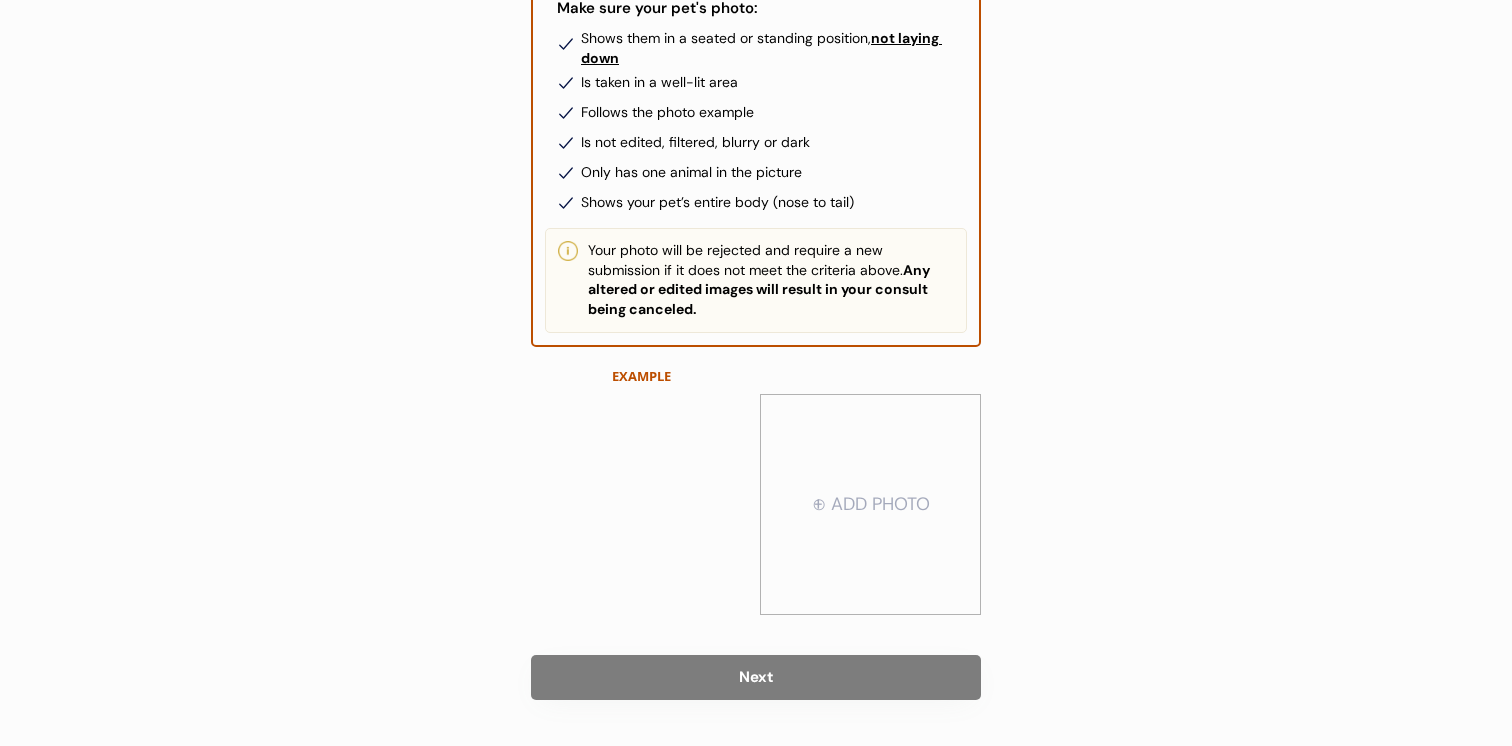 scroll, scrollTop: 344, scrollLeft: 0, axis: vertical 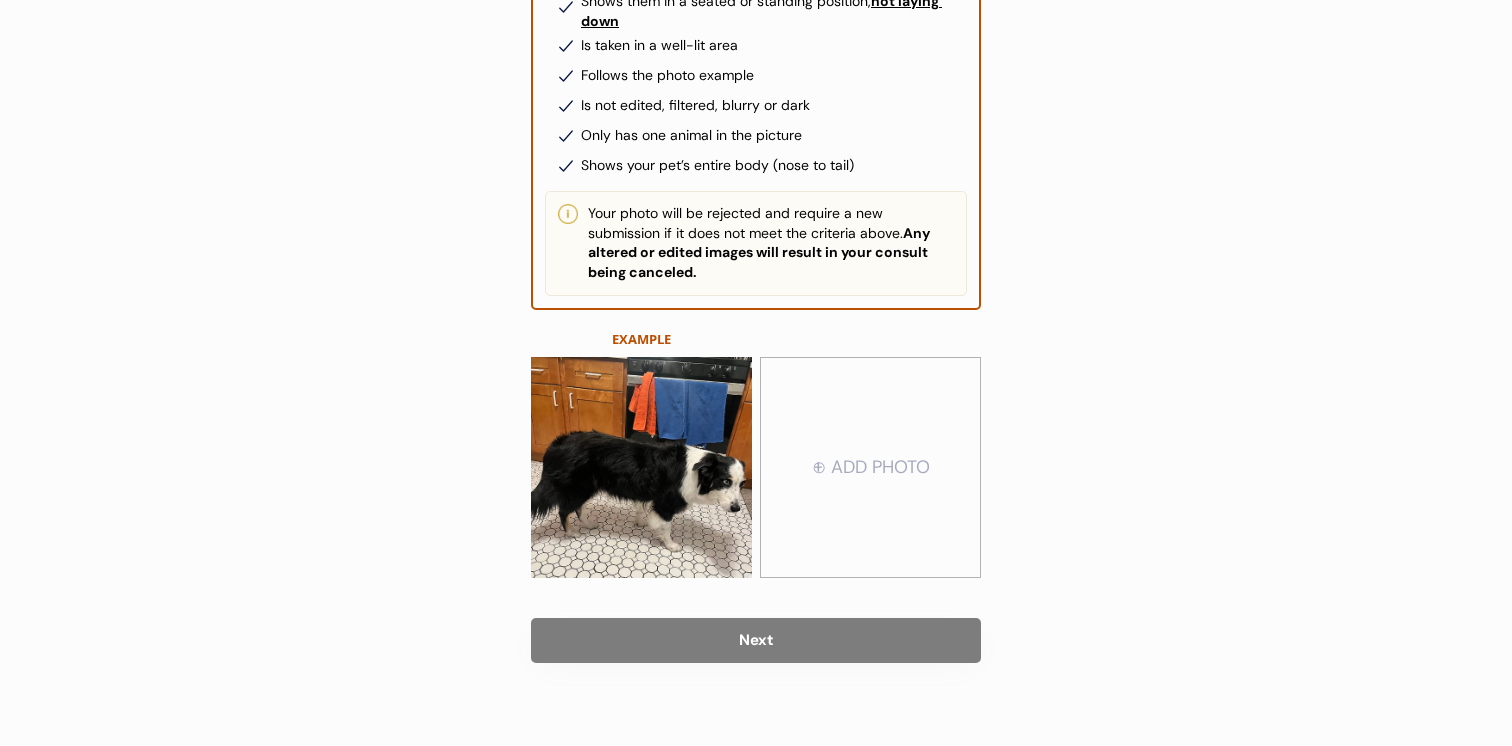 click at bounding box center [870, 468] 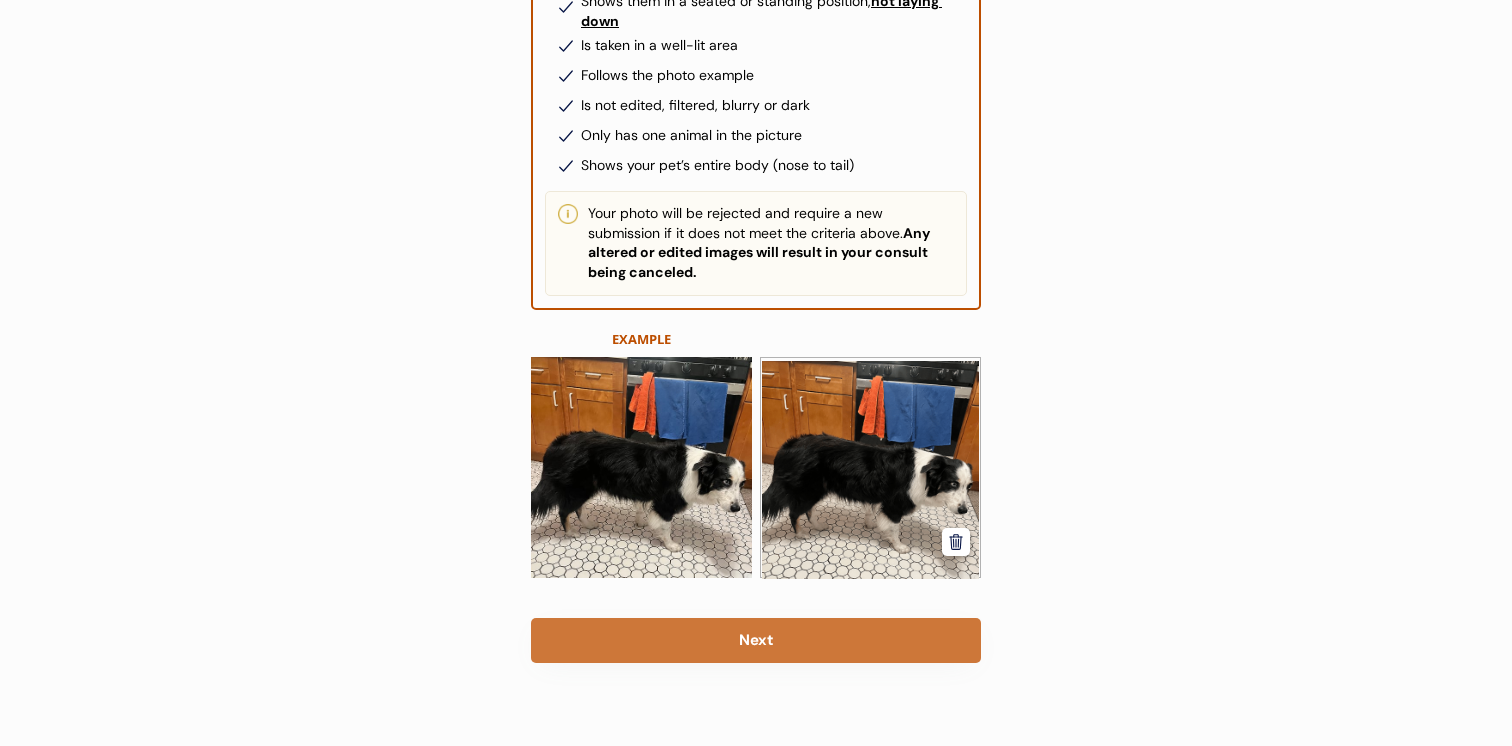 click on "Next" at bounding box center (756, 640) 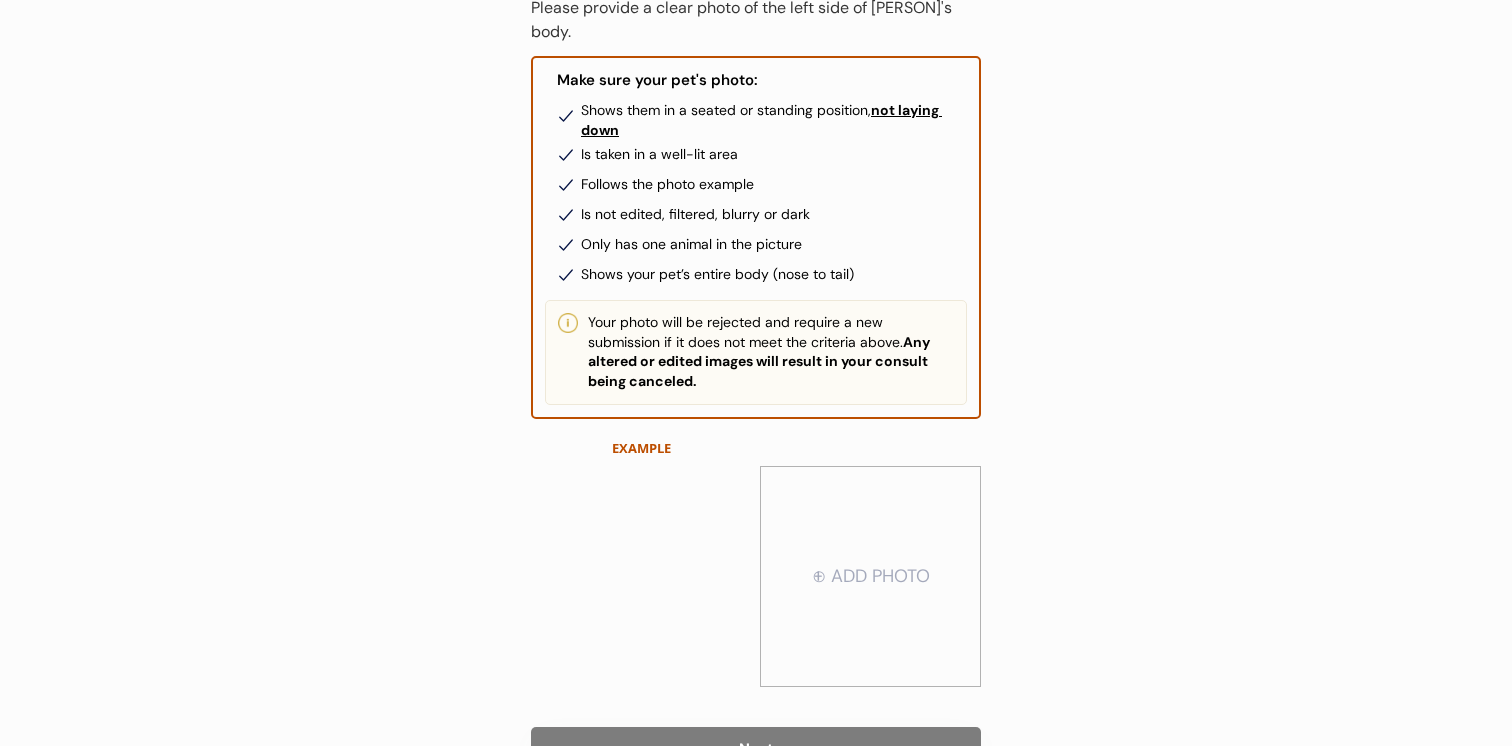 scroll, scrollTop: 291, scrollLeft: 0, axis: vertical 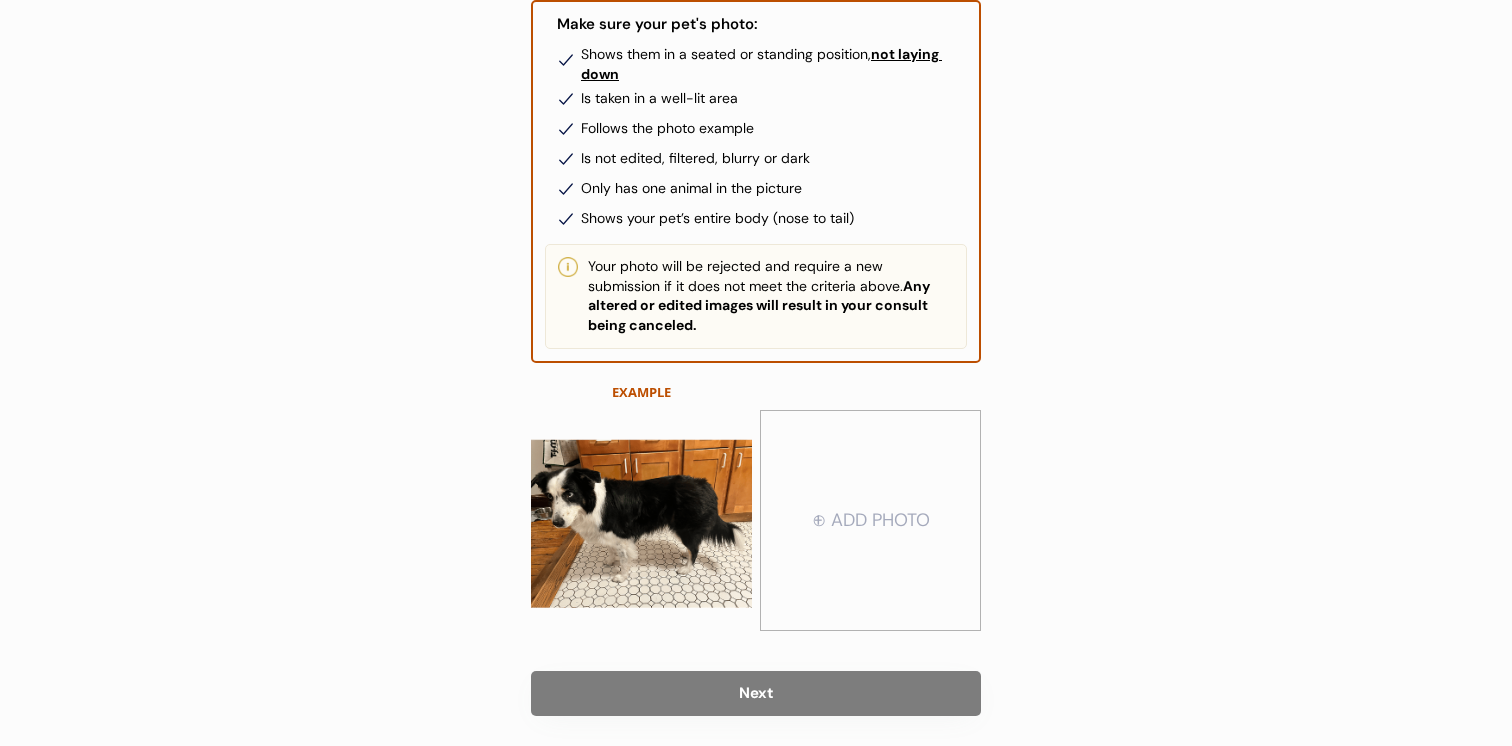 click at bounding box center [870, 521] 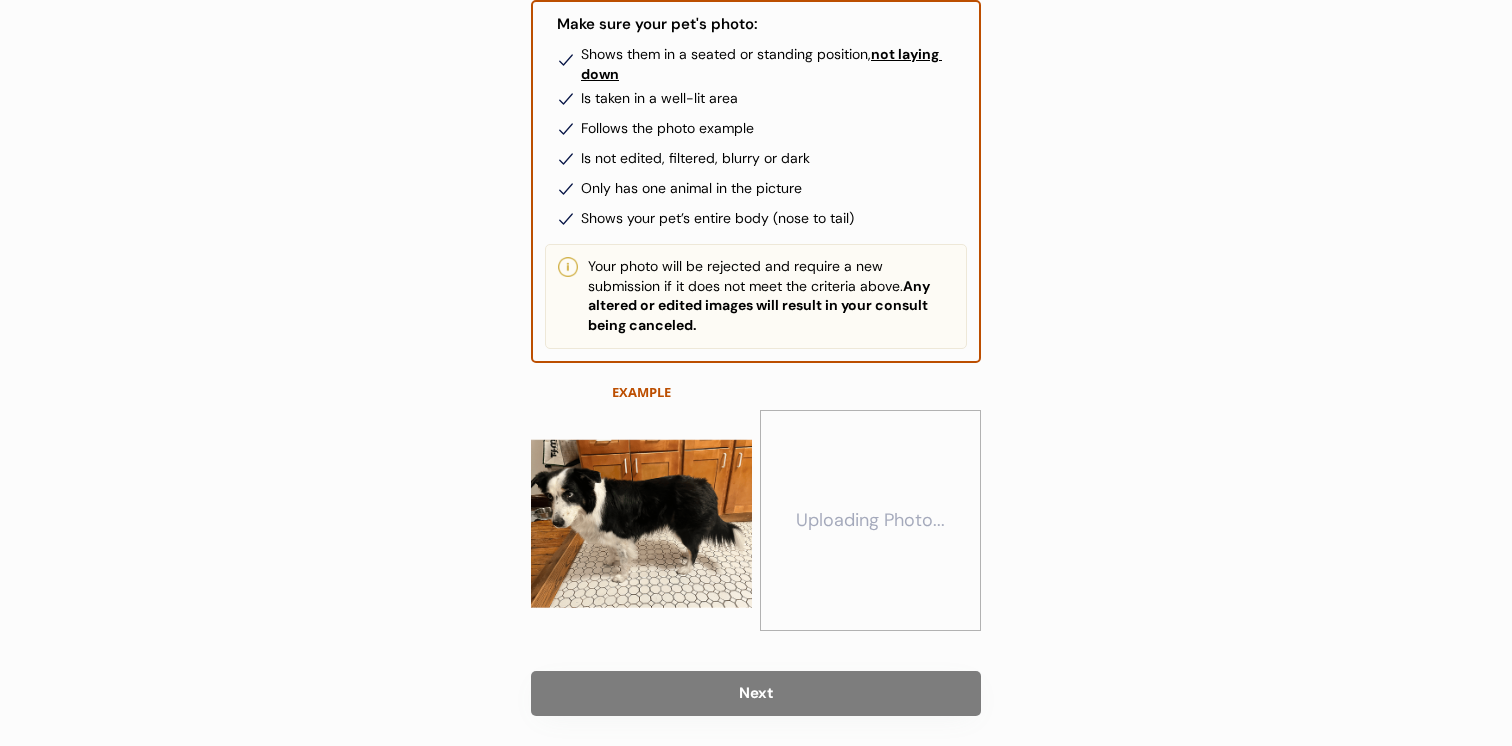 scroll, scrollTop: 344, scrollLeft: 0, axis: vertical 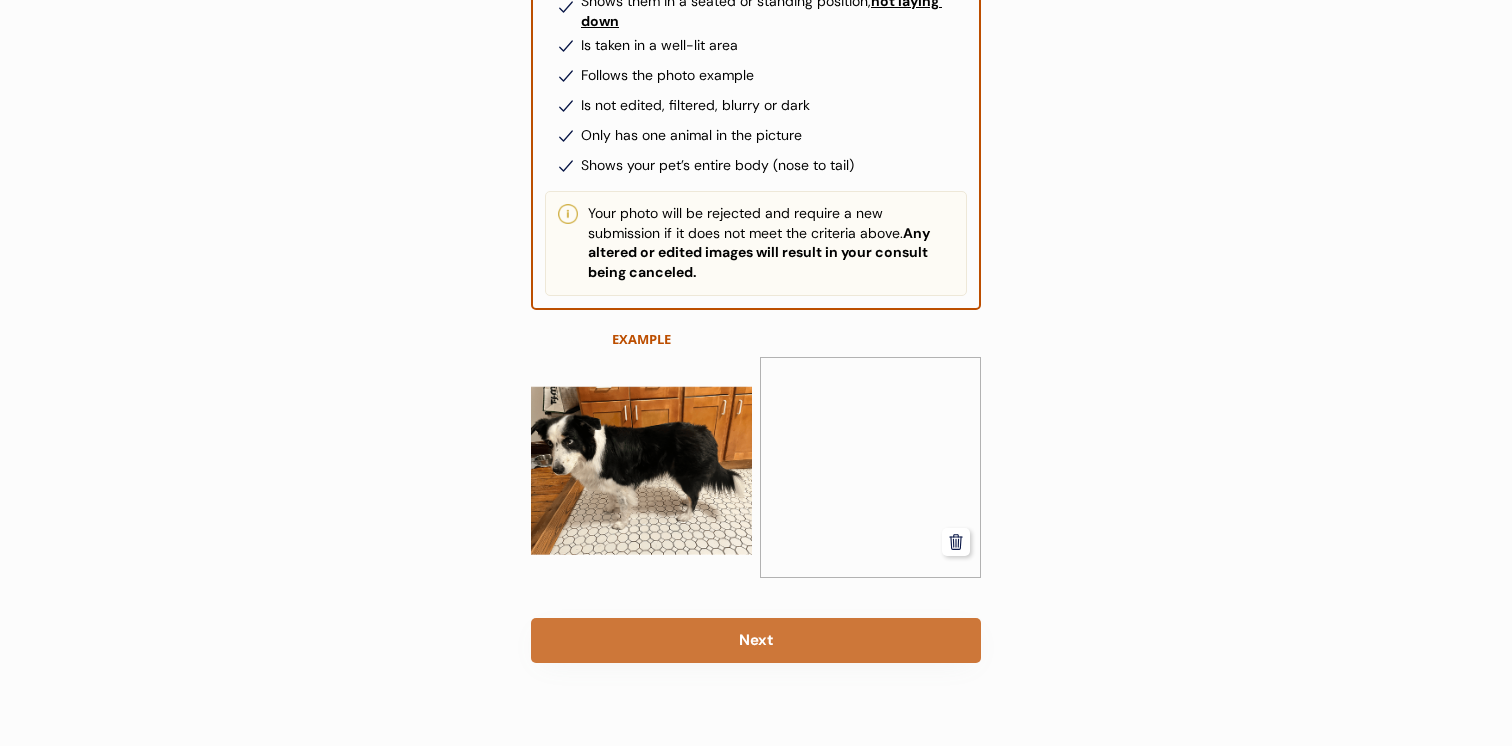click on "Next" at bounding box center [756, 640] 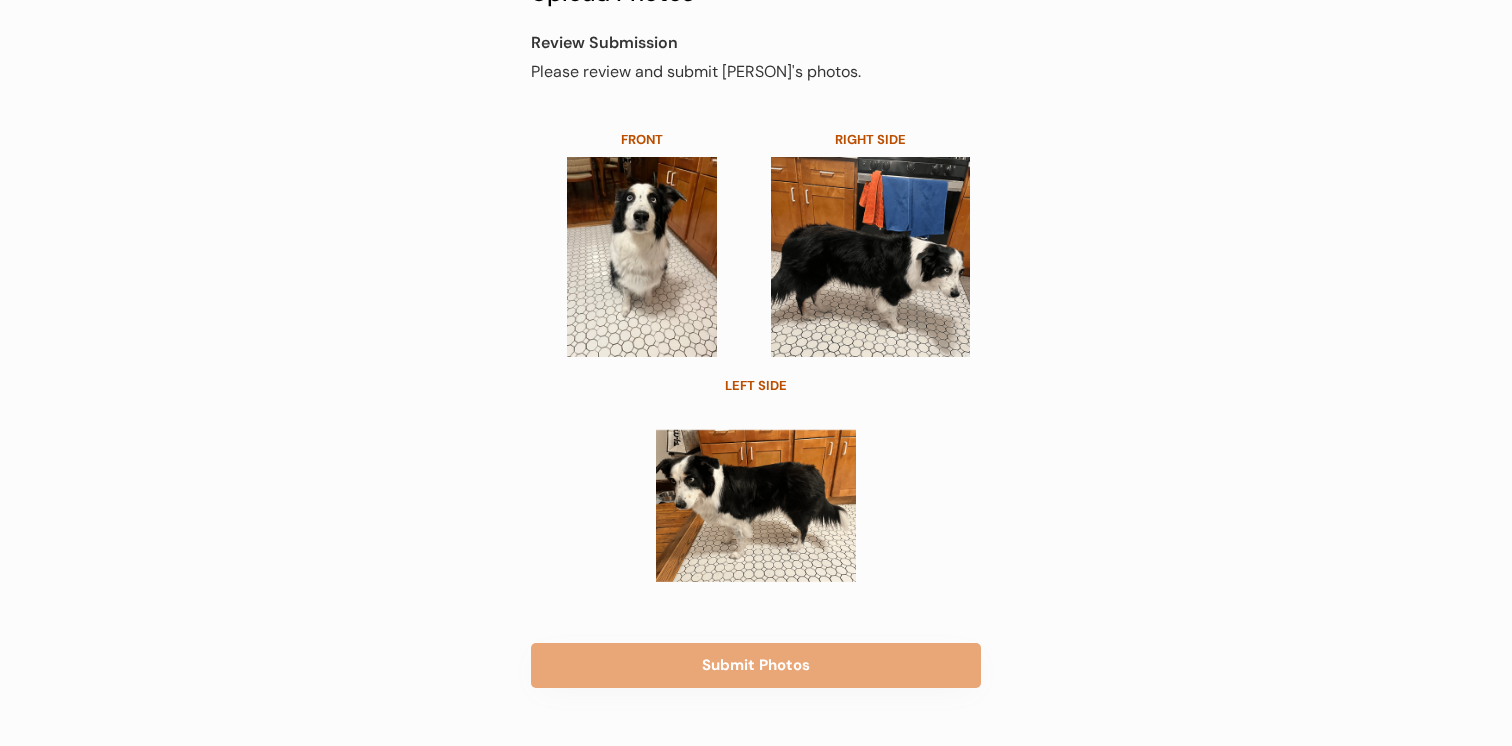 scroll, scrollTop: 193, scrollLeft: 0, axis: vertical 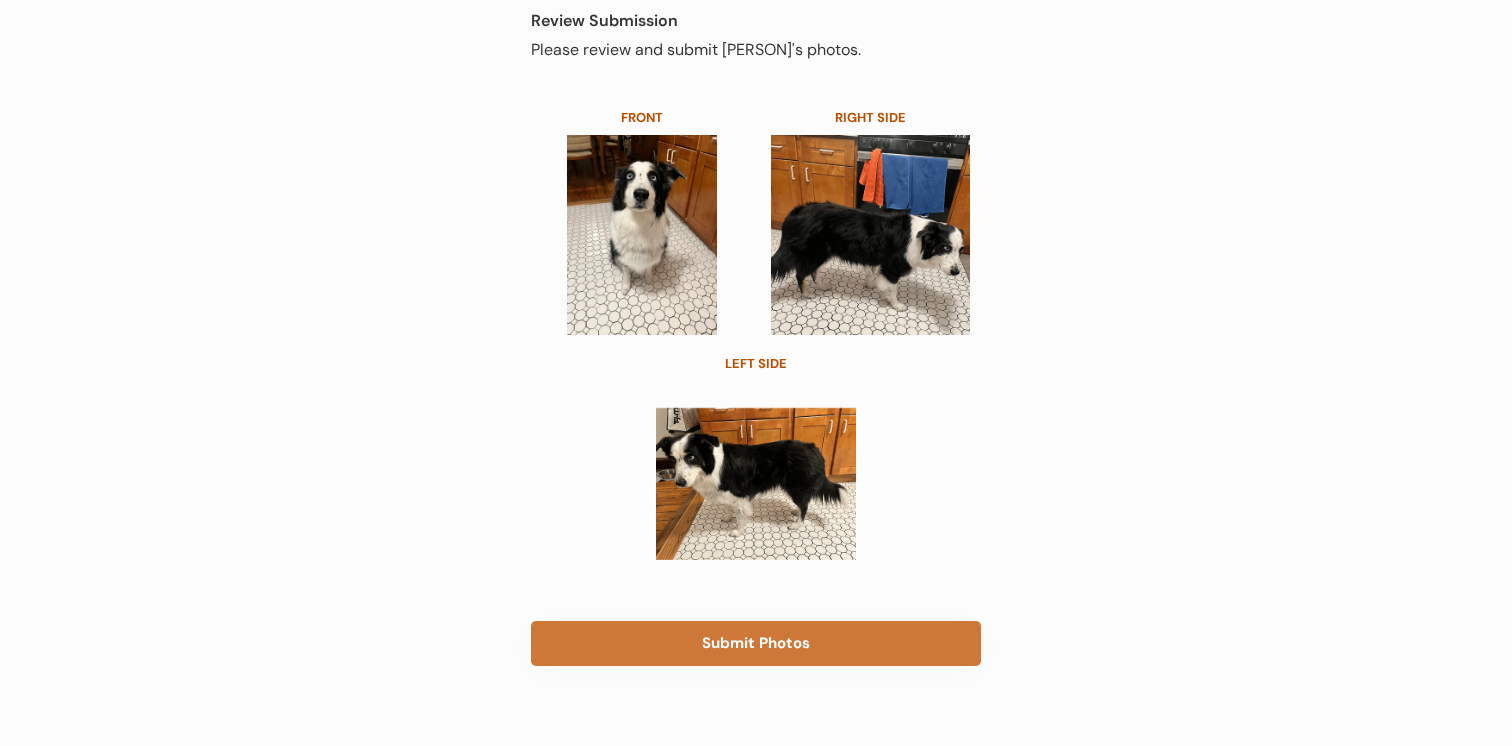 click on "Submit Photos" at bounding box center (756, 643) 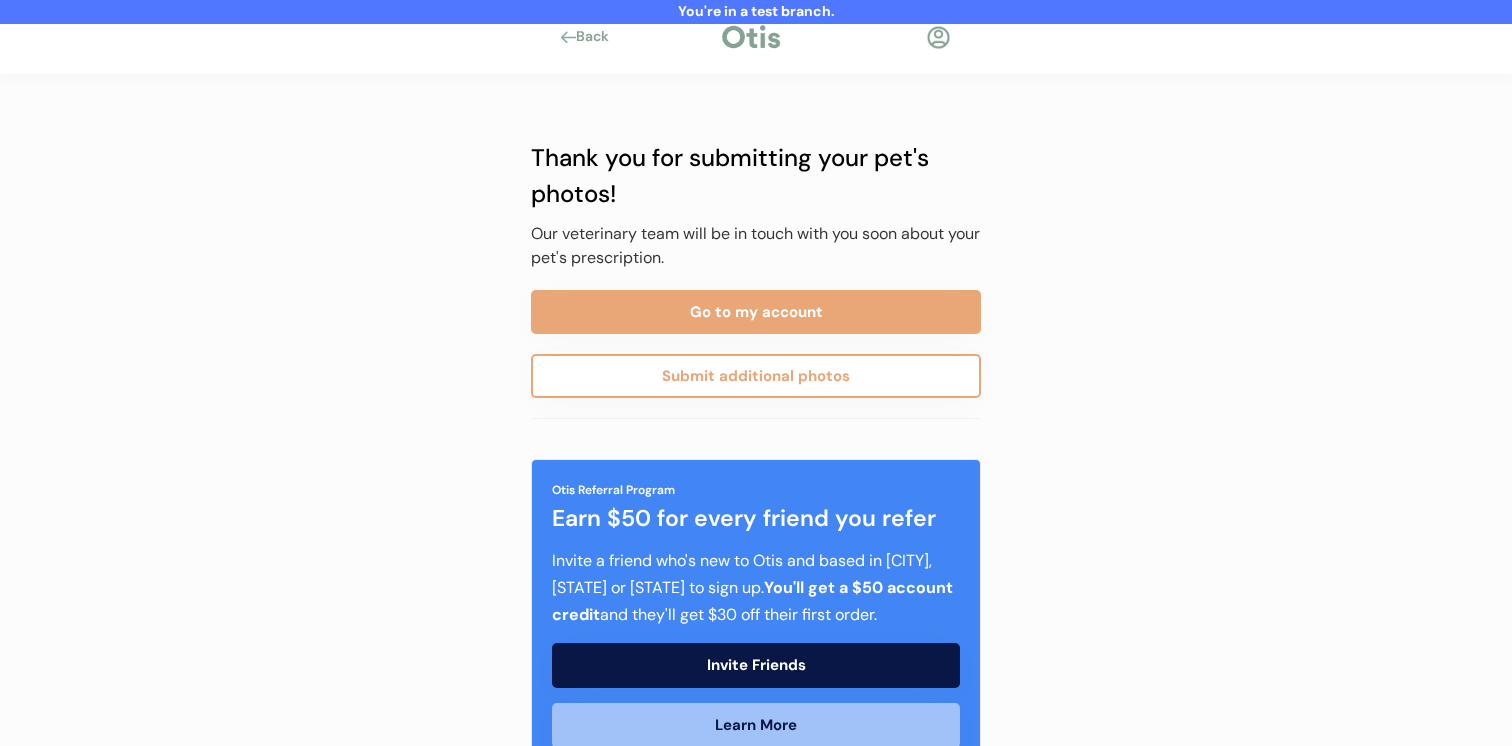 scroll, scrollTop: 0, scrollLeft: 0, axis: both 